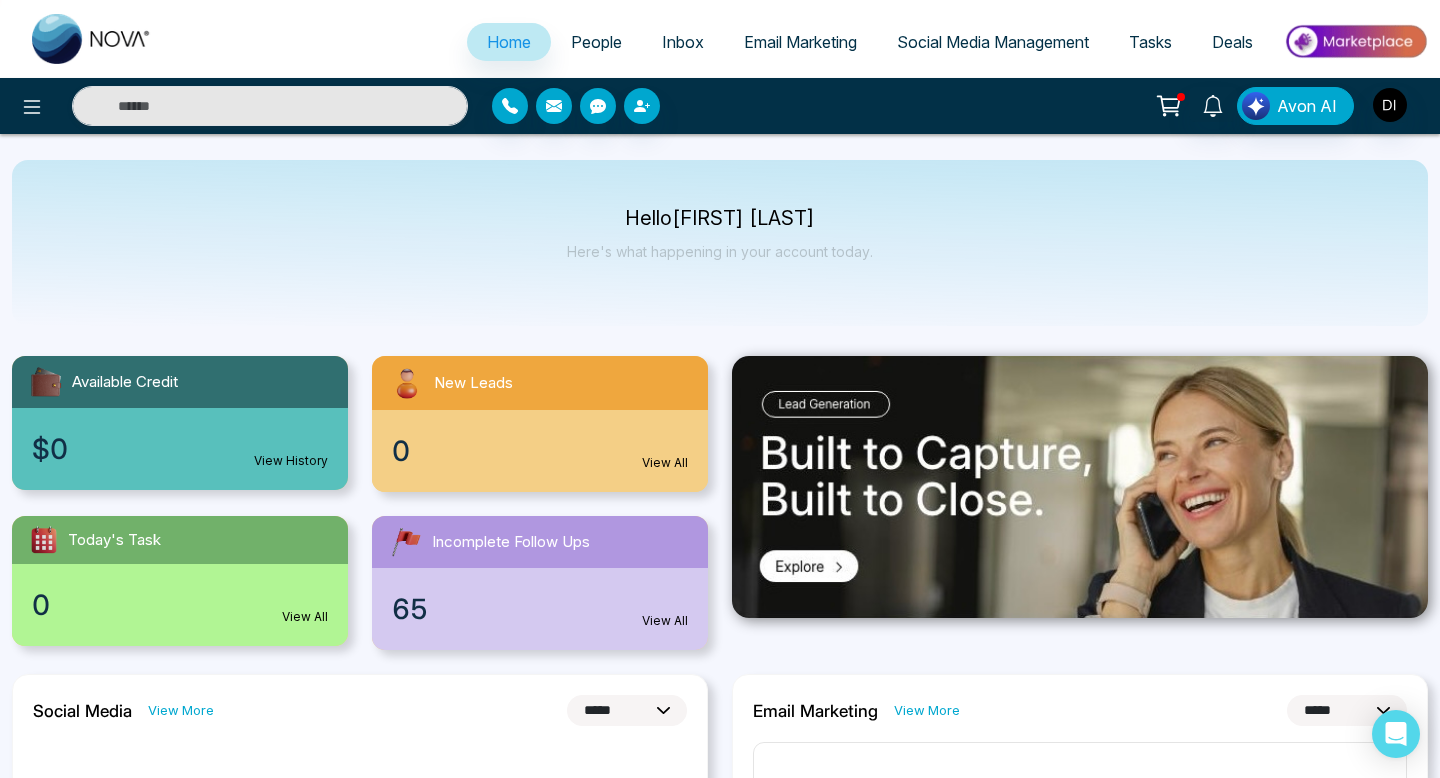 select on "*" 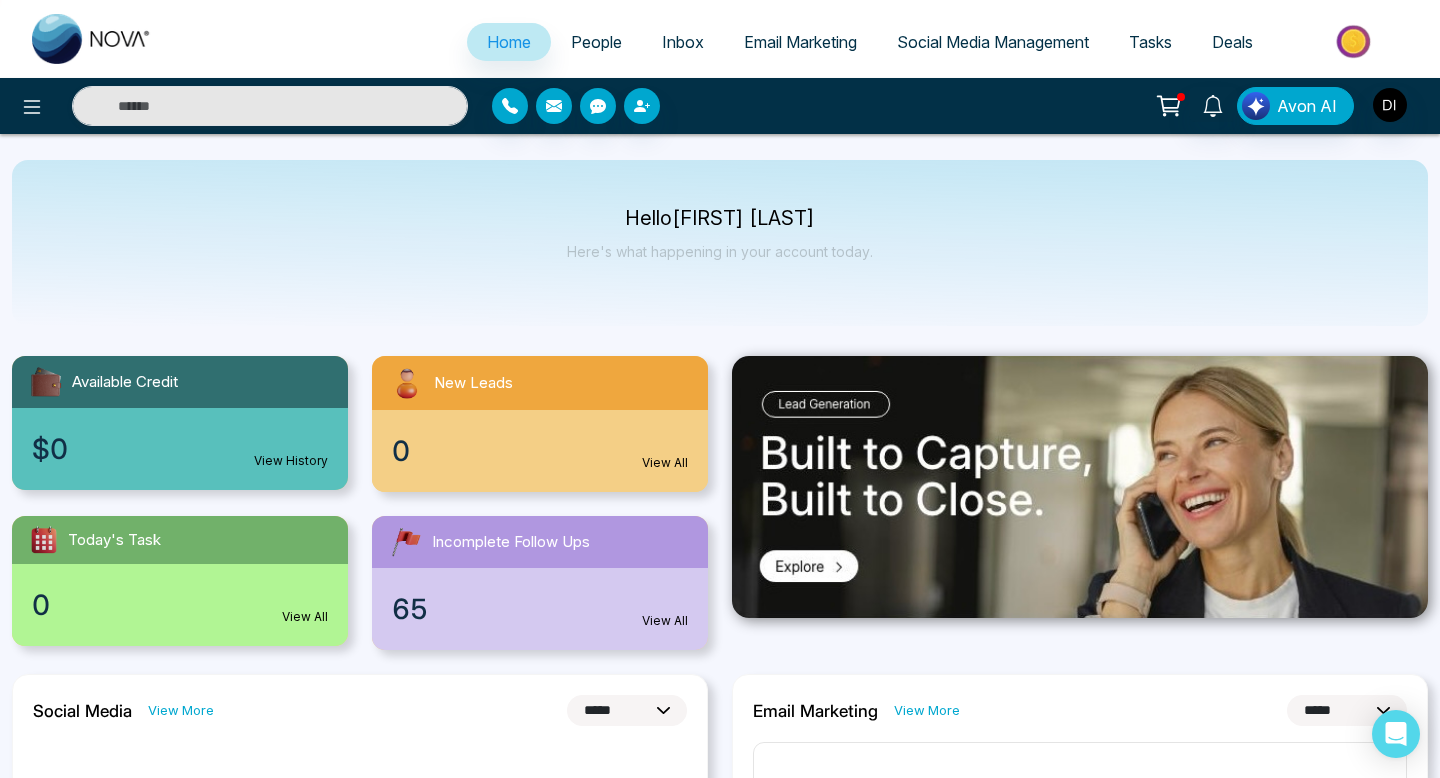 select on "*" 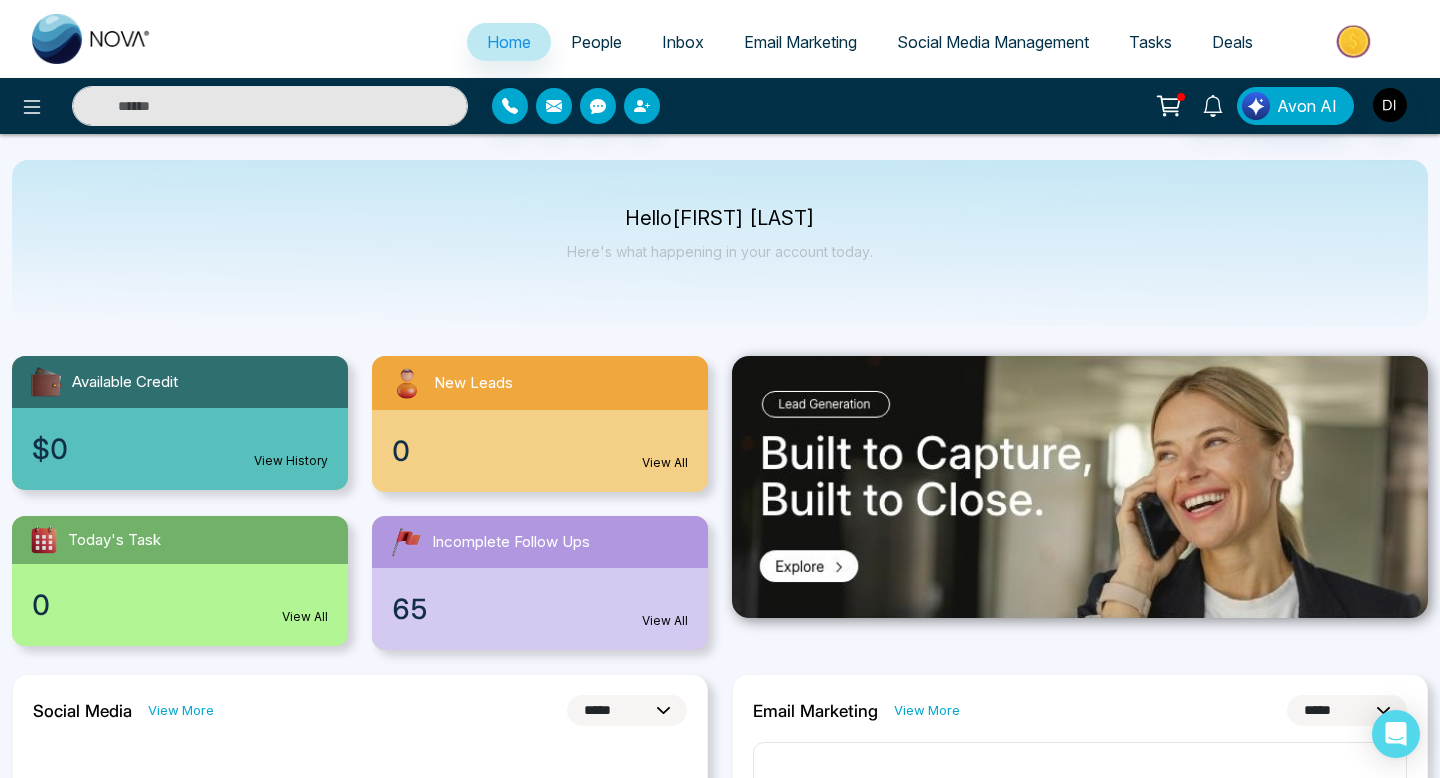 scroll, scrollTop: 0, scrollLeft: 0, axis: both 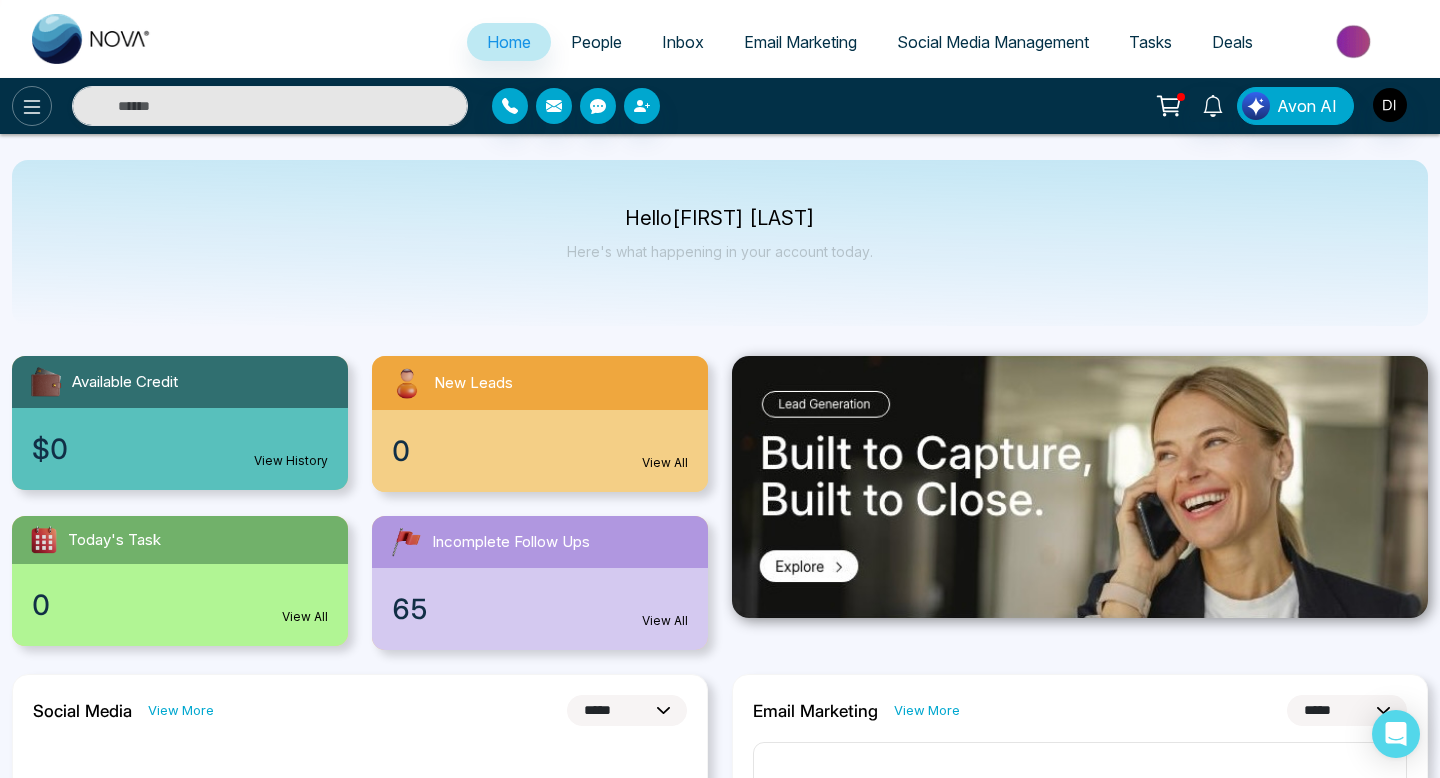 click at bounding box center (32, 106) 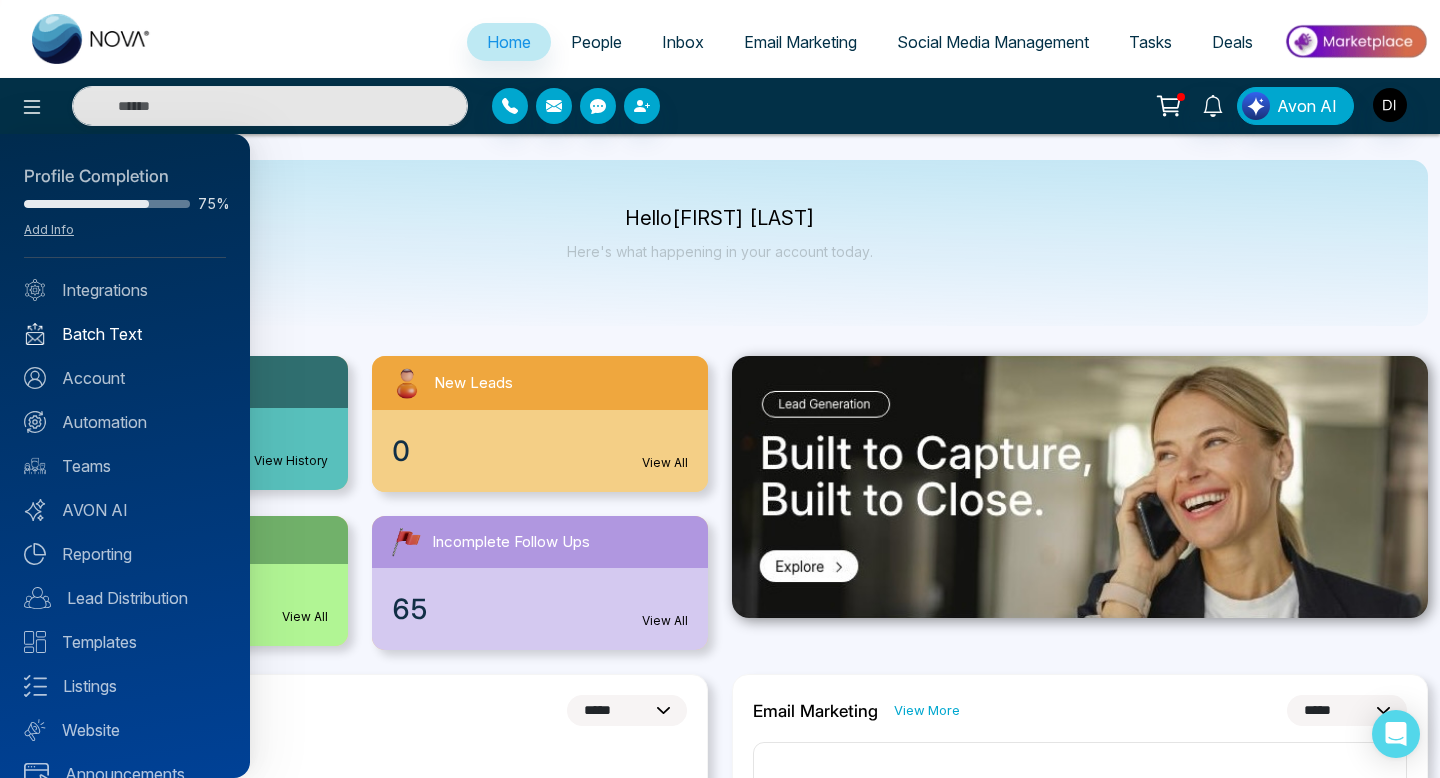 click on "Profile Completion 75% Add Info Integrations Batch Text Account Automation Teams AVON AI Reporting Lead Distribution Templates Listings Website Announcements" at bounding box center [125, 456] 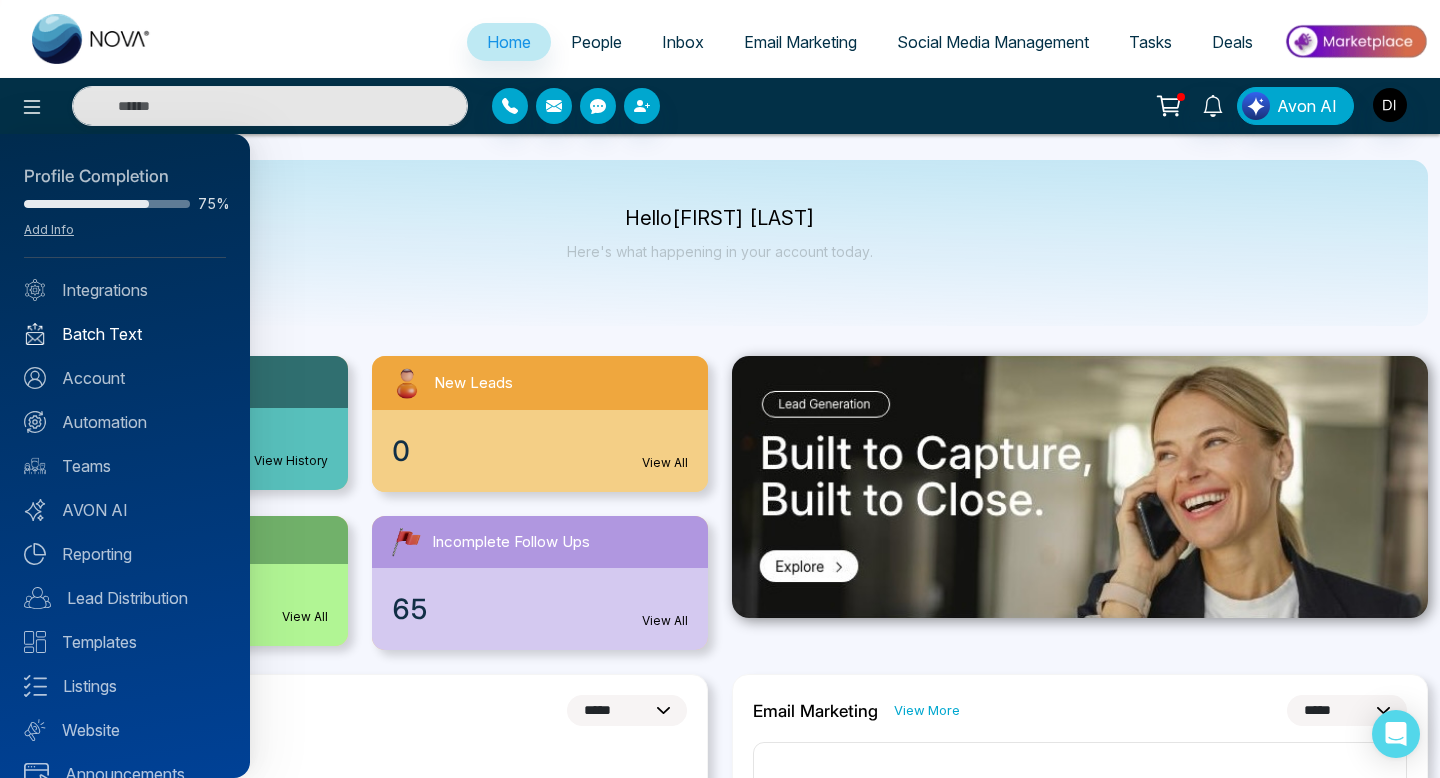 click on "Batch Text" at bounding box center (125, 334) 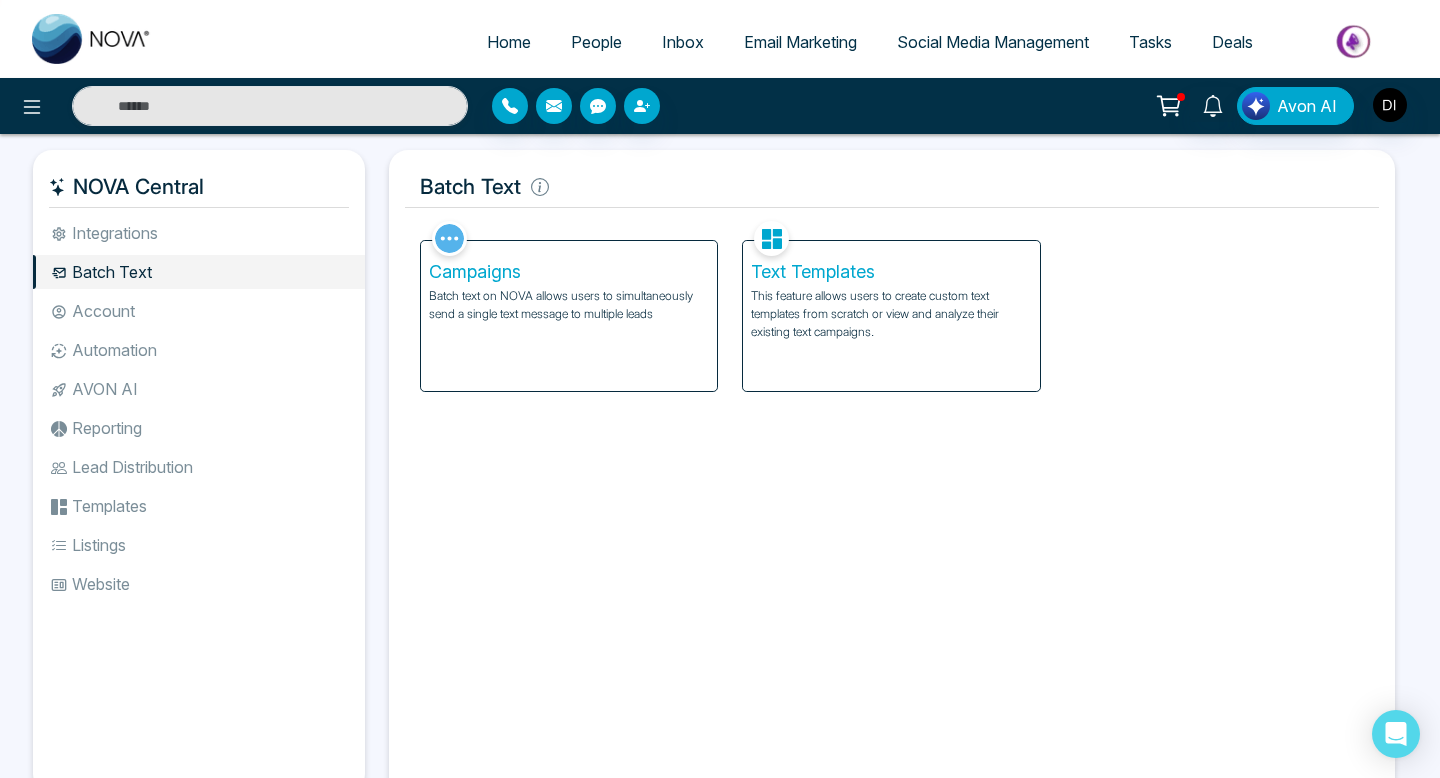click on "Campaigns Batch text on NOVA allows users to simultaneously send a single text message to multiple leads" at bounding box center [569, 316] 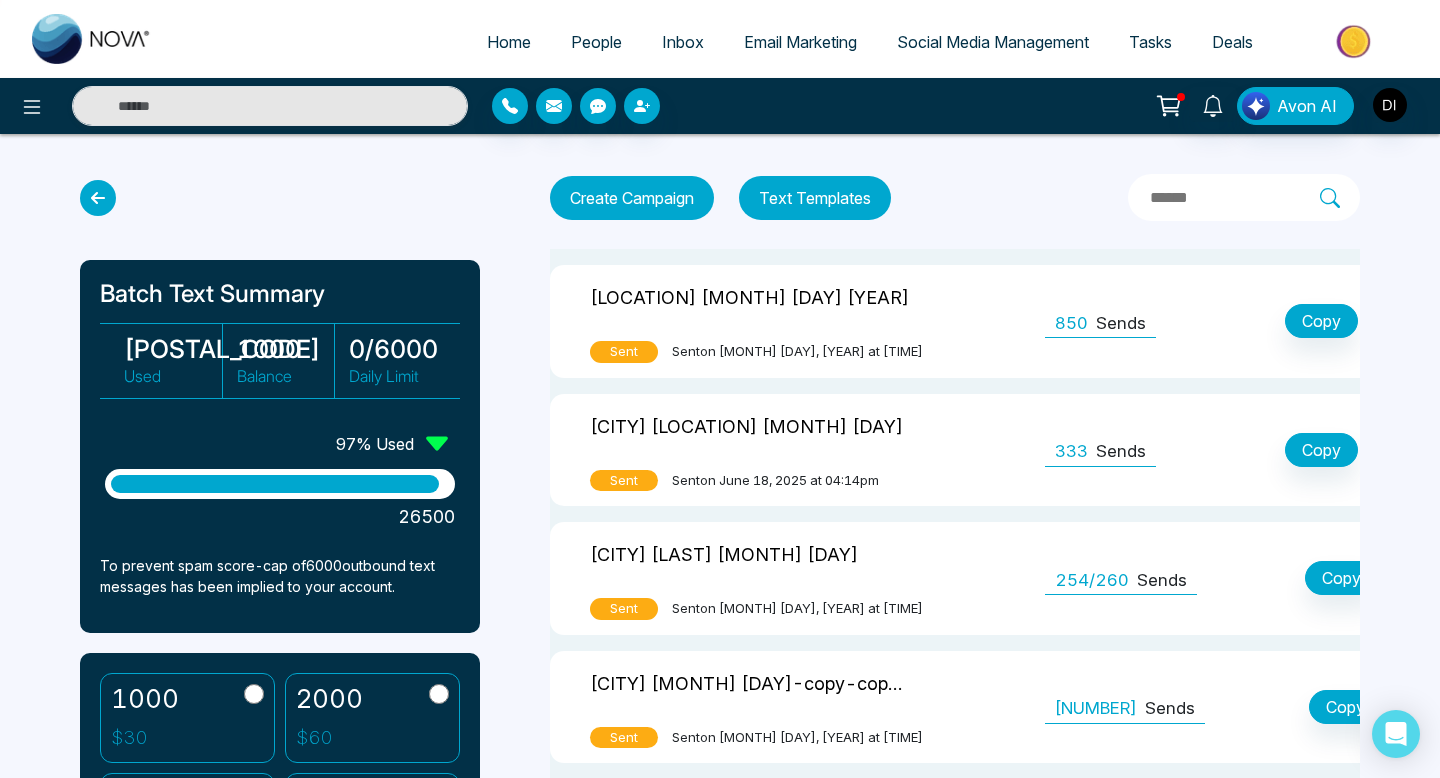 click on "[CITY] [LAST] [MONTH] [DAY]" at bounding box center [724, 552] 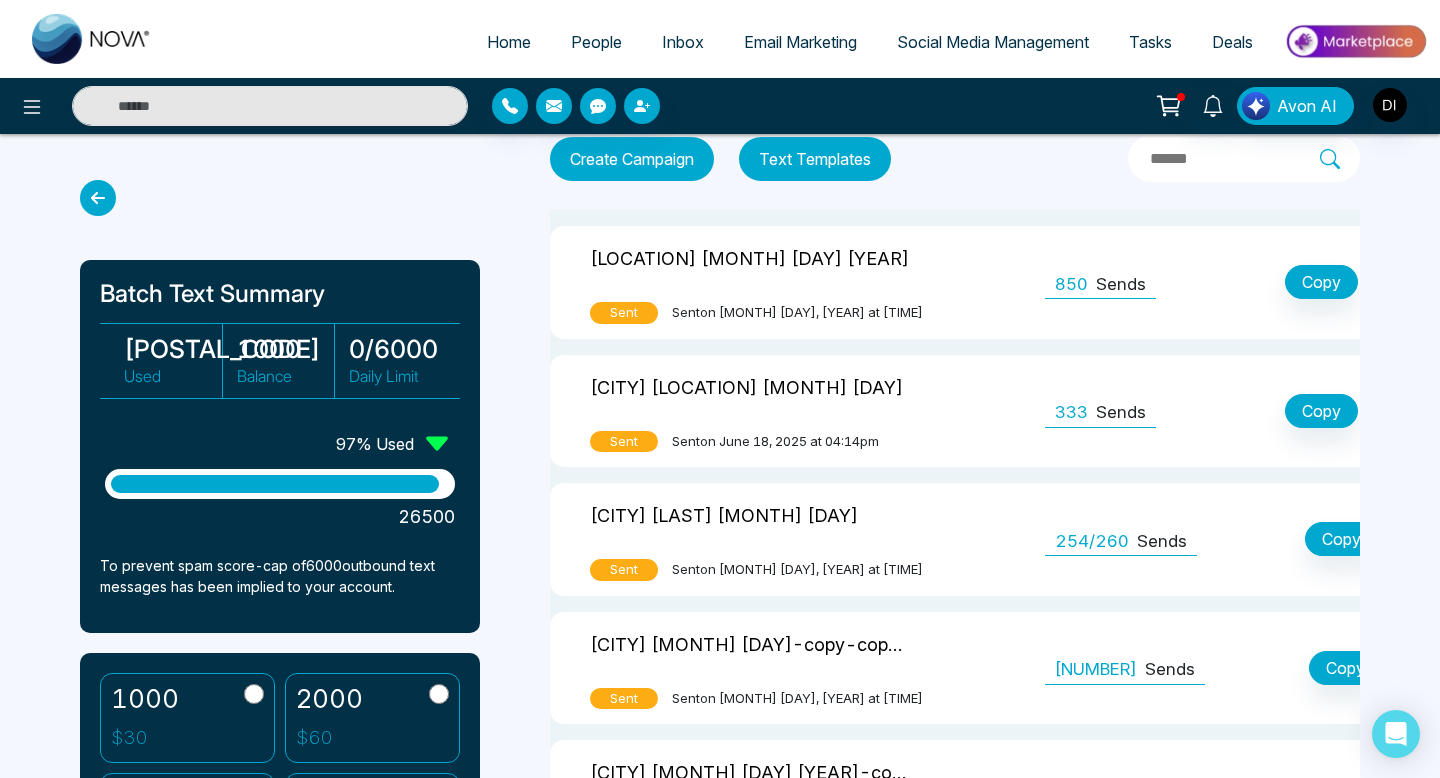 scroll, scrollTop: 0, scrollLeft: 0, axis: both 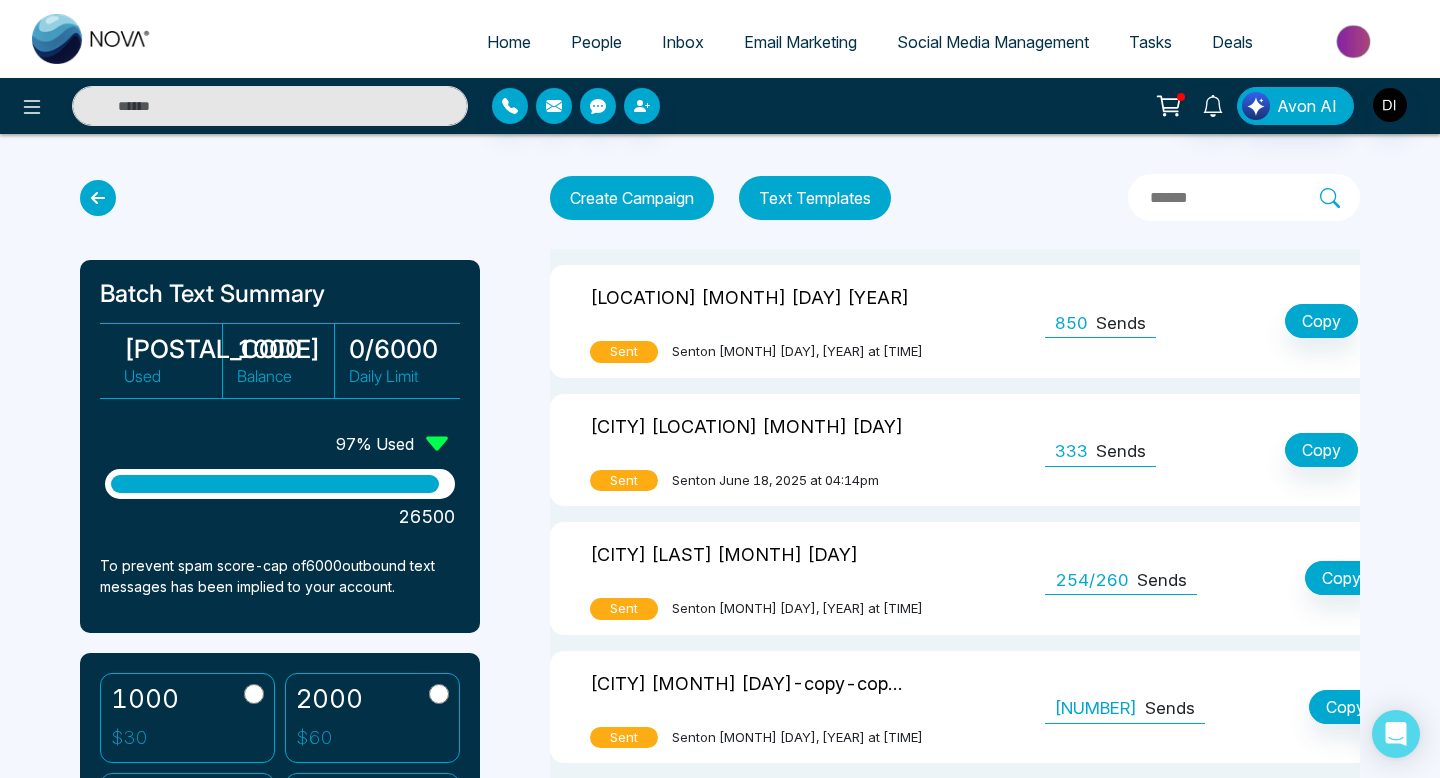 click at bounding box center [280, 198] 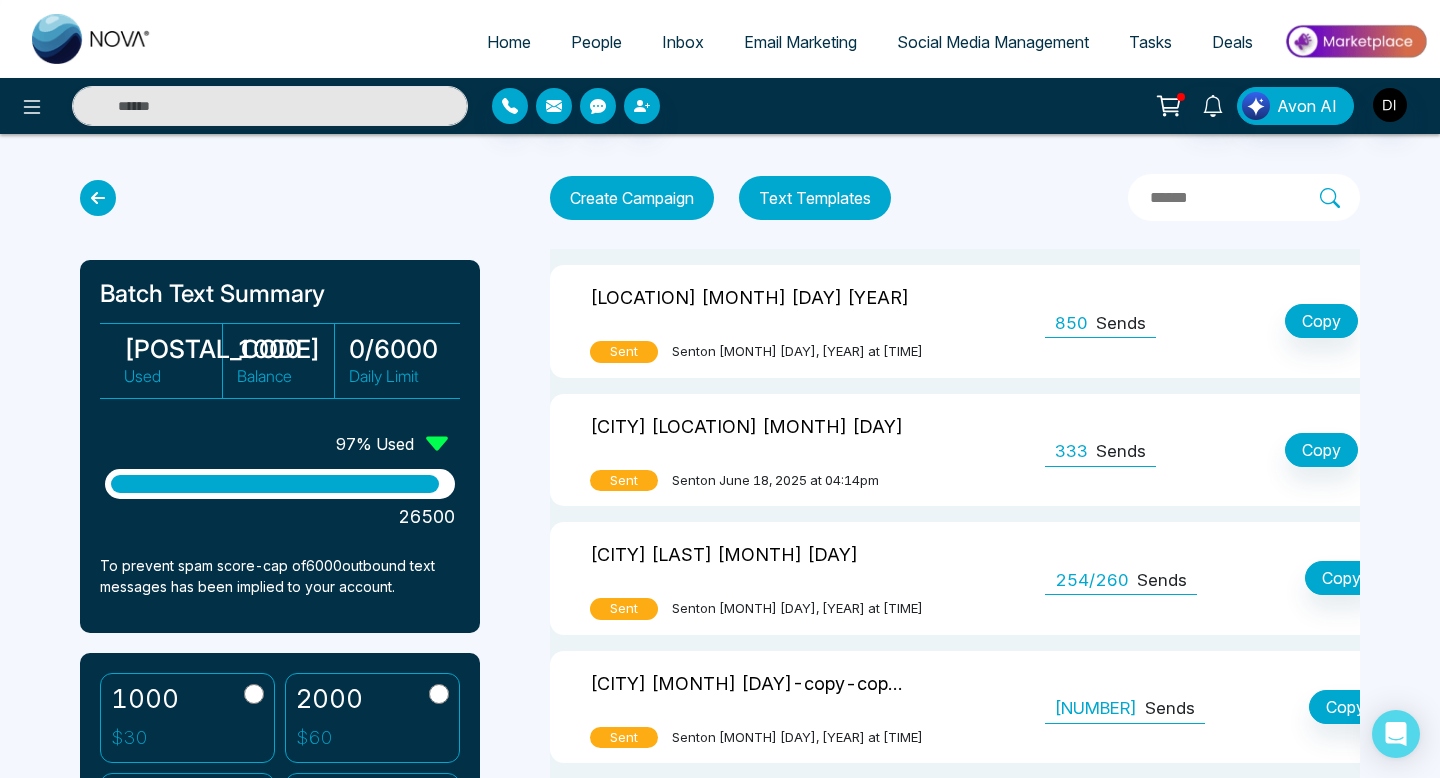 click on "Batch Text Summary [POSTAL_CODE] Used [NUMBER] Balance [NUMBER] / [NUMBER] Daily Limit [NUMBER] % Used [NUMBER] To prevent spam score-cap of  [NUMBER]  outbound text messages has been implied to your account. [NUMBER] $ [NUMBER] [NUMBER] $ [NUMBER] [NUMBER] $ [NUMBER] [NUMBER] $ [NUMBER] Buy Text Buckets Purchase History Create Campaign Text Templates [LOCATION] [MONTH] [DAY] [YEAR] Sent Sent  on [MONTH] [DAY], [YEAR] at [TIME] [NUMBER] Sends Copy [CITY] [LOCATION] [MONTH] [DAY] Sent Sent  on [MONTH] [DAY], [YEAR] at [TIME] [NUMBER]/[NUMBER] Sends Copy [CITY] [LOCATION] [MONTH] [DAY] Sent Sent  on [MONTH] [DAY], [YEAR] at [TIME] [NUMBER]/[NUMBER] Sends Copy [CITY] [LOCATION]-copy-copy-copy Sent Sent  on [MONTH] [DAY], [YEAR] at [TIME] [NUMBER] Sends Copy [CITY] [LOCATION] [MONTH] [DAY] [YEAR]-copy-copy Sent Sent  on [MONTH] [DAY], [YEAR] at [TIME] [NUMBER]/[NUMBER] Sends Copy [CITY] [LOCATION]-copy-copy Sent Sent  on [MONTH] [DAY], [YEAR] at [TIME] [NUMBER]/[NUMBER] Sends Copy [CITY] [LOCATION] [MONTH] [DAY] [YEAR]-copy Sent Sent  on [MONTH] [DAY], [YEAR] at [TIME] [NUMBER]/[NUMBER] Sends Copy [CITY] [LOCATION]-copy Sent Sent  [NUMBER] Sends Copy Sent" at bounding box center (720, 2789) 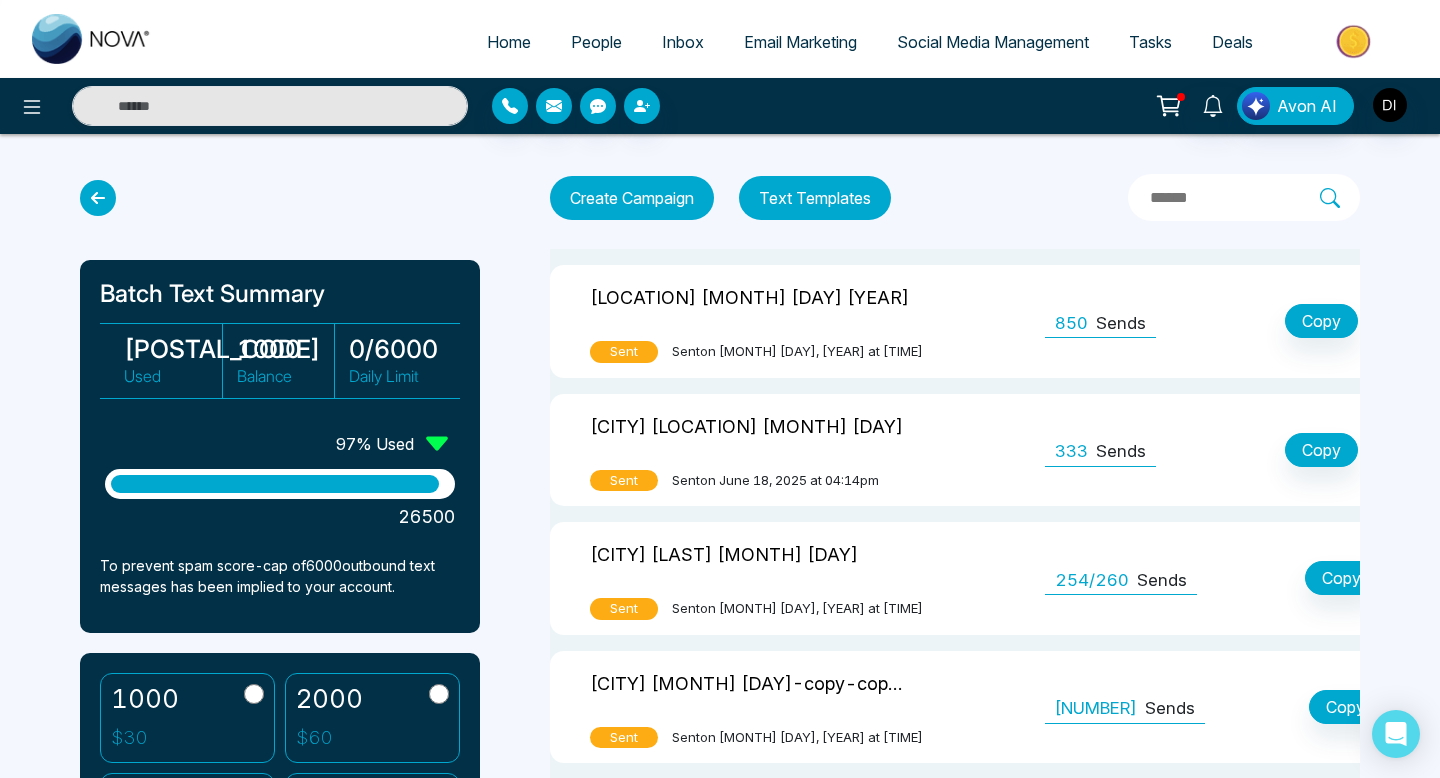 click on "People" at bounding box center [596, 42] 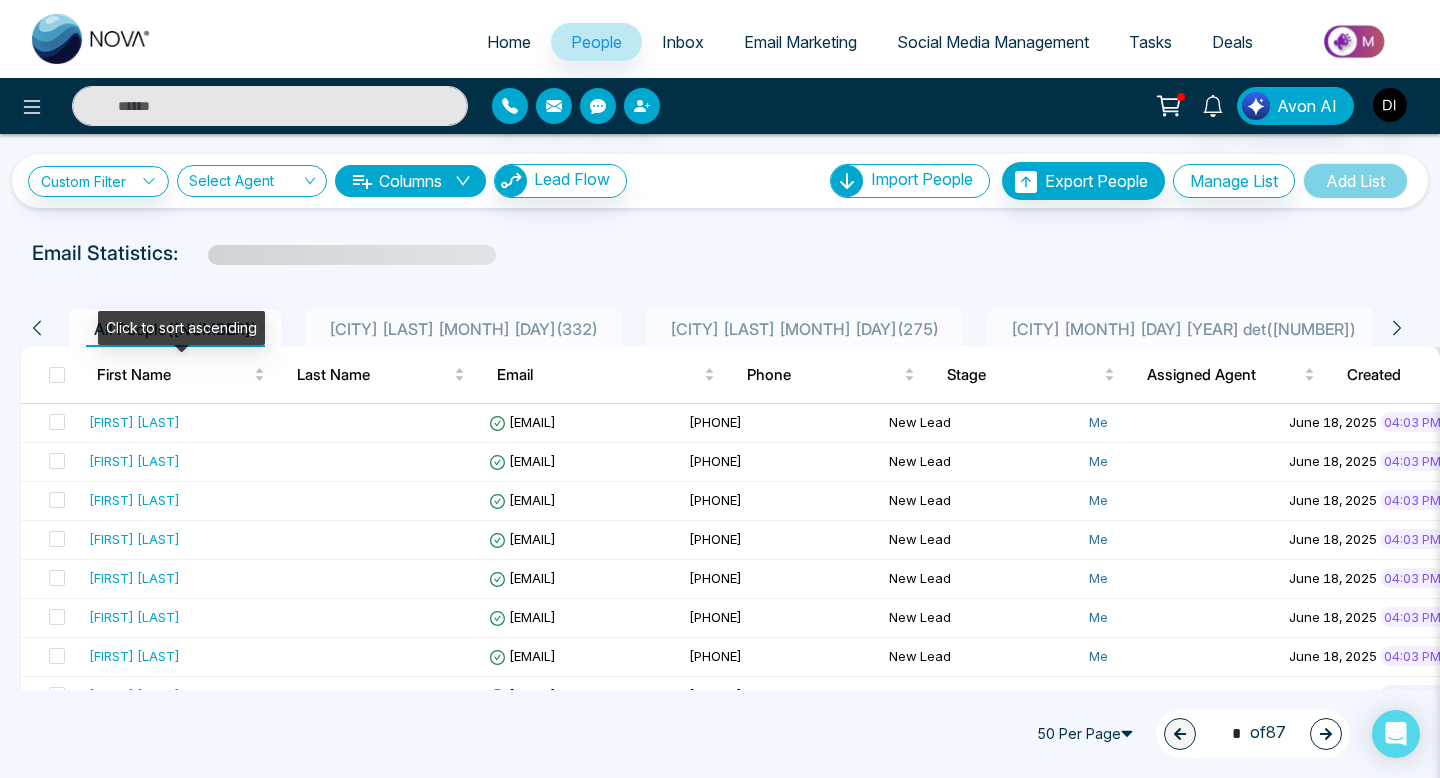 click on "Click to sort ascending" at bounding box center (181, 328) 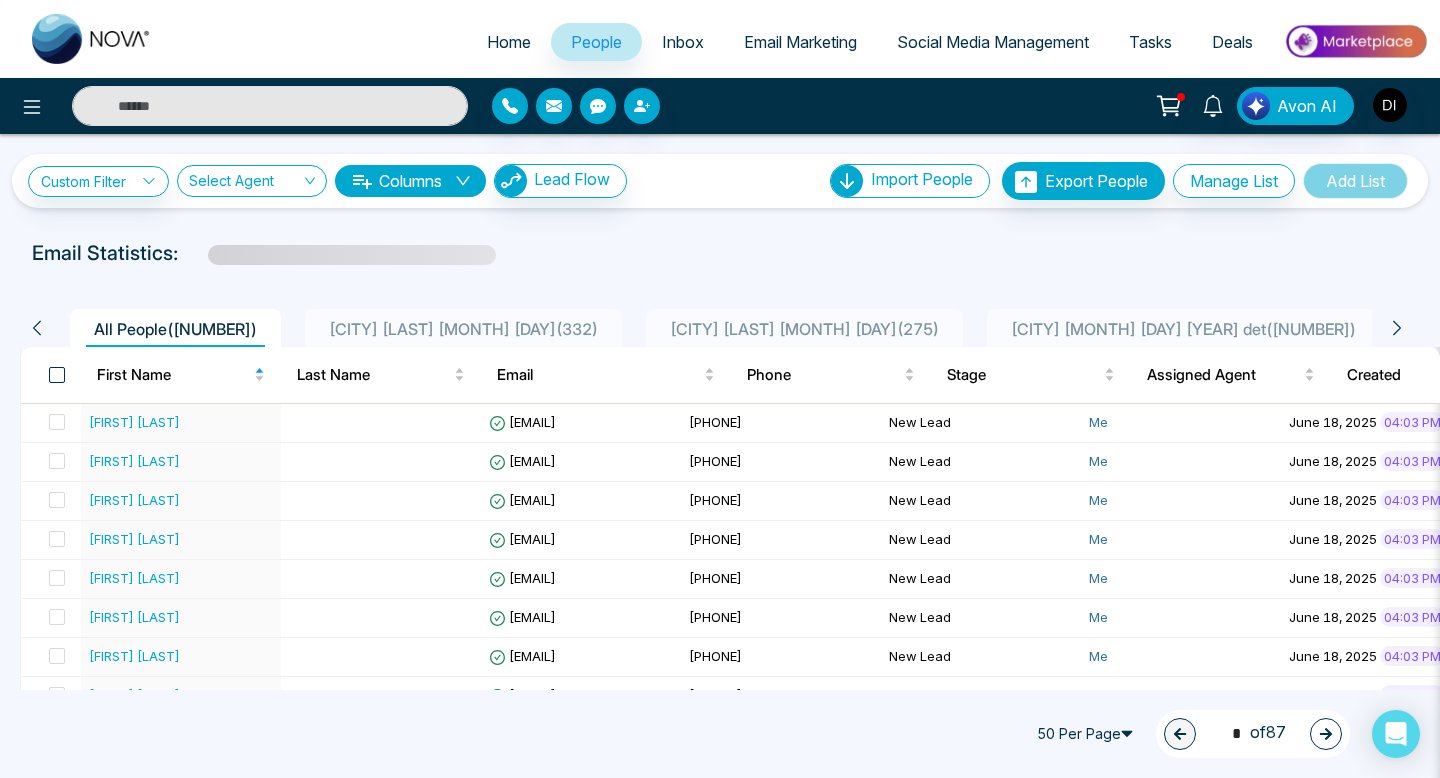 click at bounding box center [57, 375] 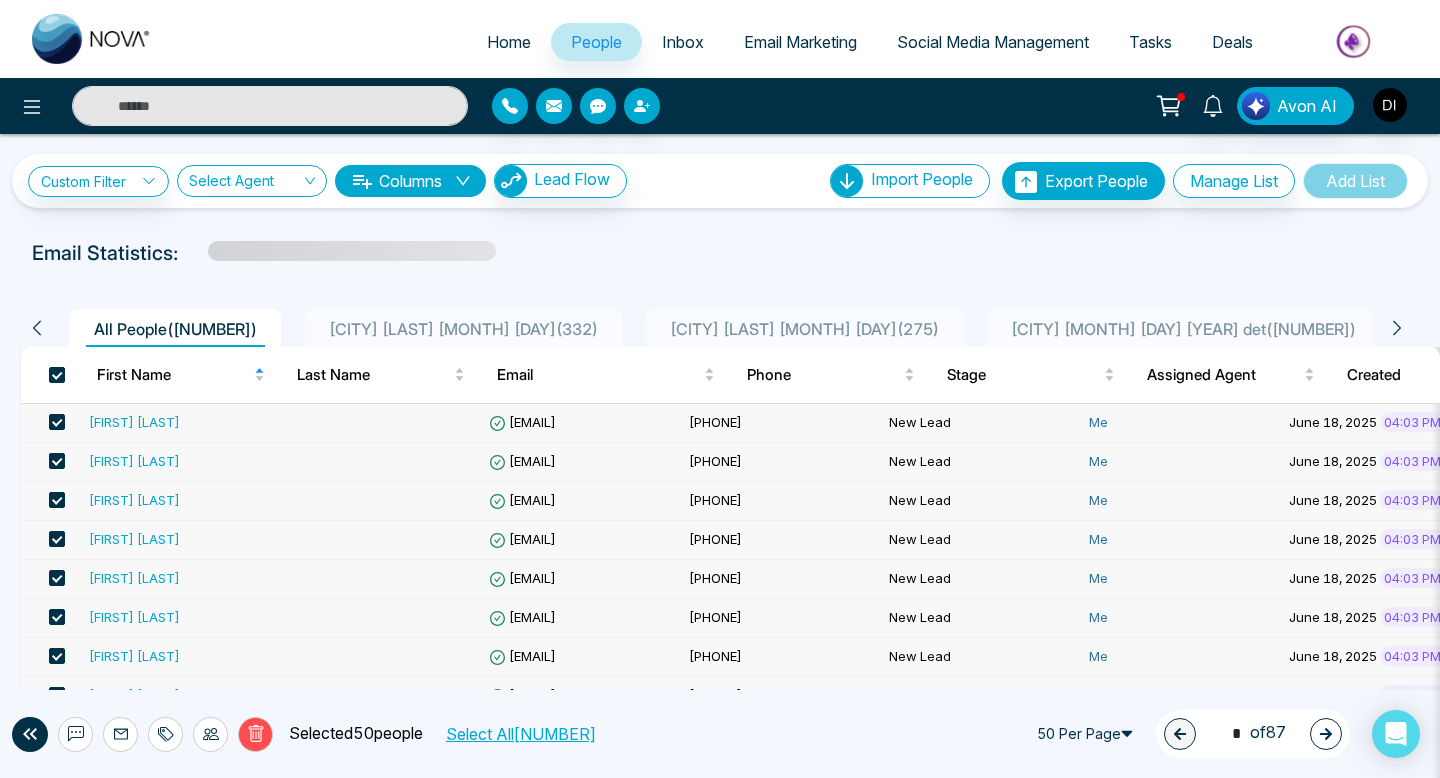 click on "Select All  4315" at bounding box center [520, 734] 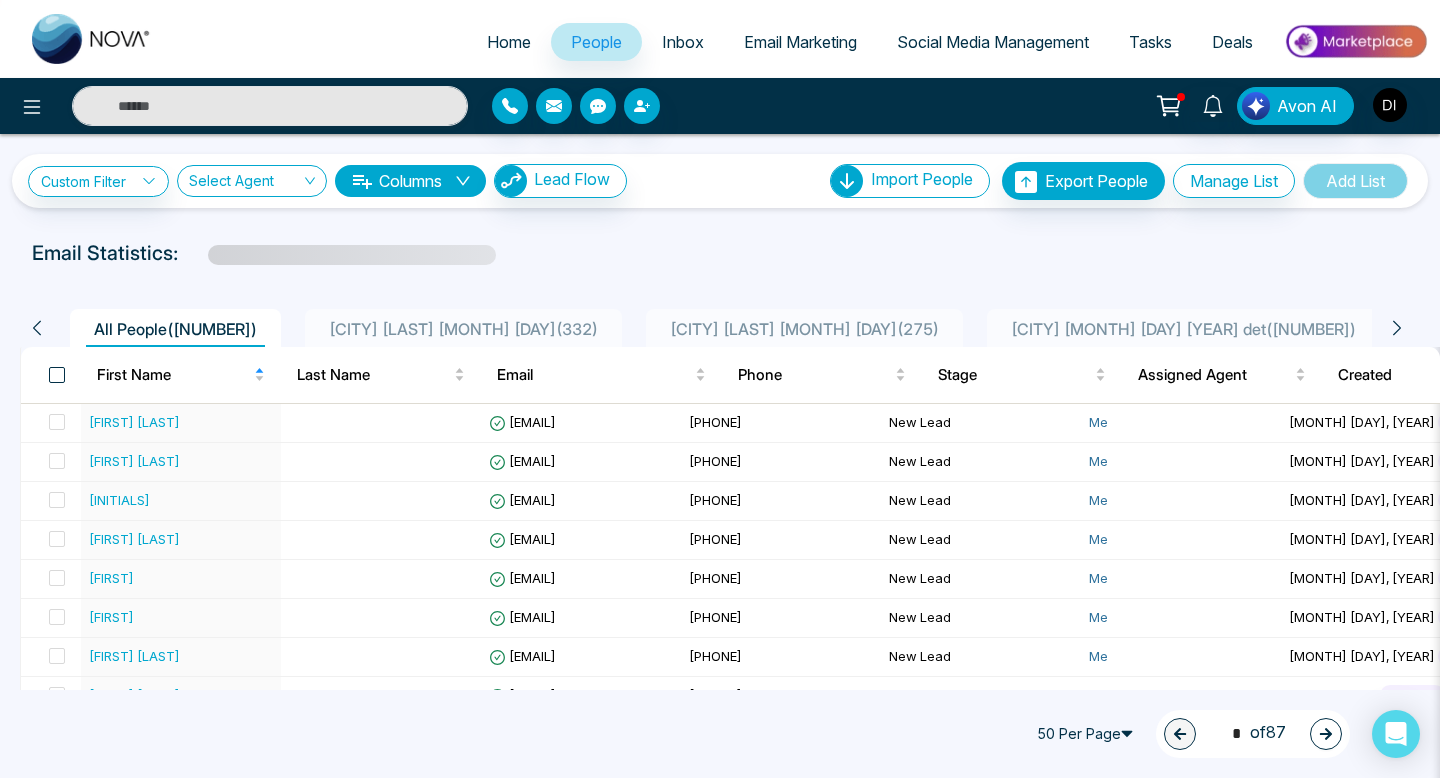 click at bounding box center [57, 375] 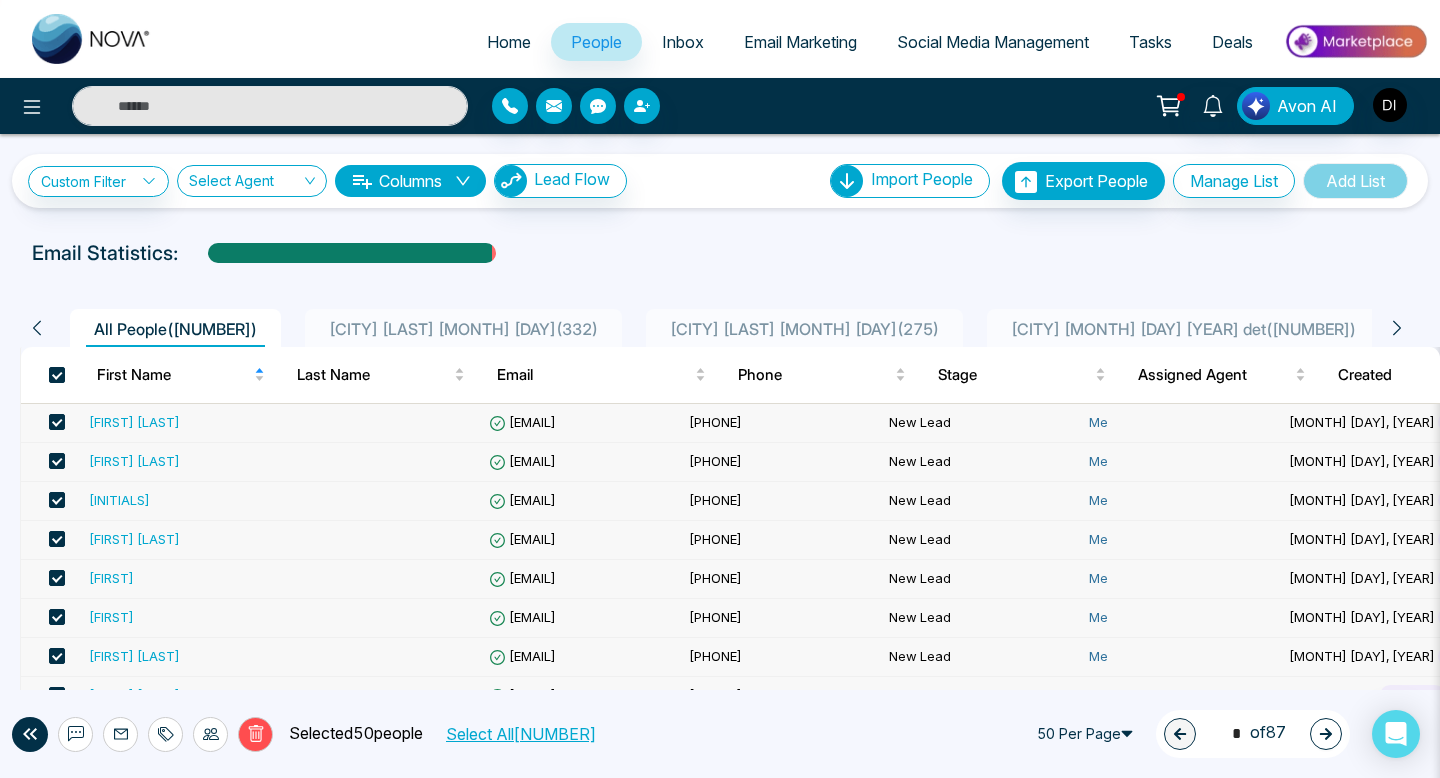 click on "Select All  4315" at bounding box center [520, 734] 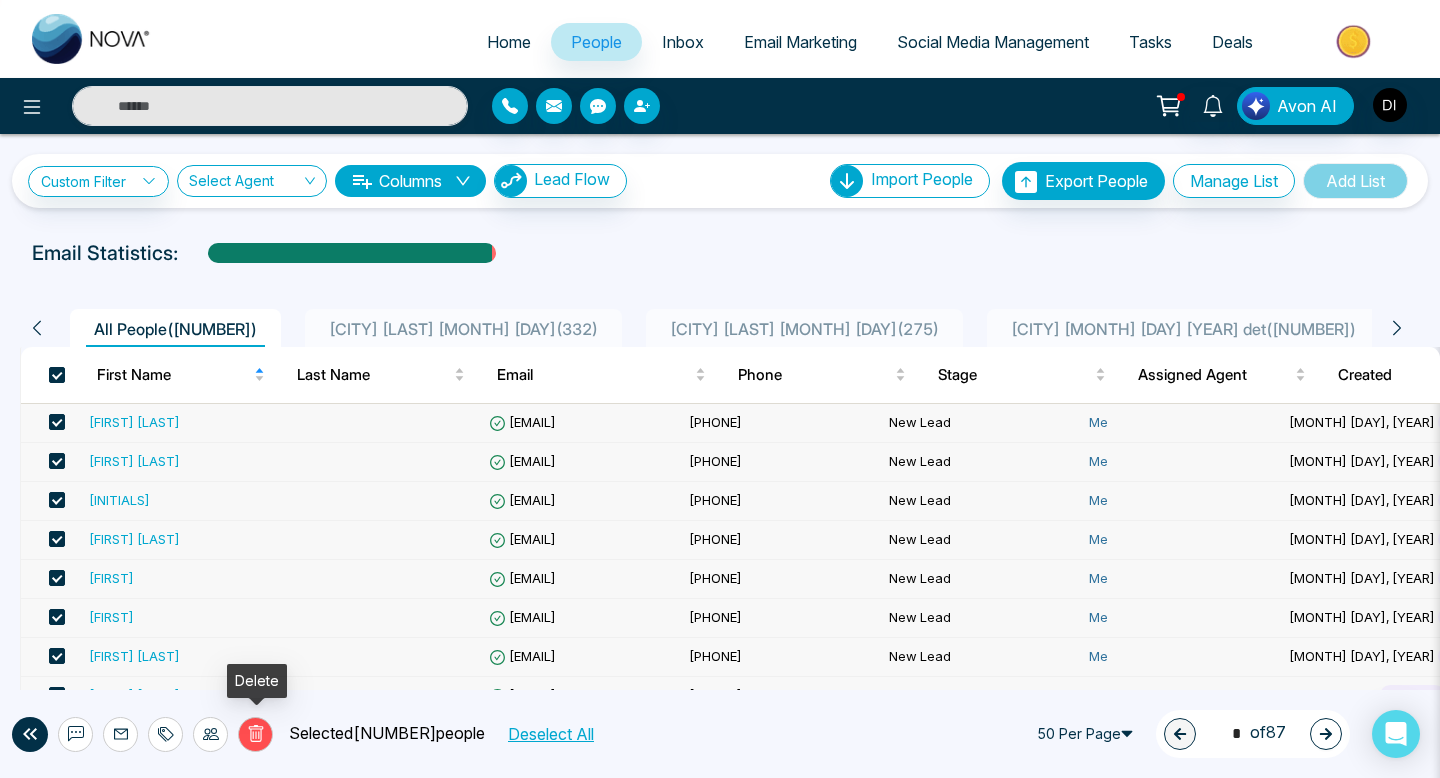 click on "Delete" at bounding box center (255, 734) 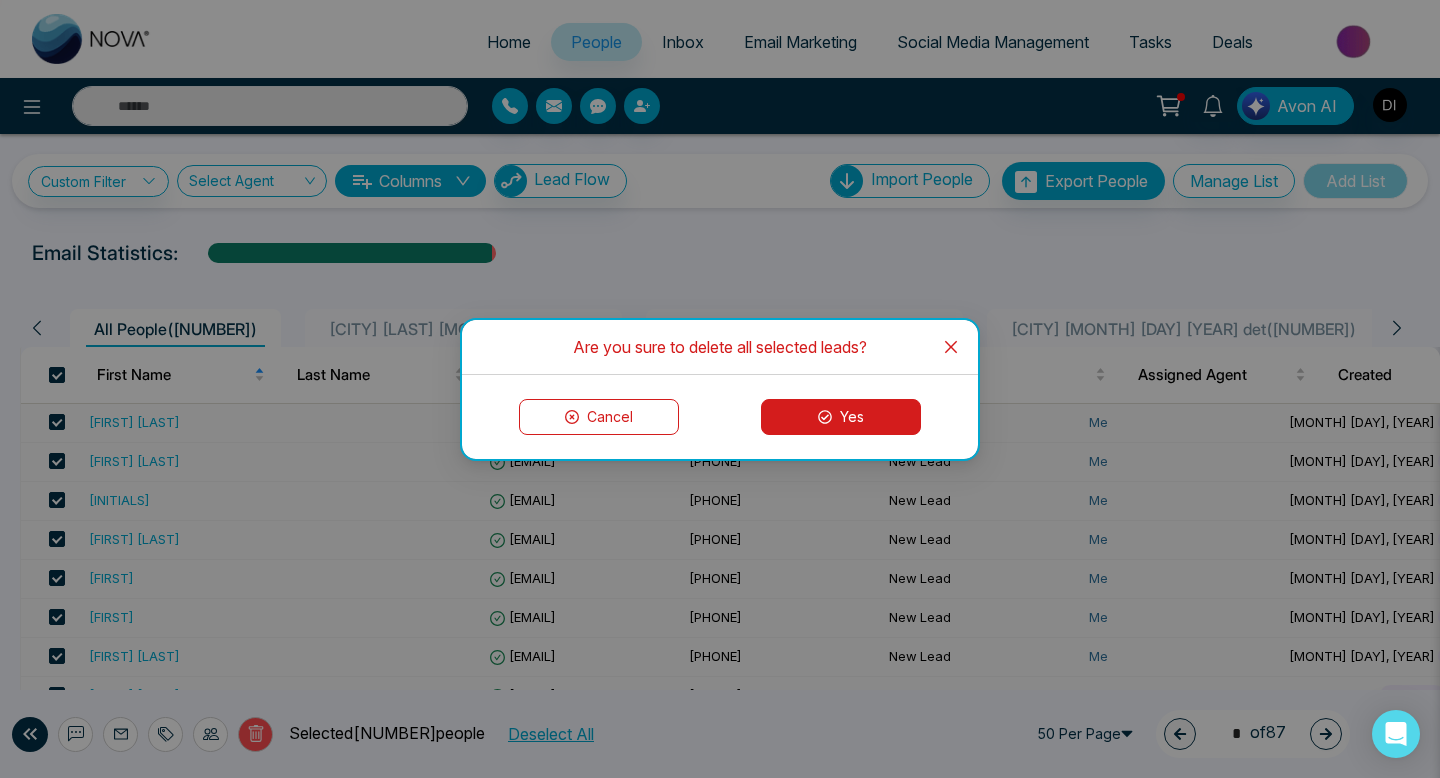 click on "Yes" at bounding box center [841, 417] 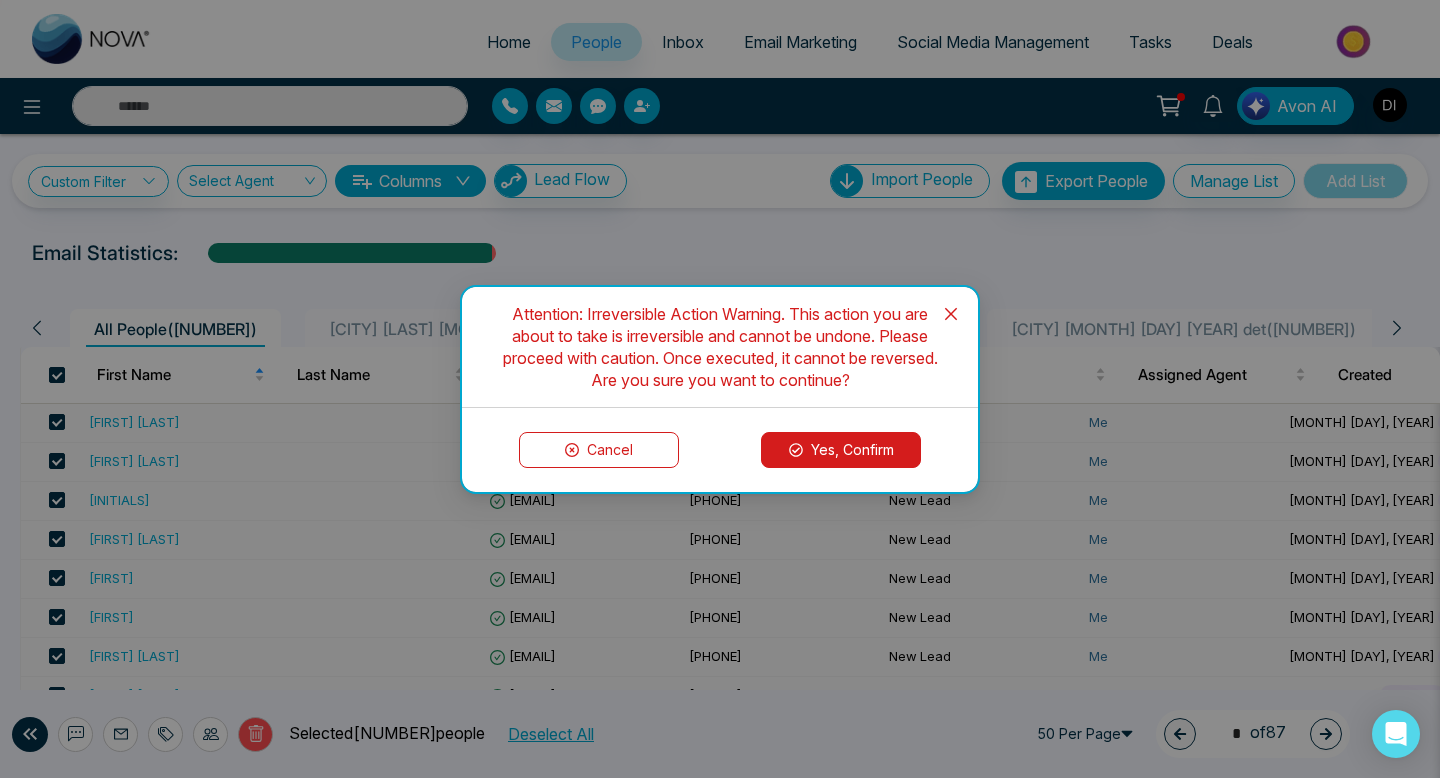 click on "Yes, Confirm" at bounding box center (841, 450) 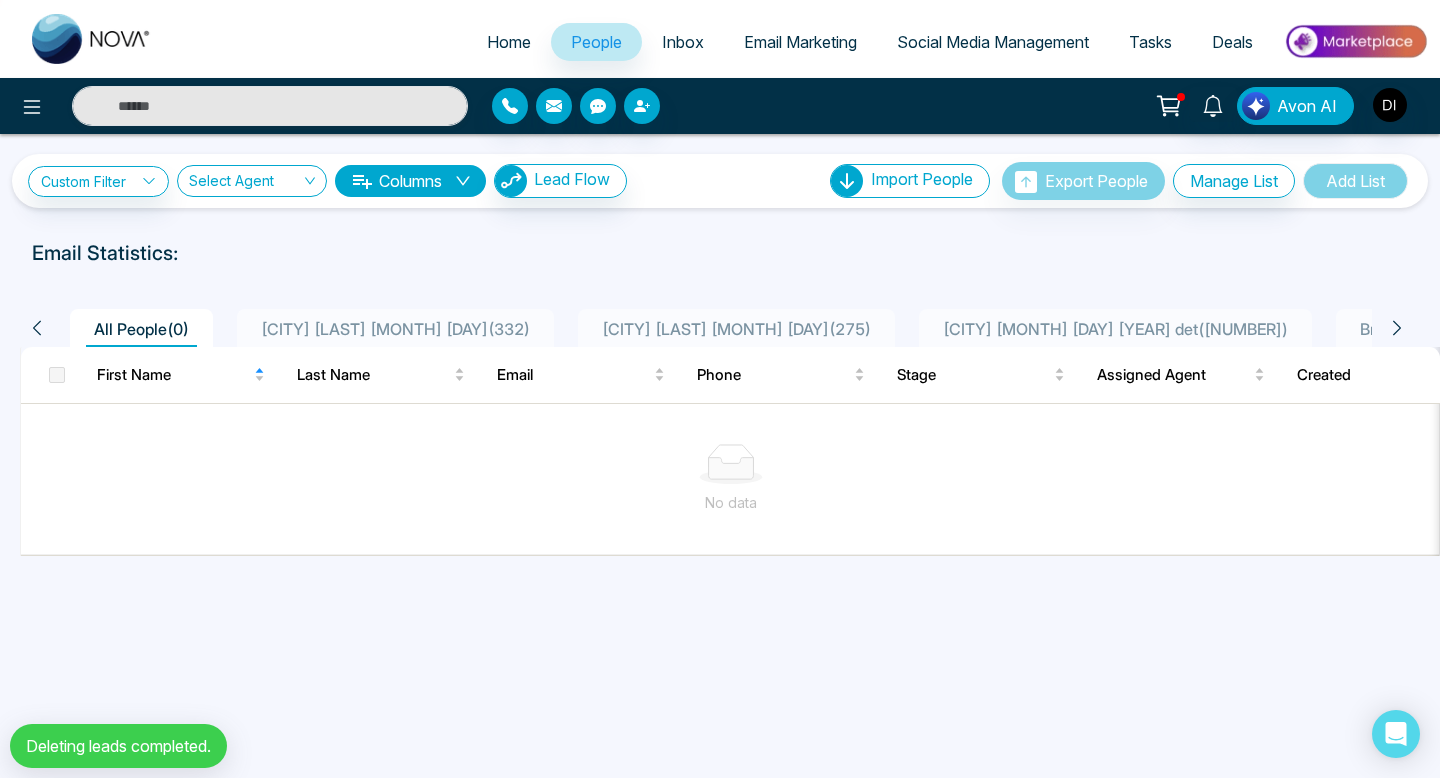 click on "Email Statistics:" at bounding box center [720, 253] 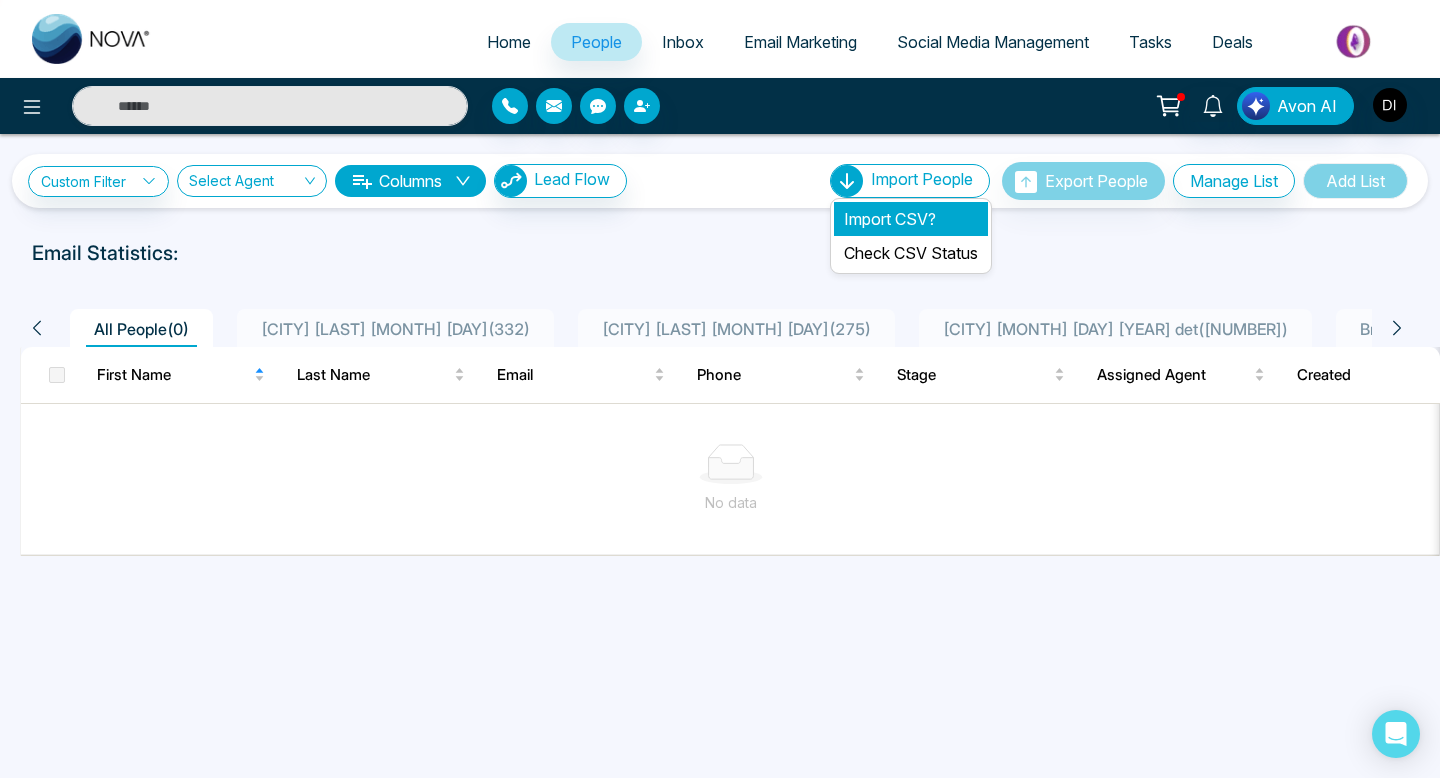 click on "Import CSV?" at bounding box center [911, 219] 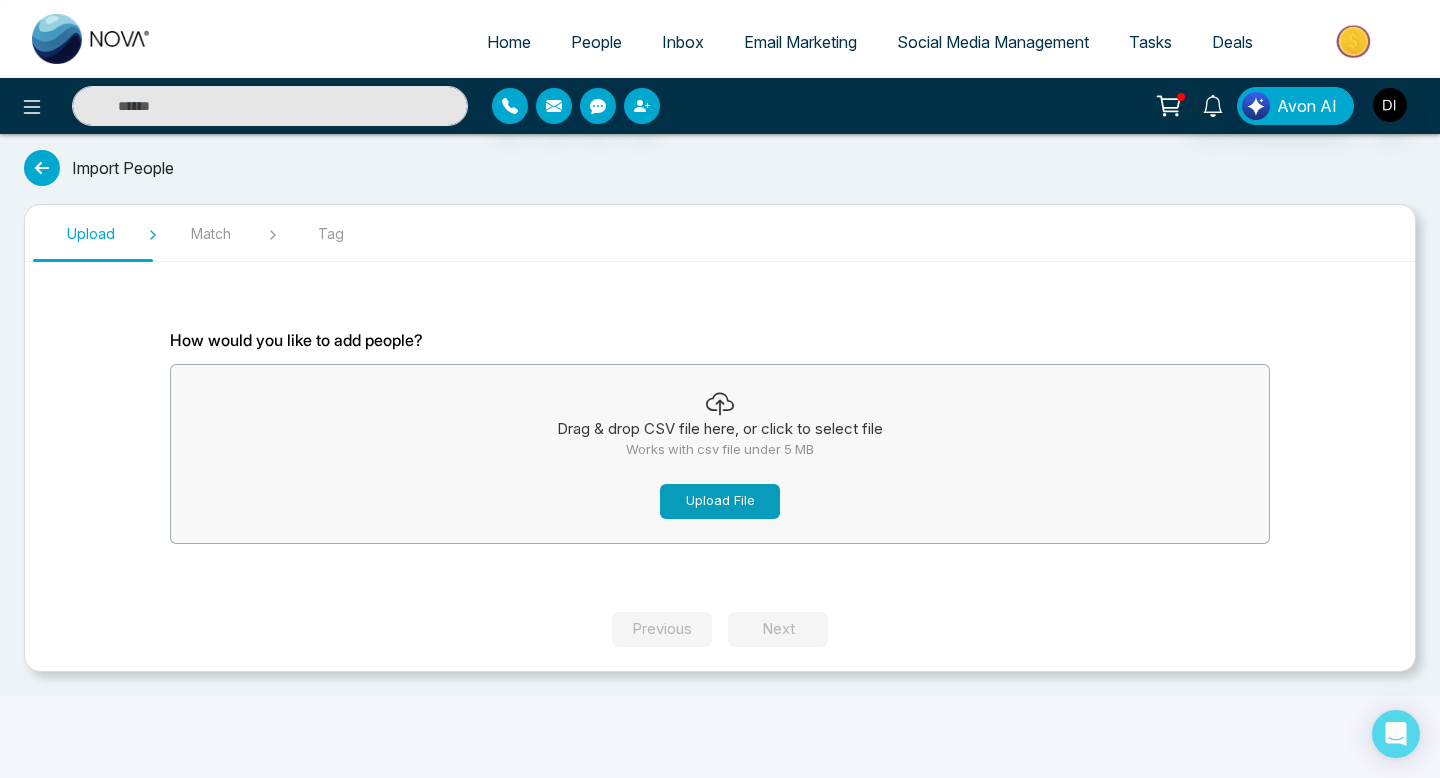 click on "Upload File" at bounding box center [720, 501] 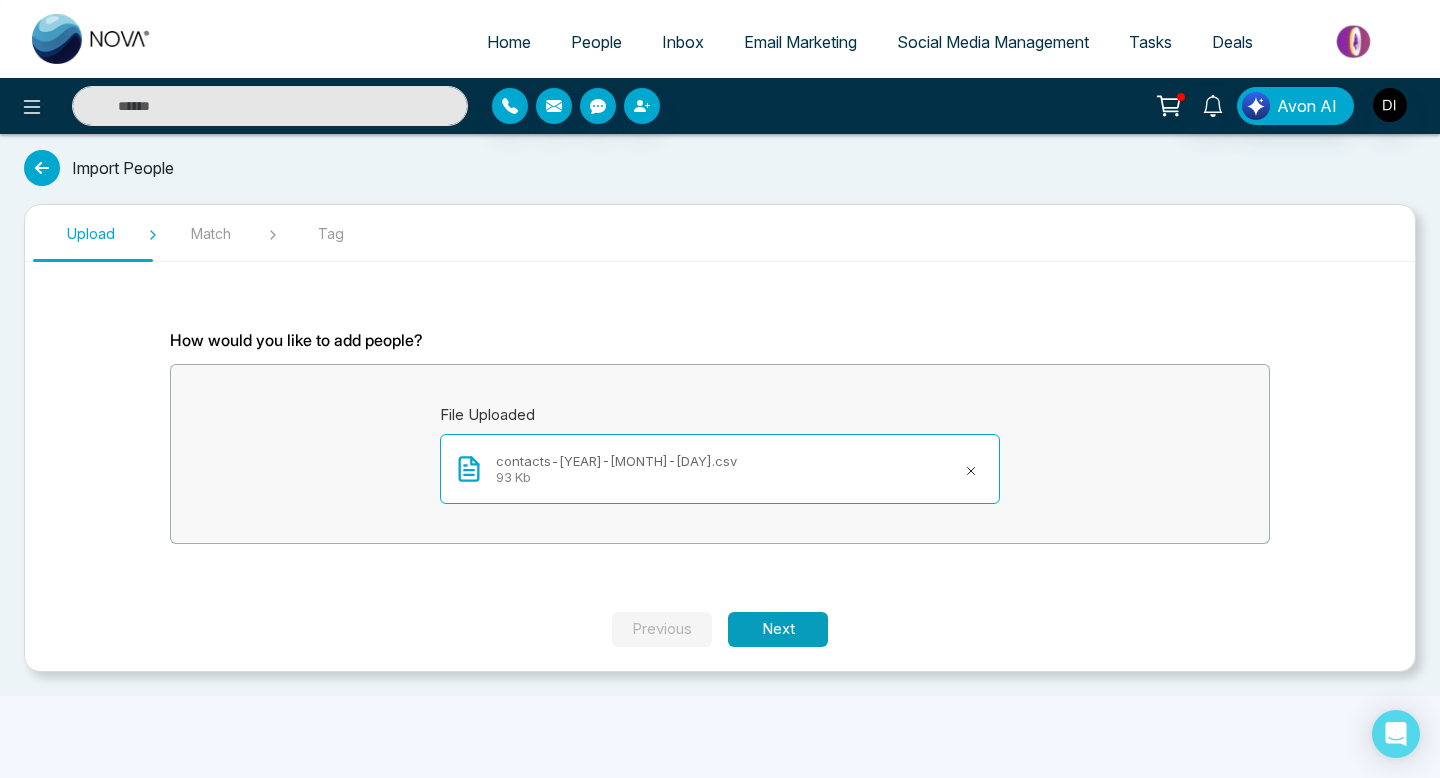 click on "Next" at bounding box center (778, 629) 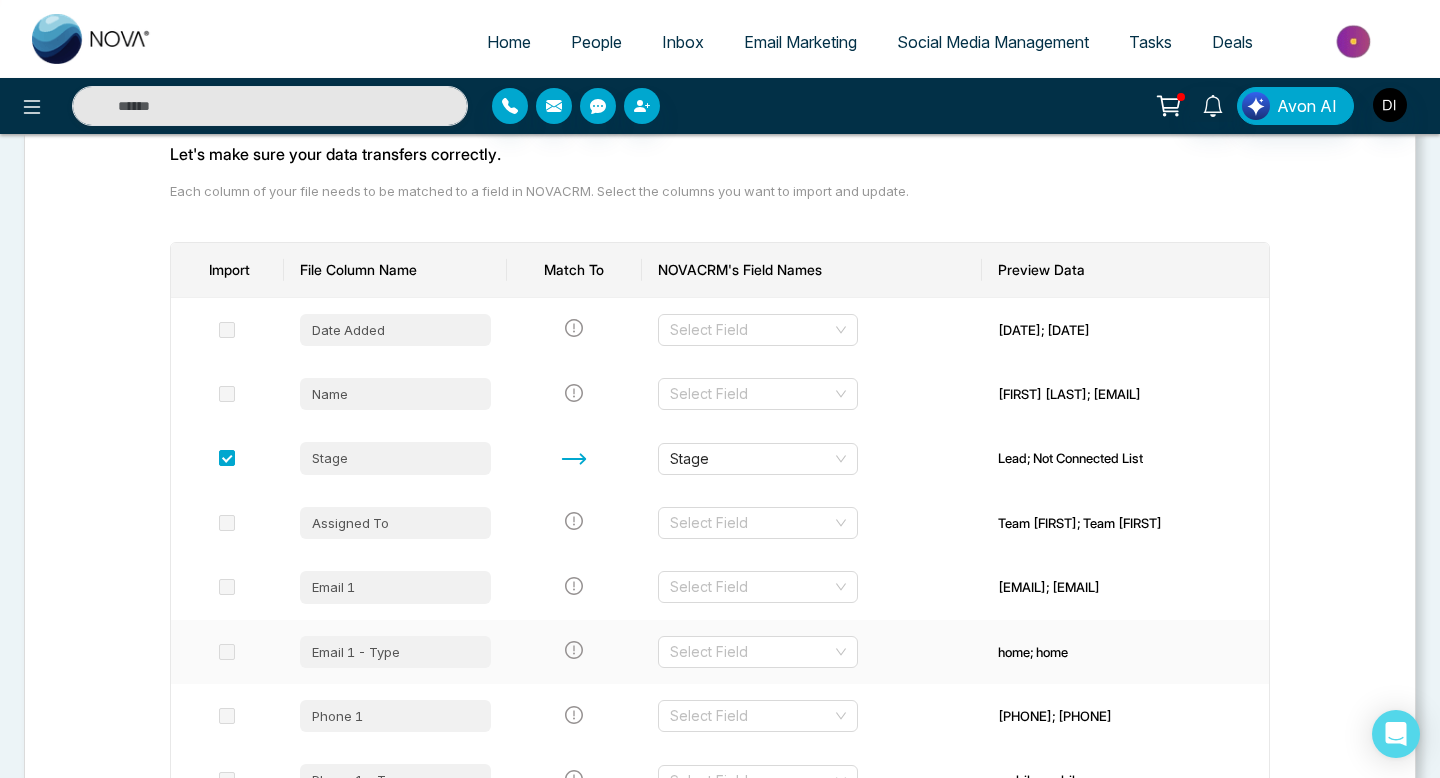 scroll, scrollTop: 192, scrollLeft: 0, axis: vertical 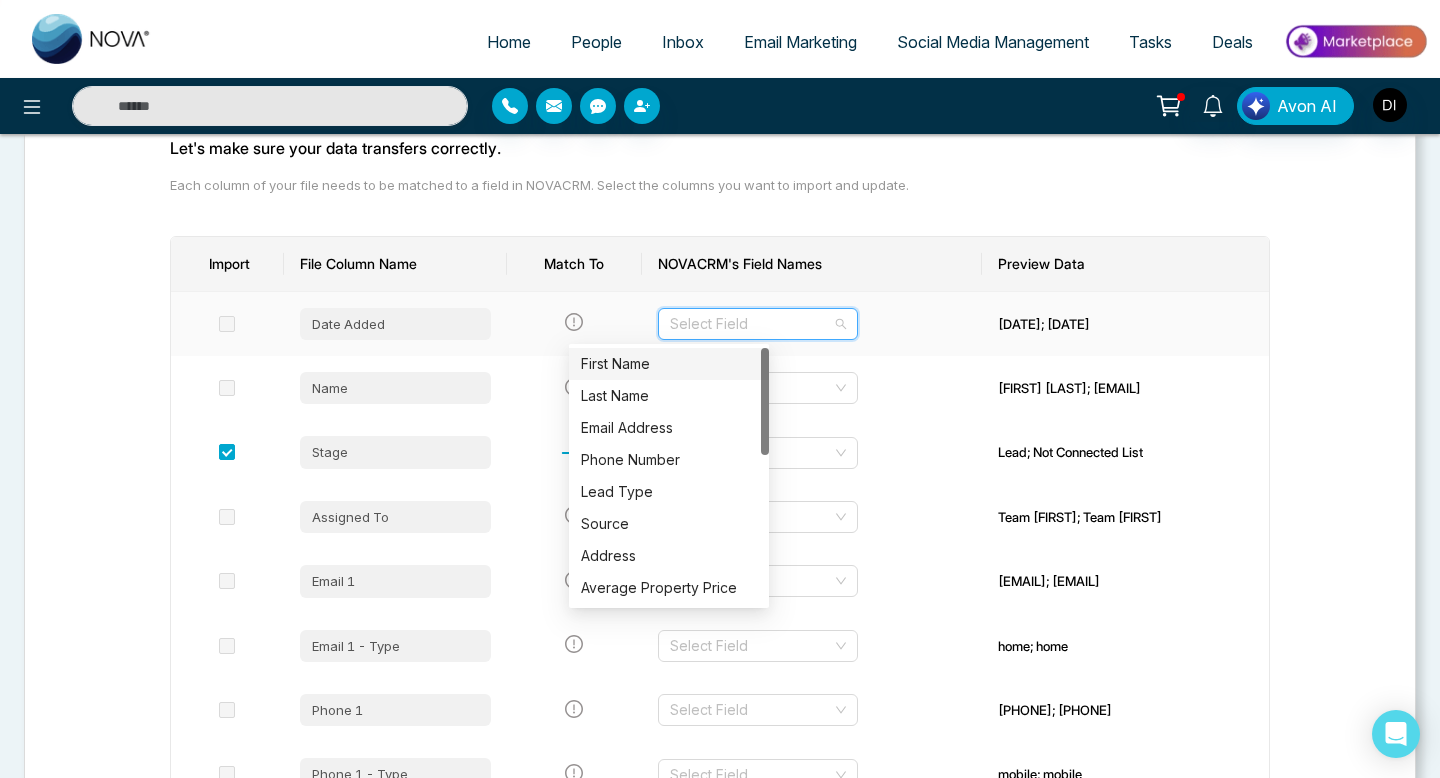click at bounding box center [751, 324] 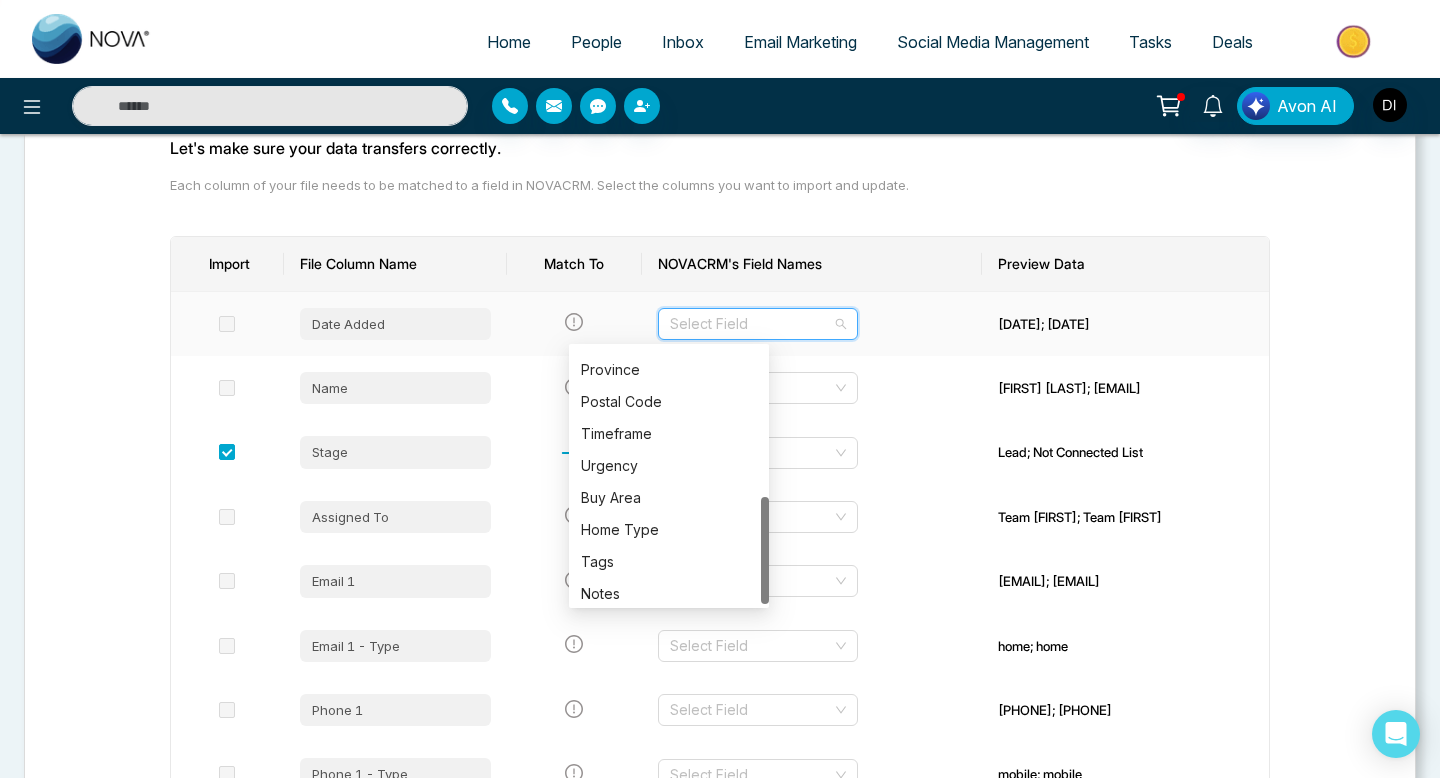 scroll, scrollTop: 352, scrollLeft: 0, axis: vertical 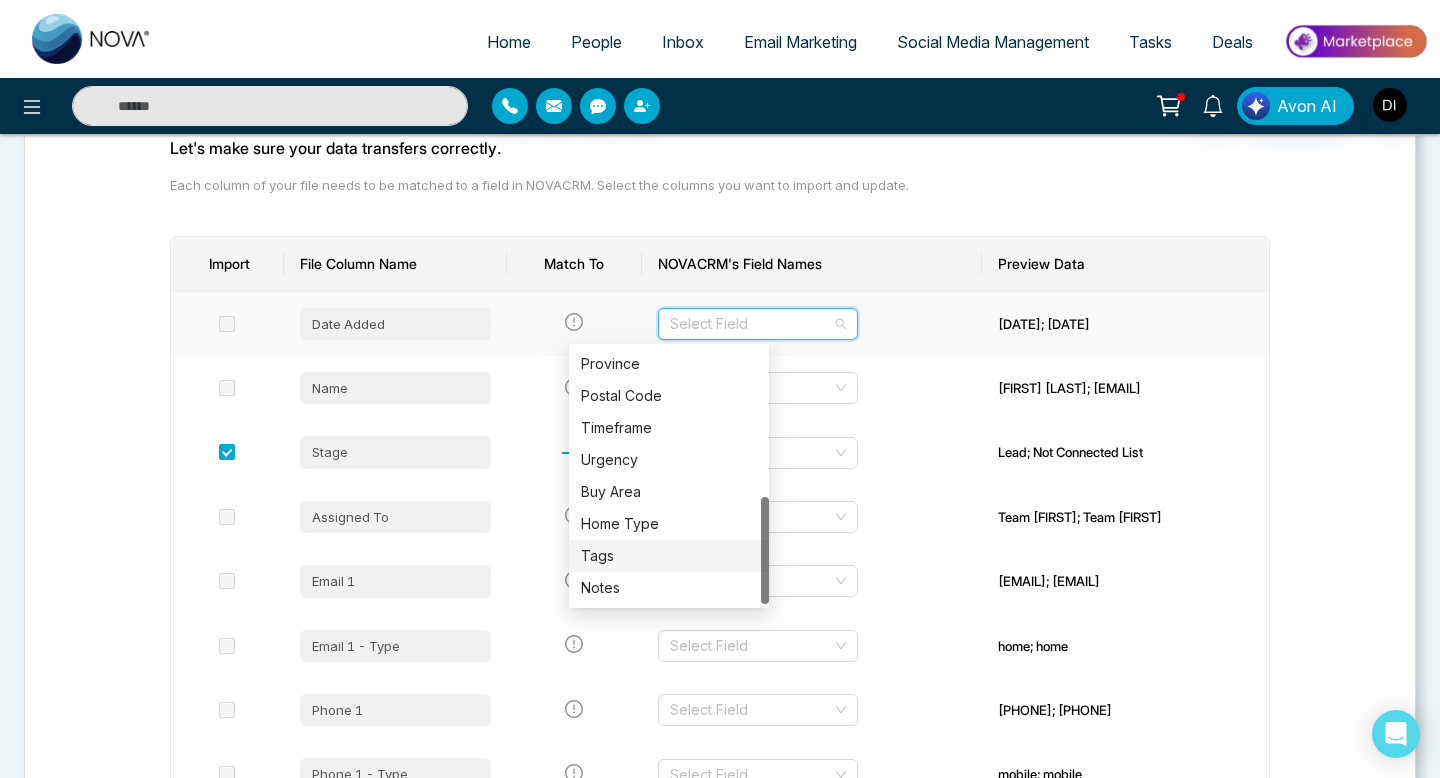 click on "Tags" at bounding box center (669, 556) 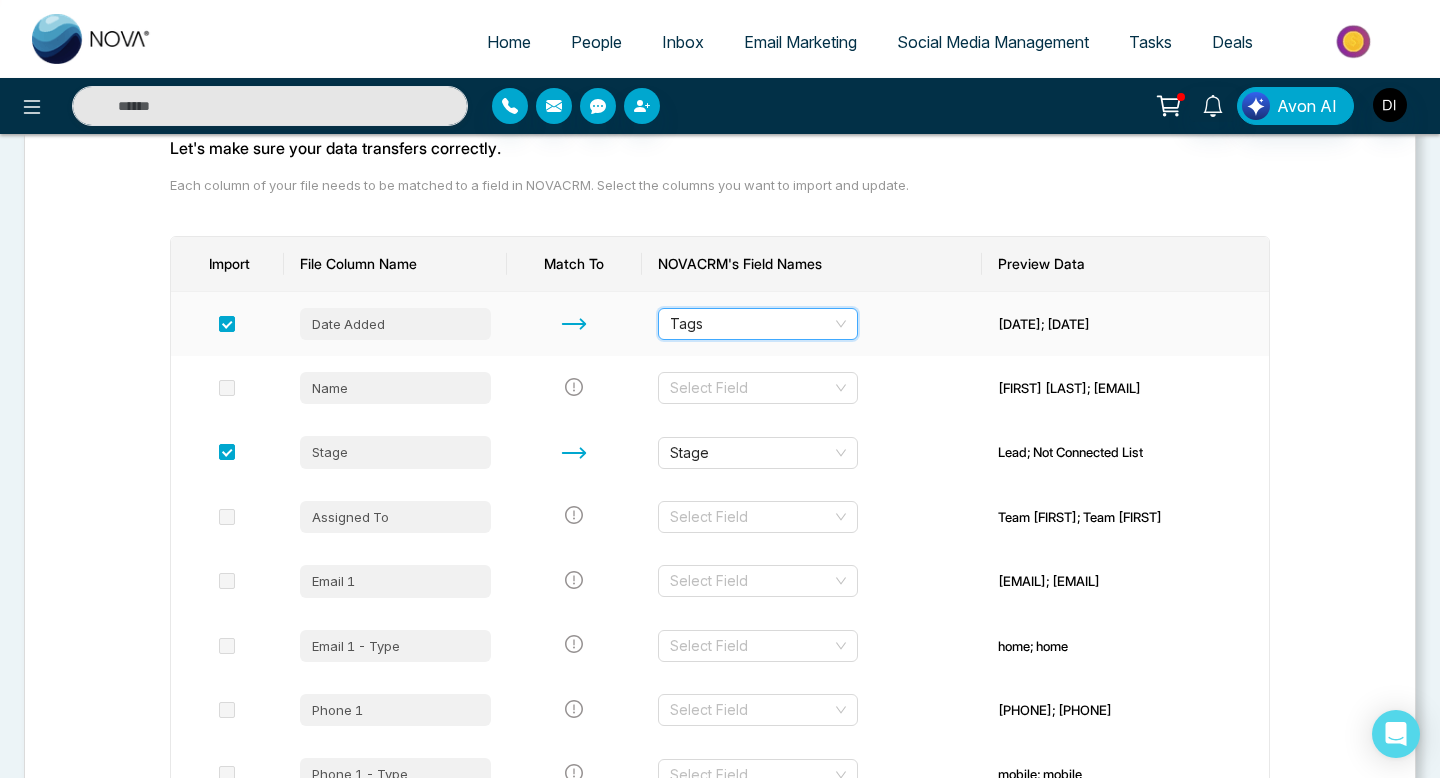 click on "Tags" at bounding box center (758, 324) 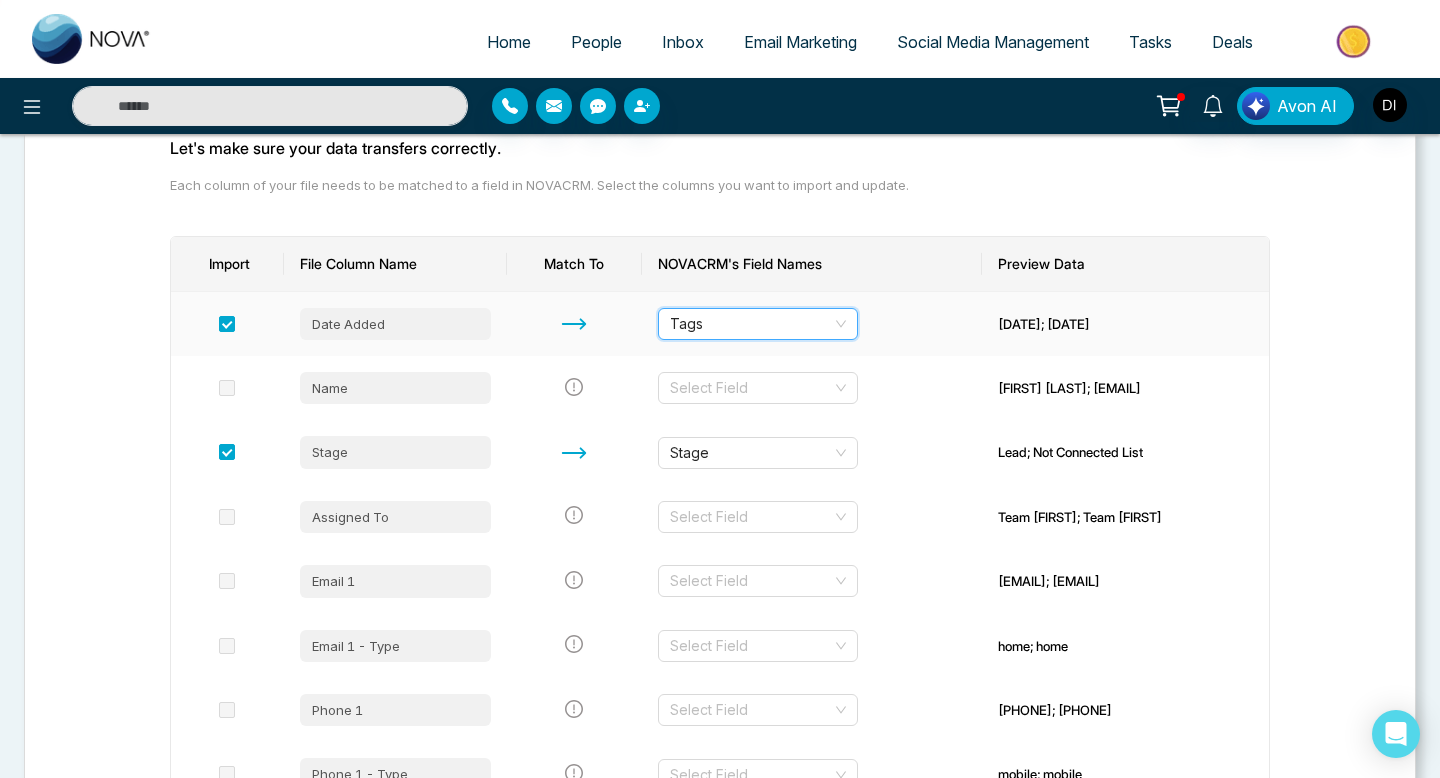 scroll, scrollTop: 320, scrollLeft: 0, axis: vertical 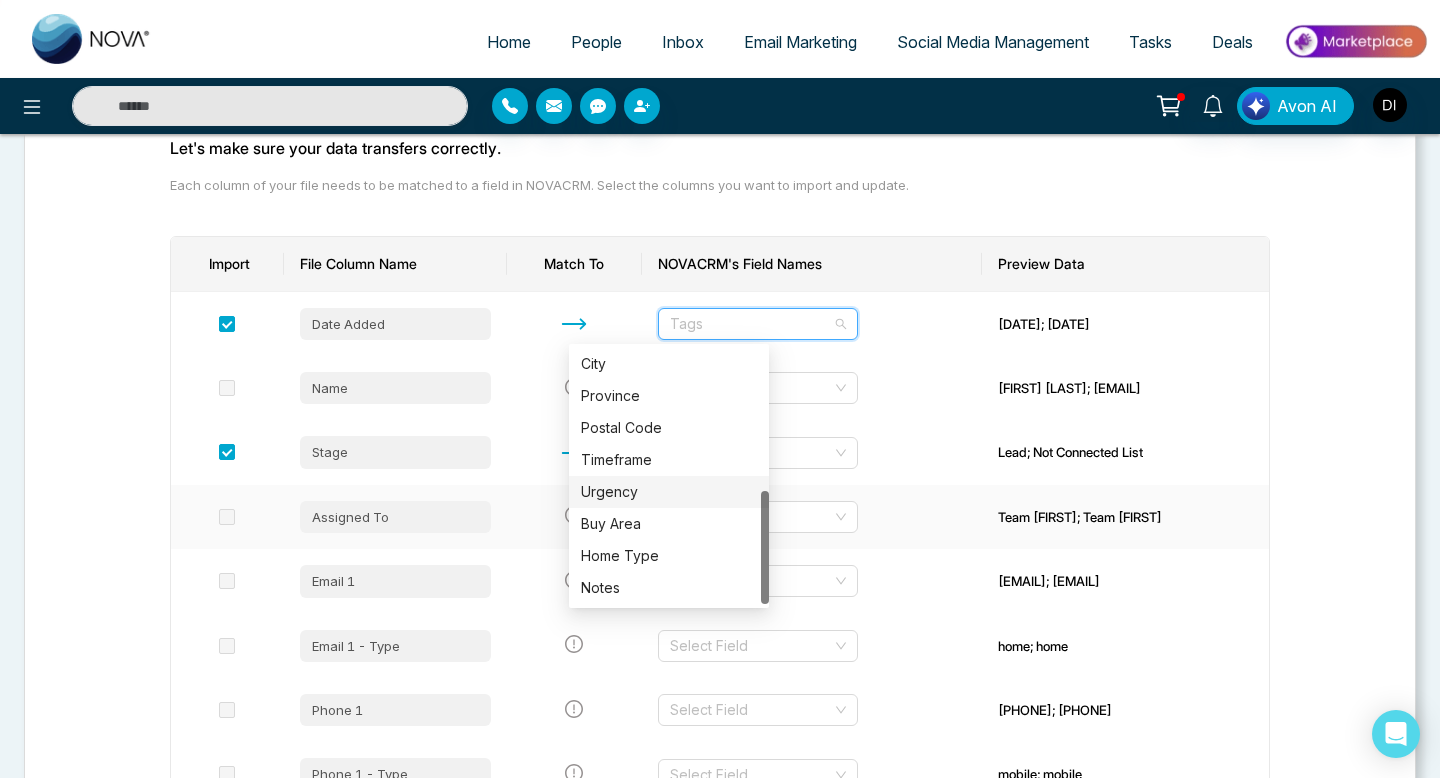 click at bounding box center [574, 517] 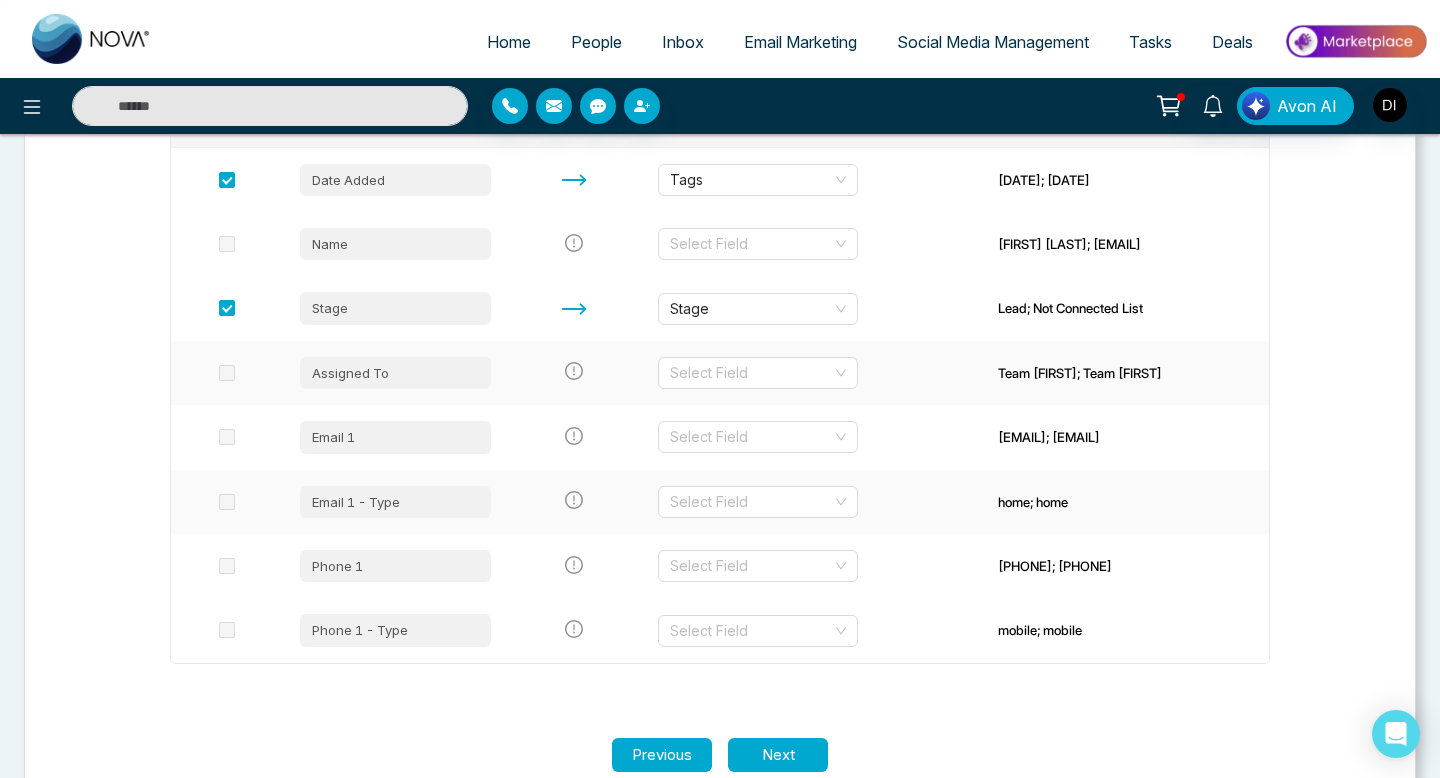 scroll, scrollTop: 378, scrollLeft: 0, axis: vertical 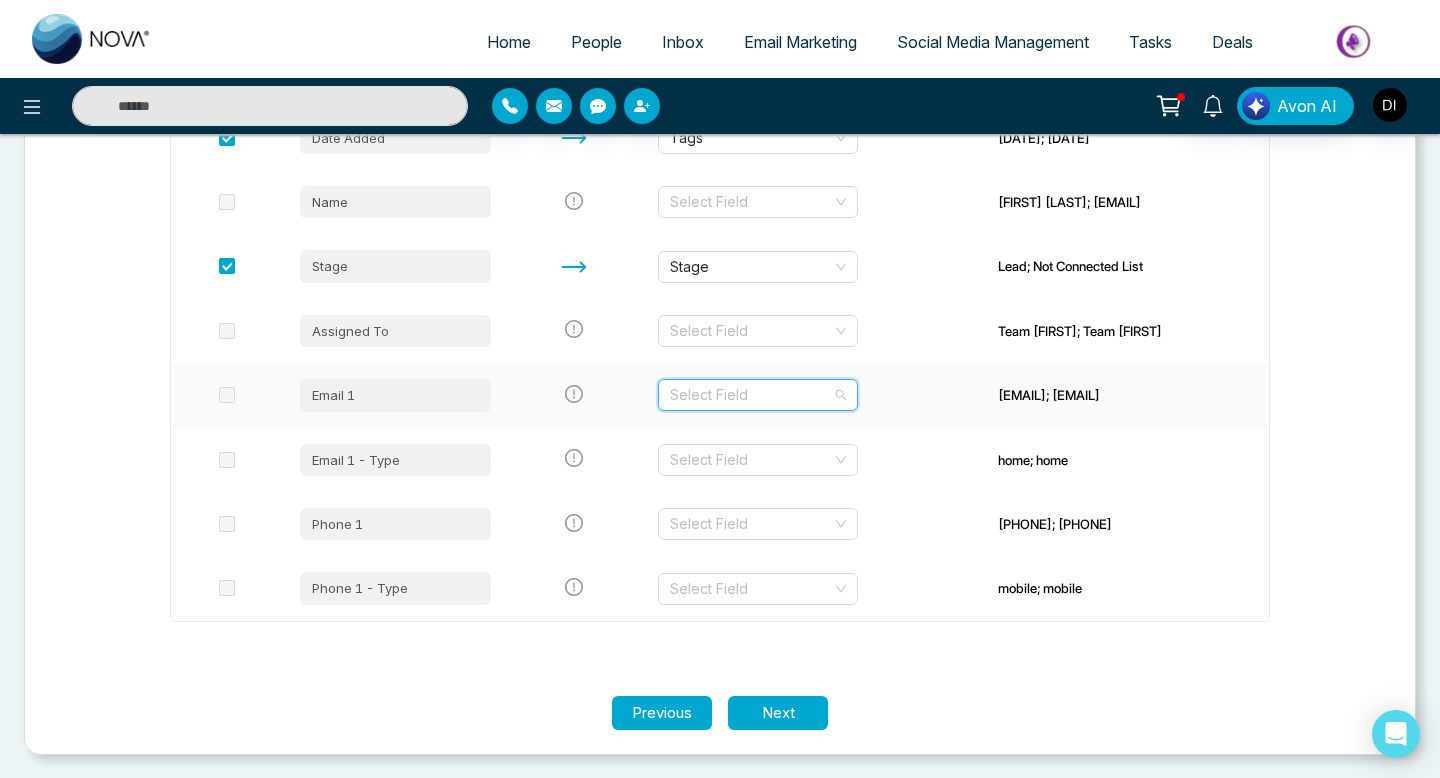 click at bounding box center [751, 395] 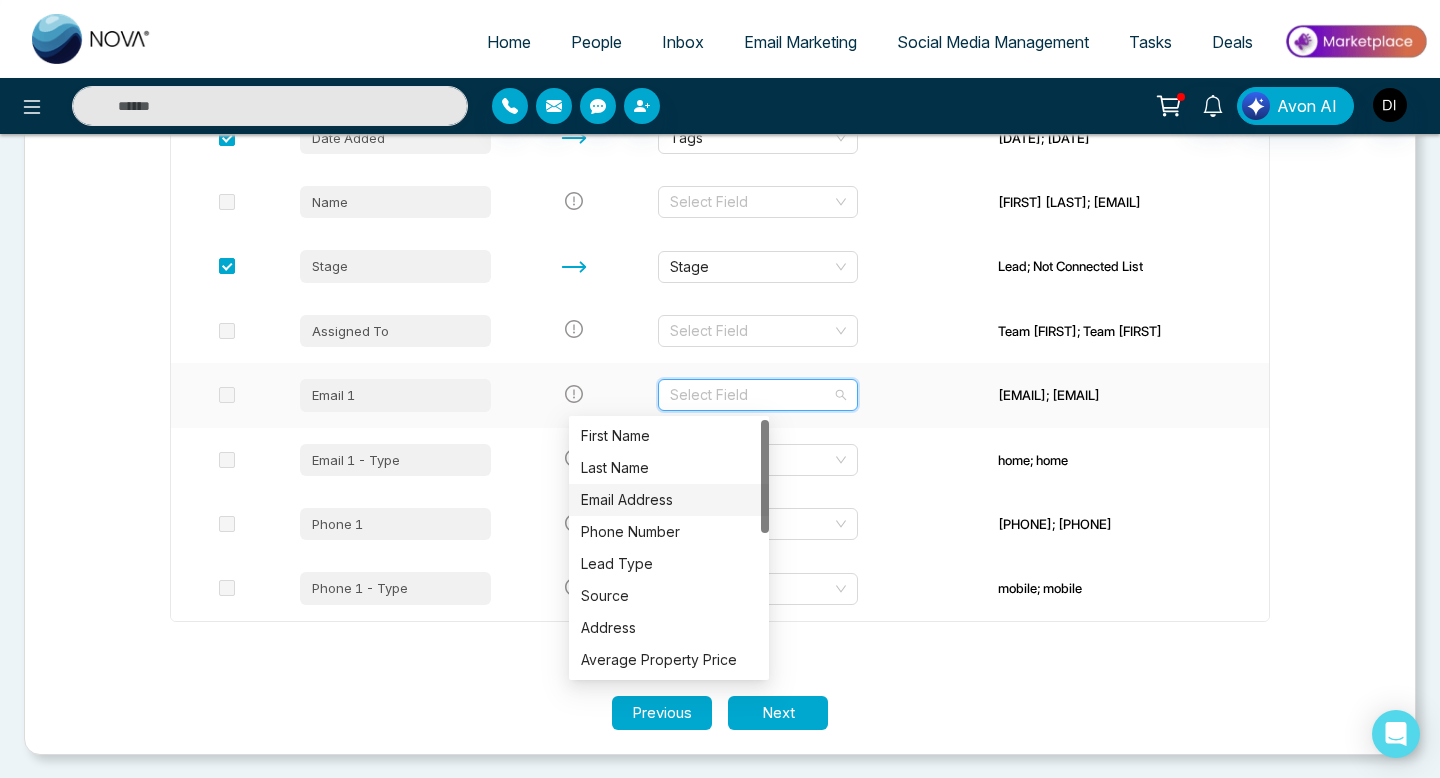 click on "Email Address" at bounding box center [669, 500] 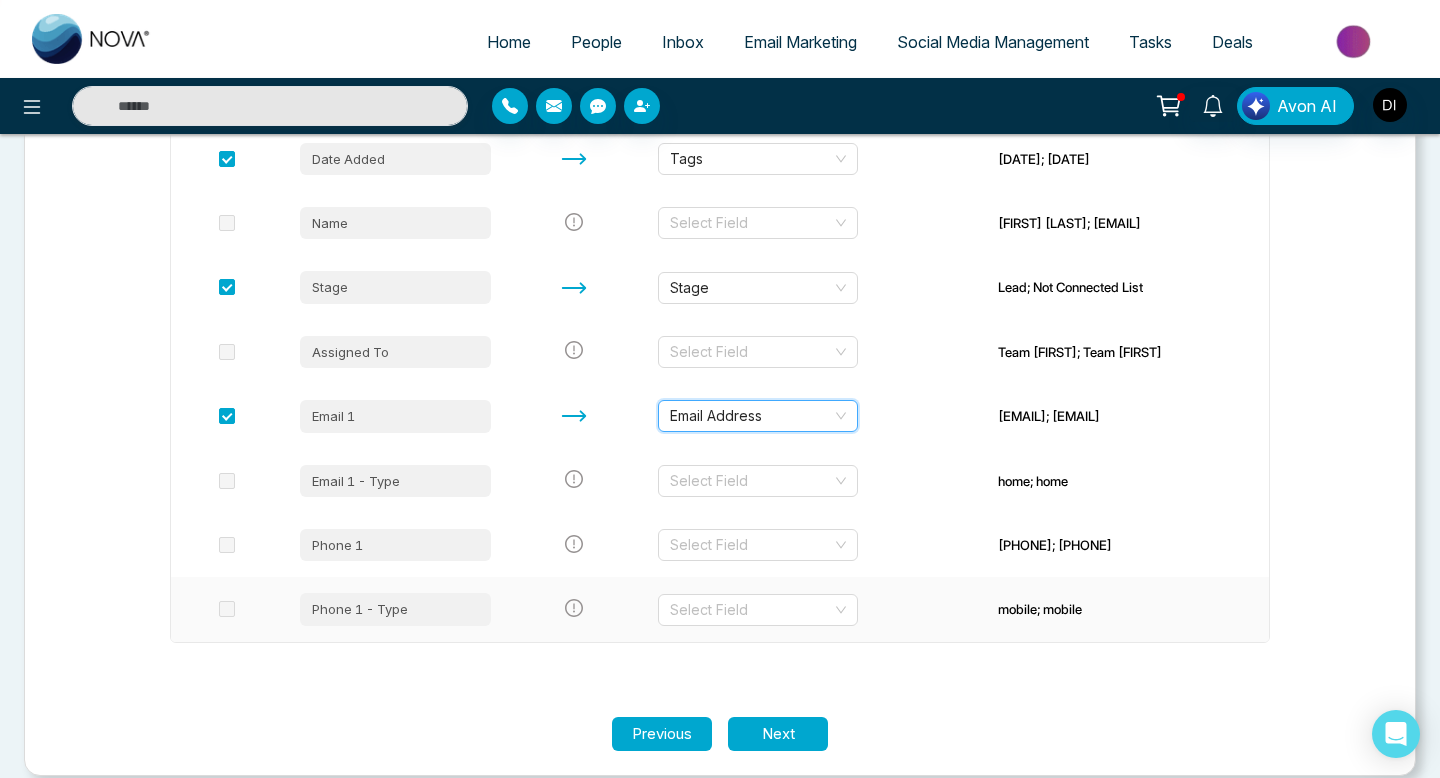 scroll, scrollTop: 360, scrollLeft: 0, axis: vertical 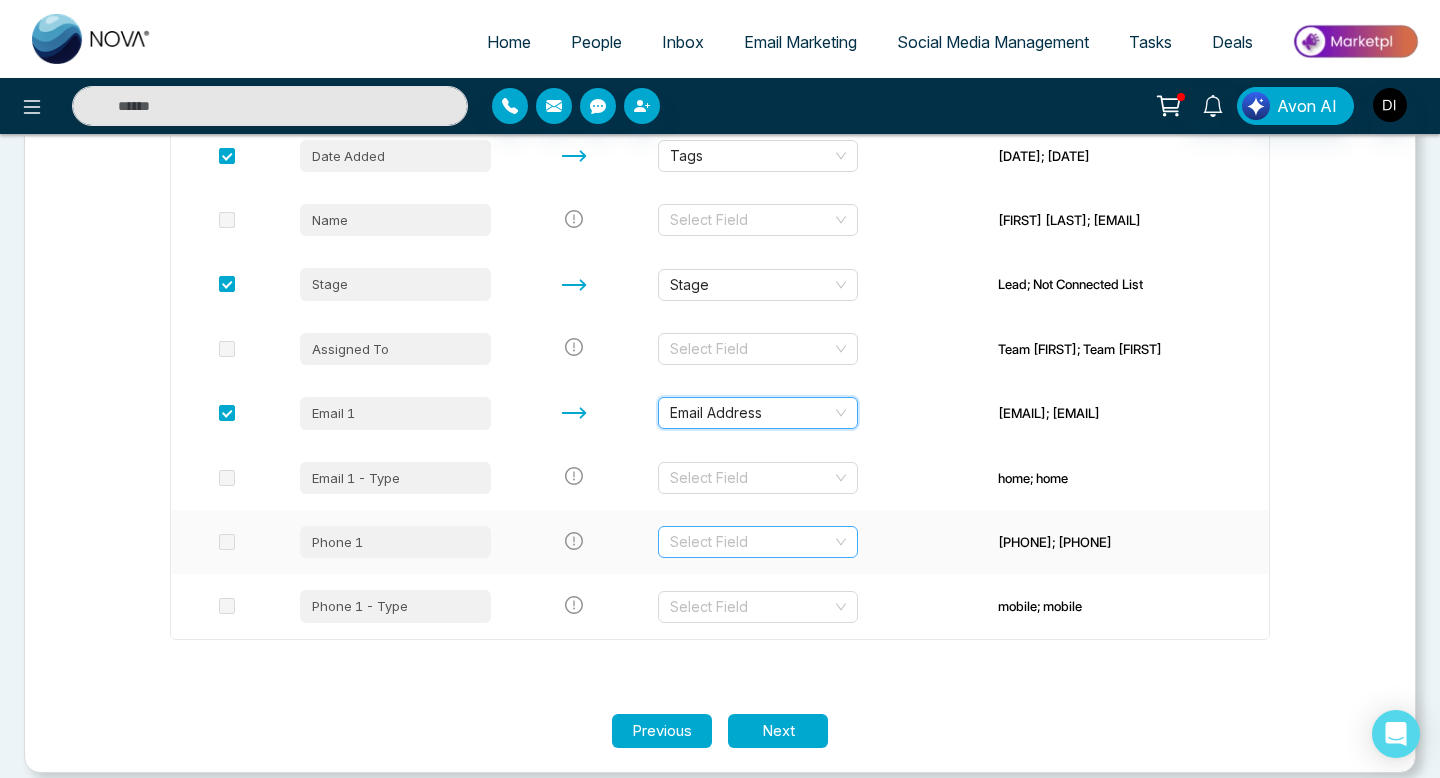 click at bounding box center (751, 542) 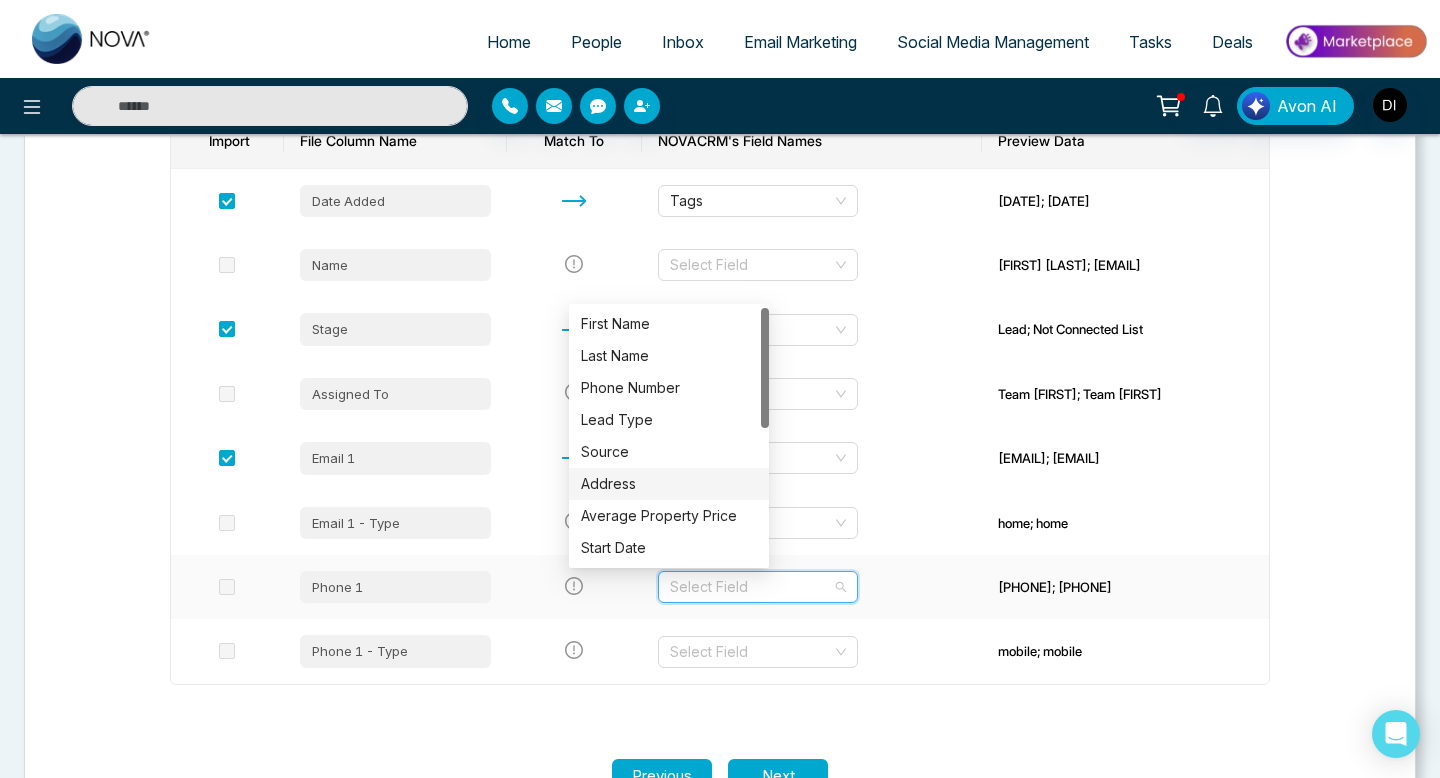 scroll, scrollTop: 314, scrollLeft: 0, axis: vertical 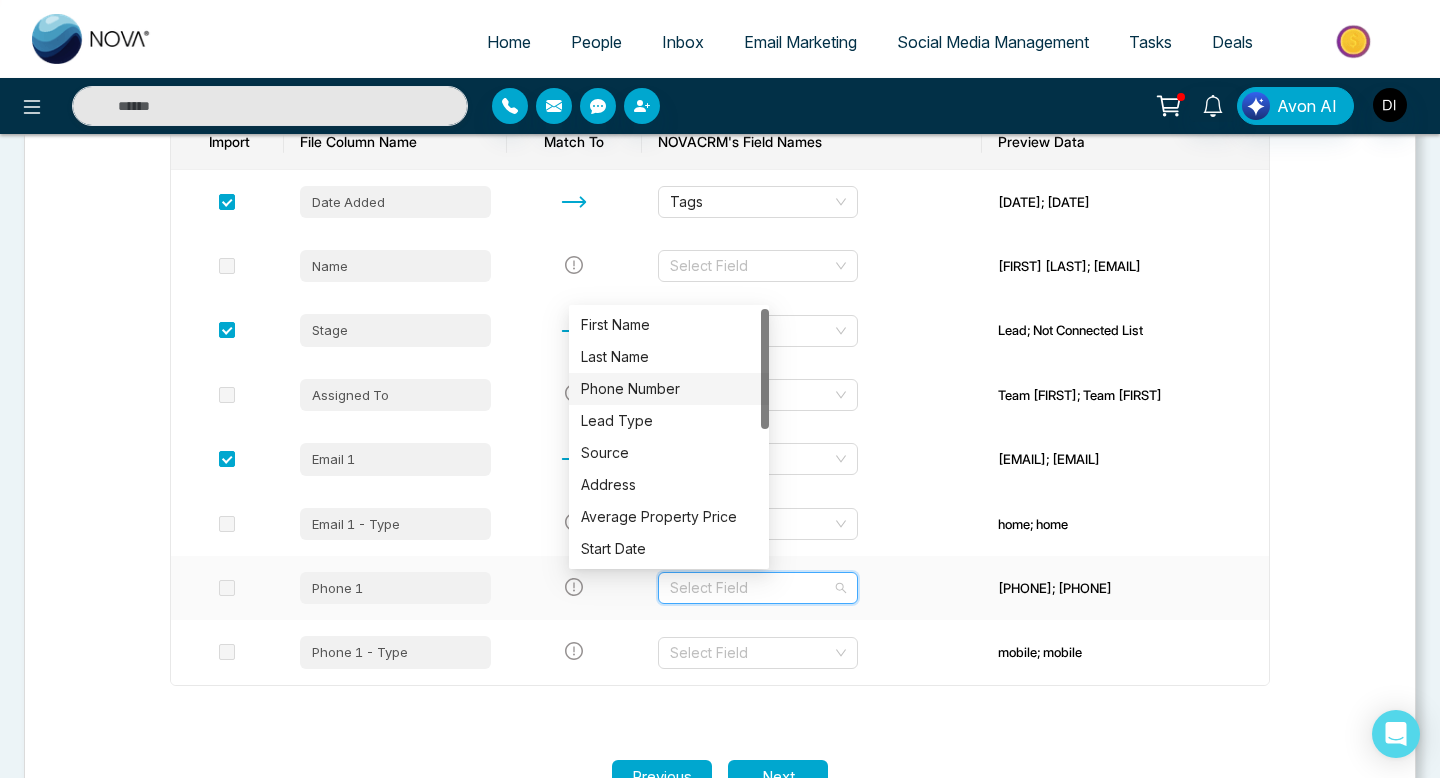 click on "Phone Number" at bounding box center [669, 389] 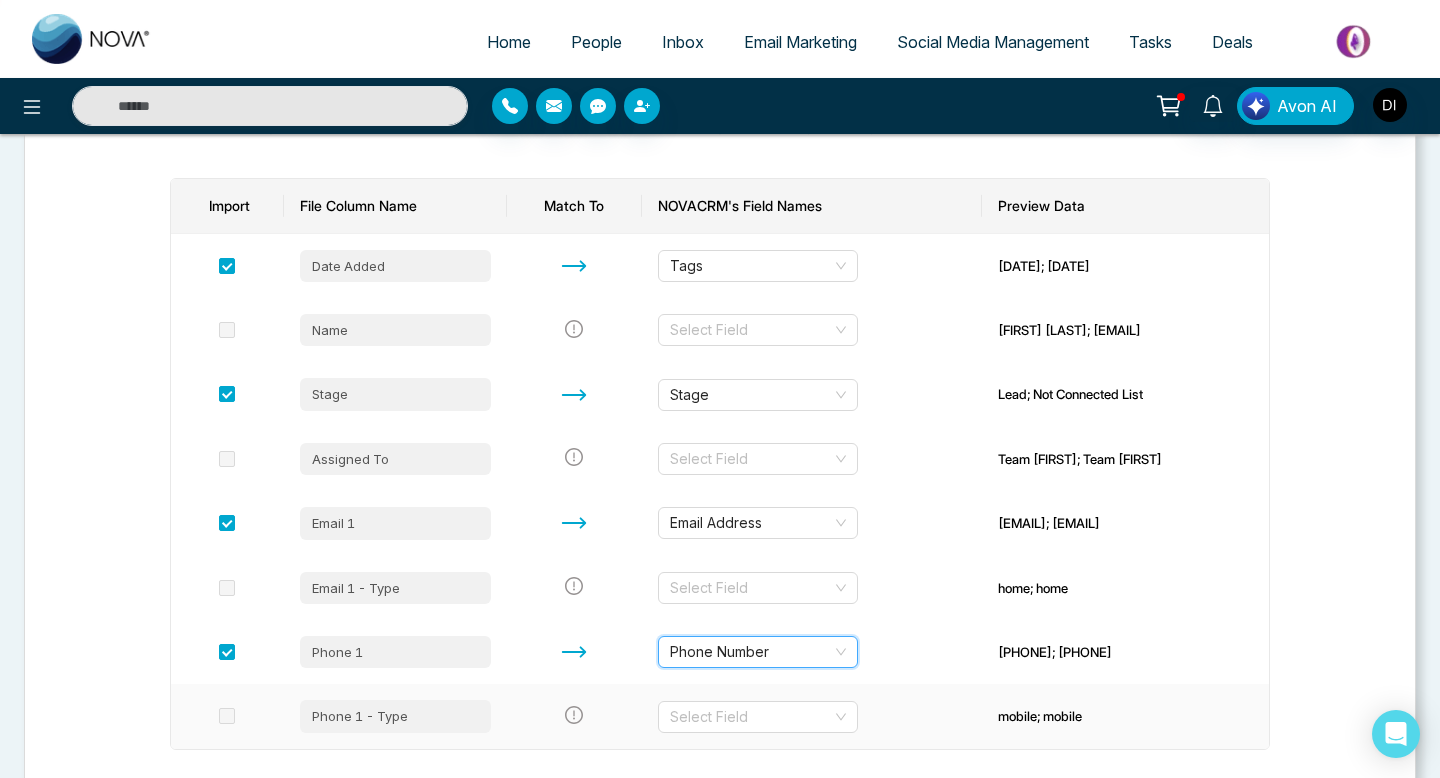 scroll, scrollTop: 378, scrollLeft: 0, axis: vertical 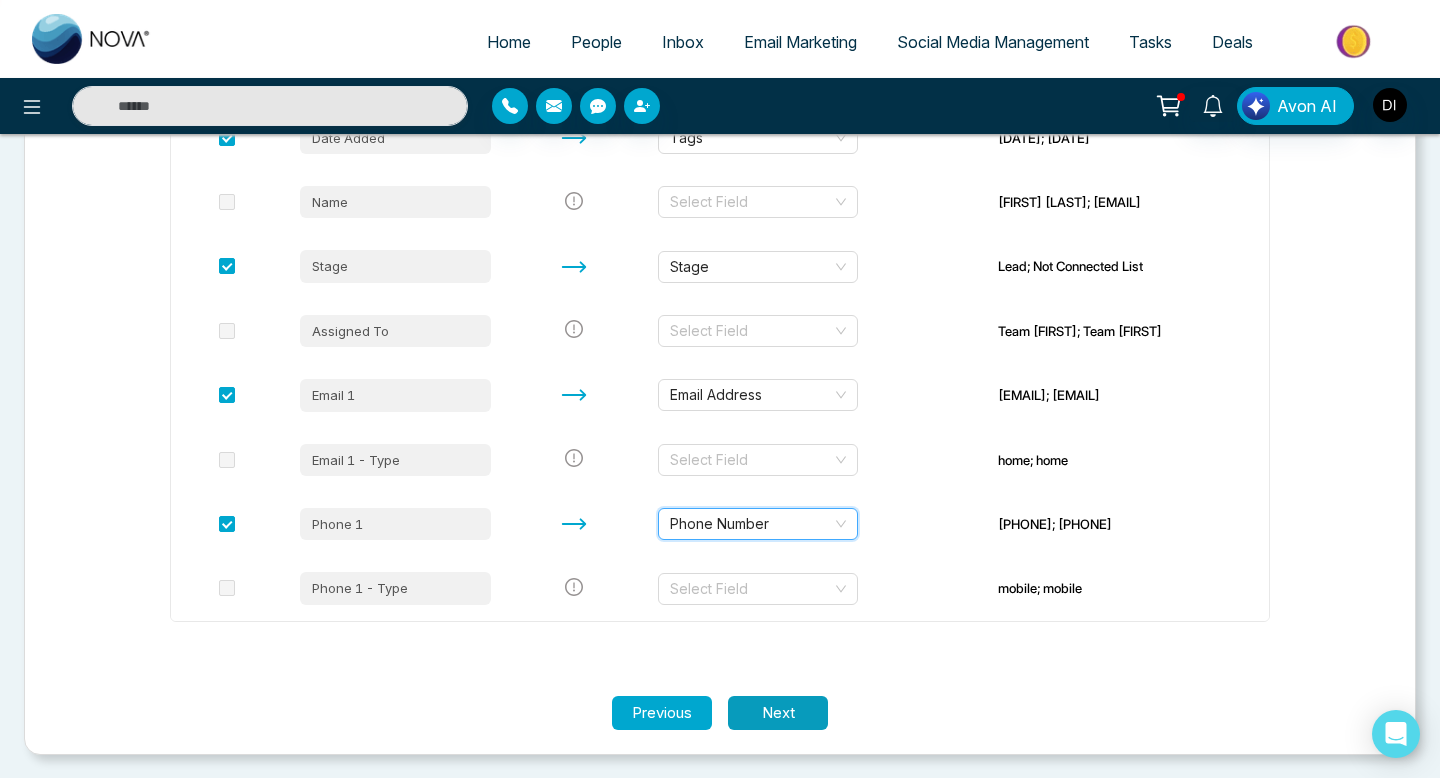 click on "Next" at bounding box center (778, 713) 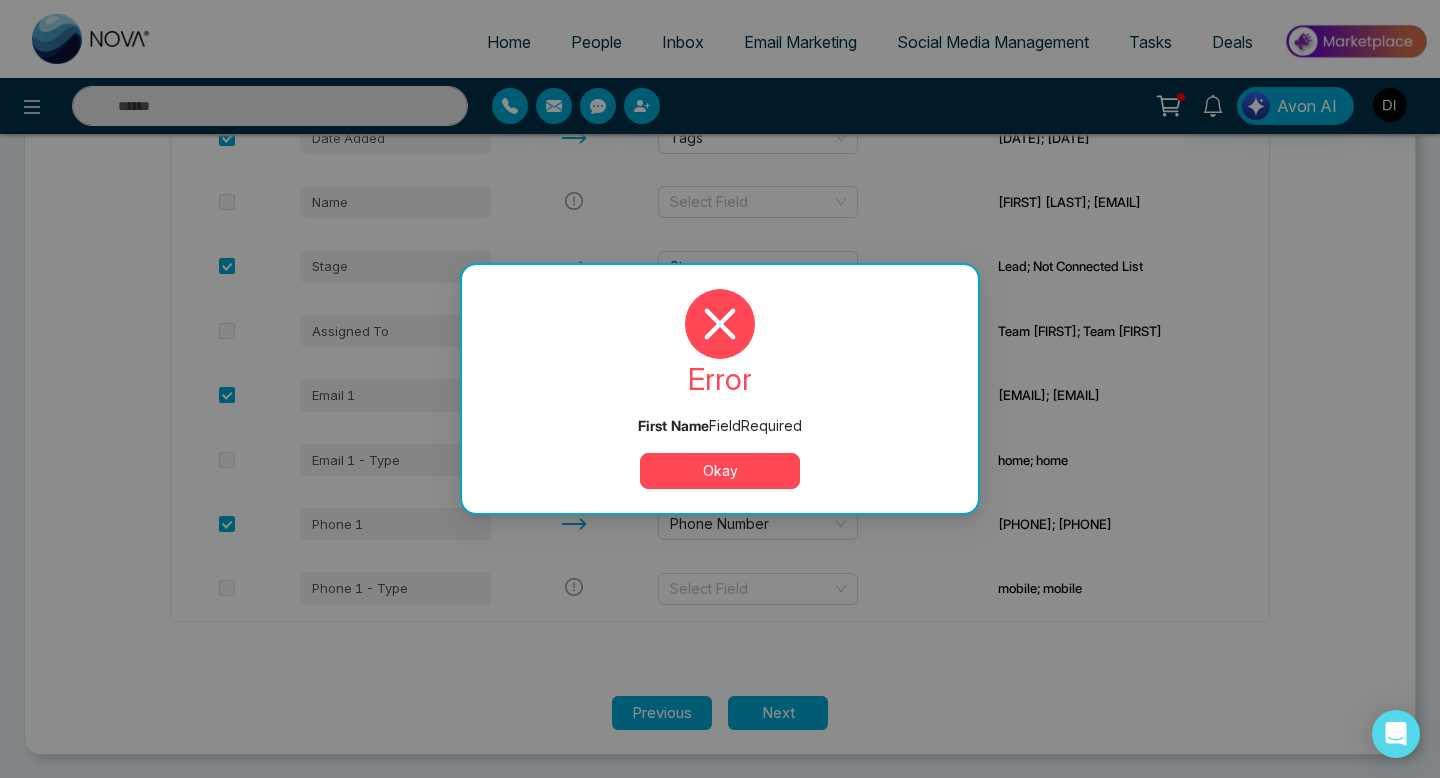 click on "Okay" at bounding box center [720, 471] 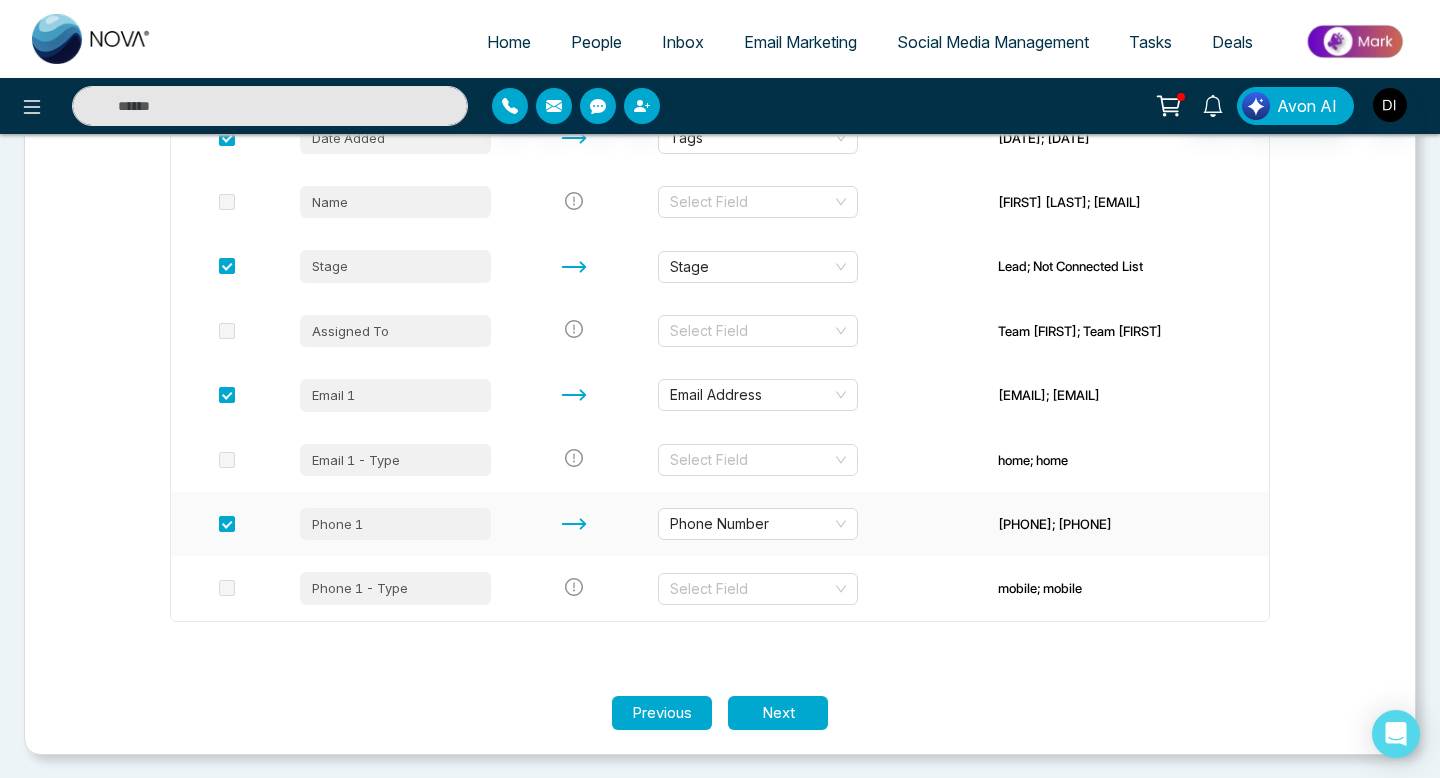 scroll, scrollTop: 334, scrollLeft: 0, axis: vertical 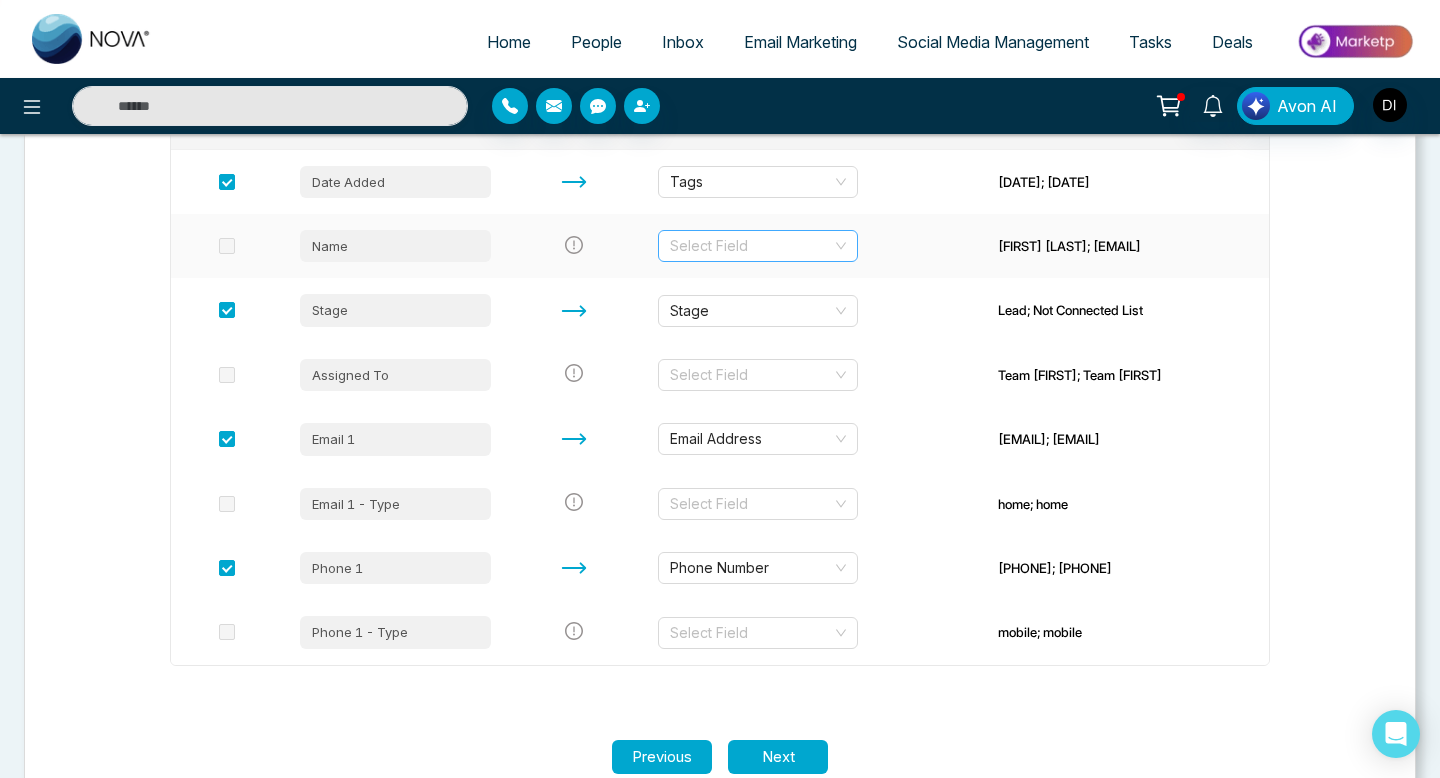 click at bounding box center [751, 246] 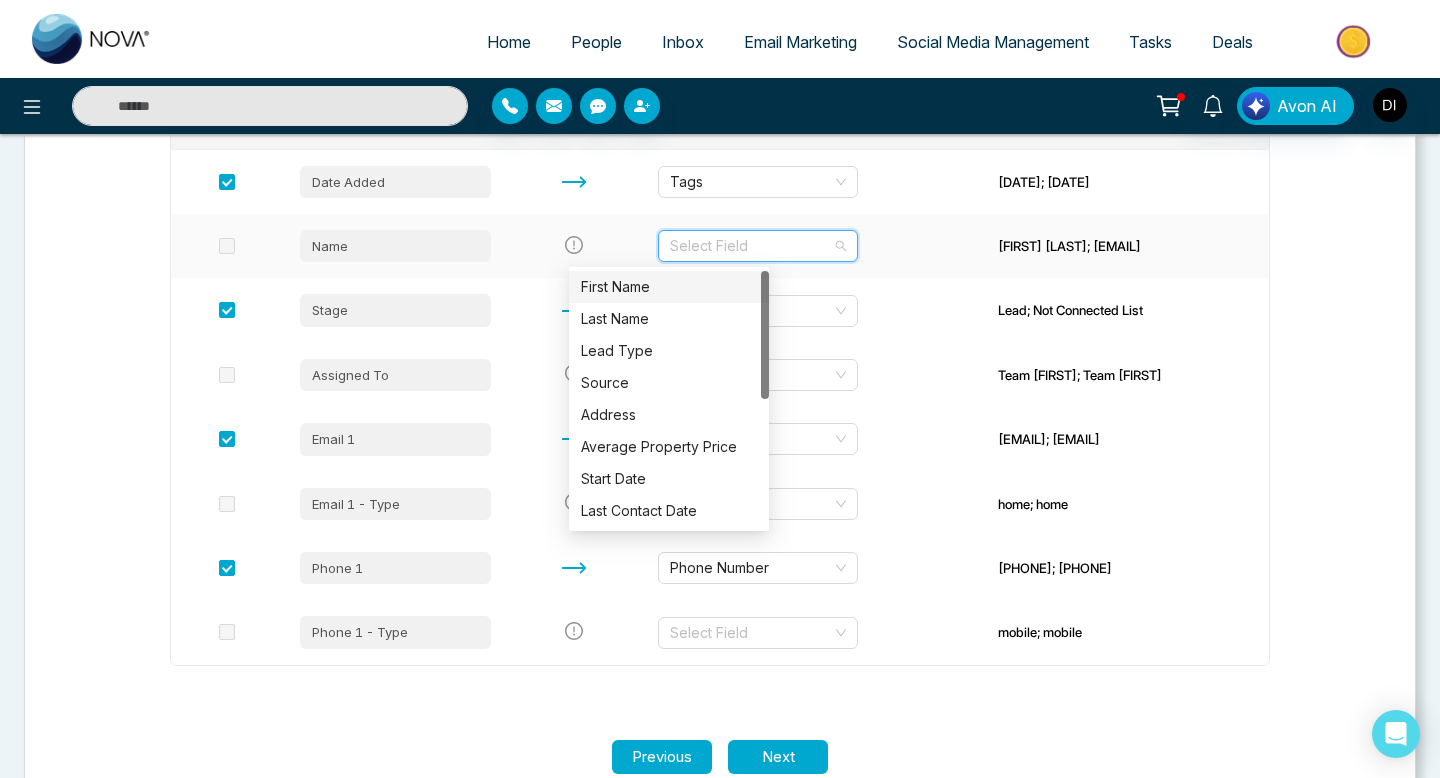 click on "First Name" at bounding box center (669, 287) 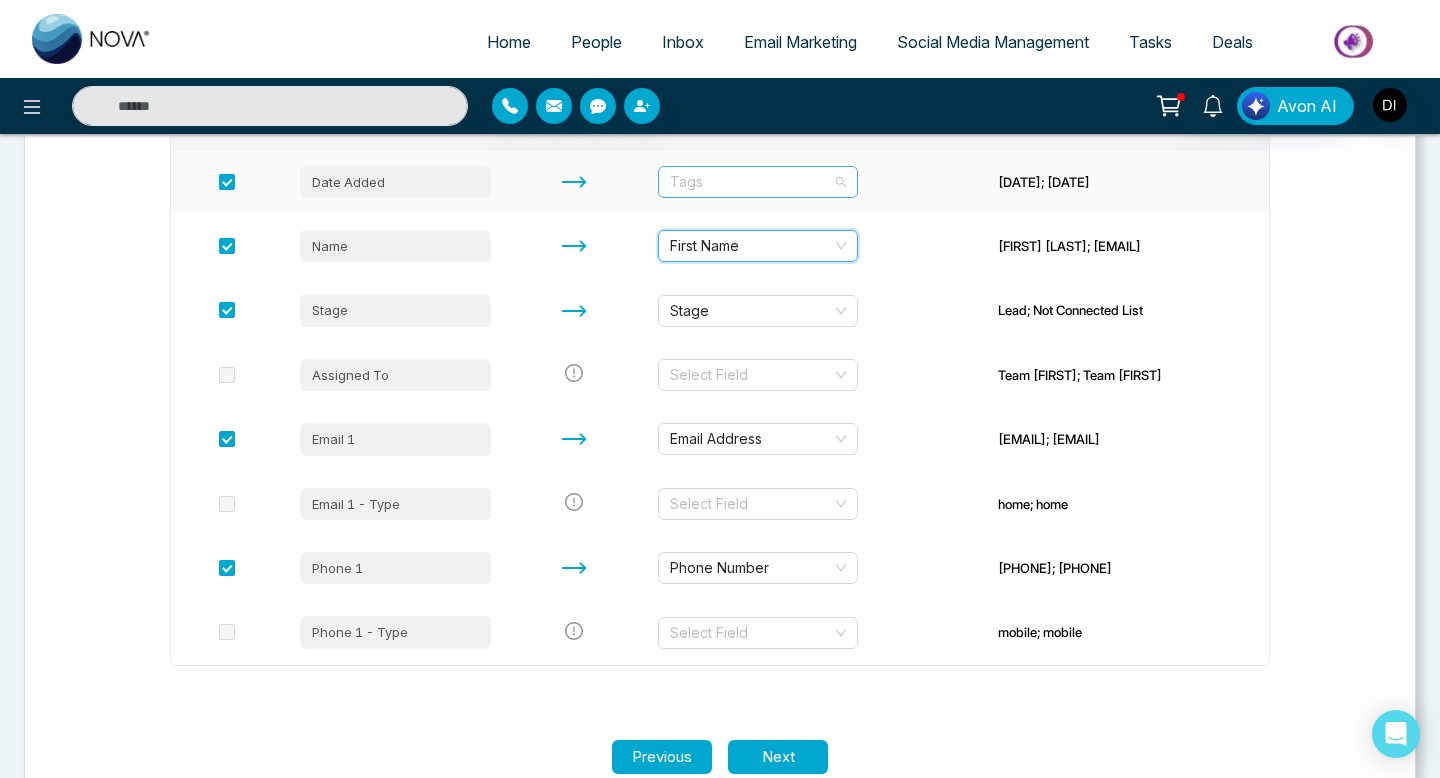 scroll, scrollTop: 224, scrollLeft: 0, axis: vertical 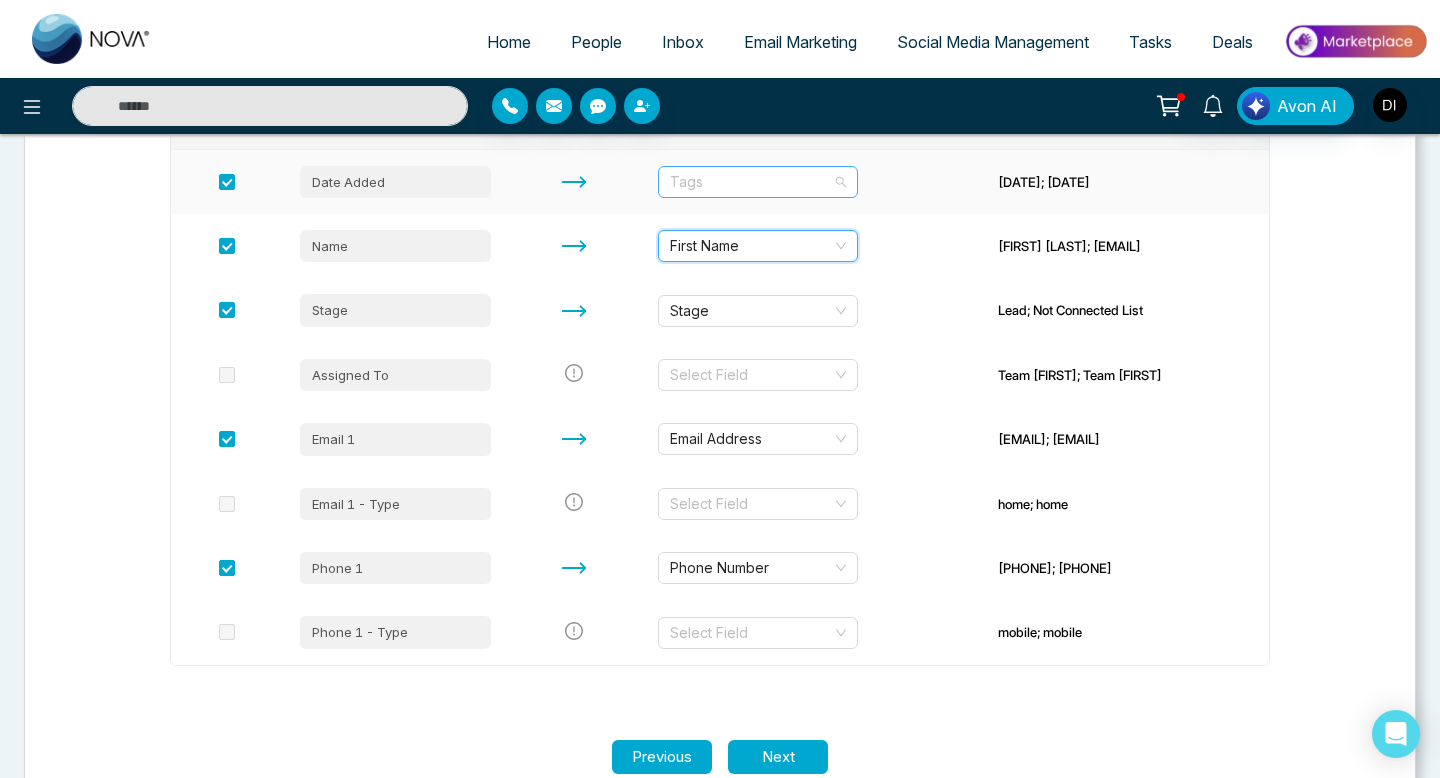 click on "Tags" at bounding box center (758, 182) 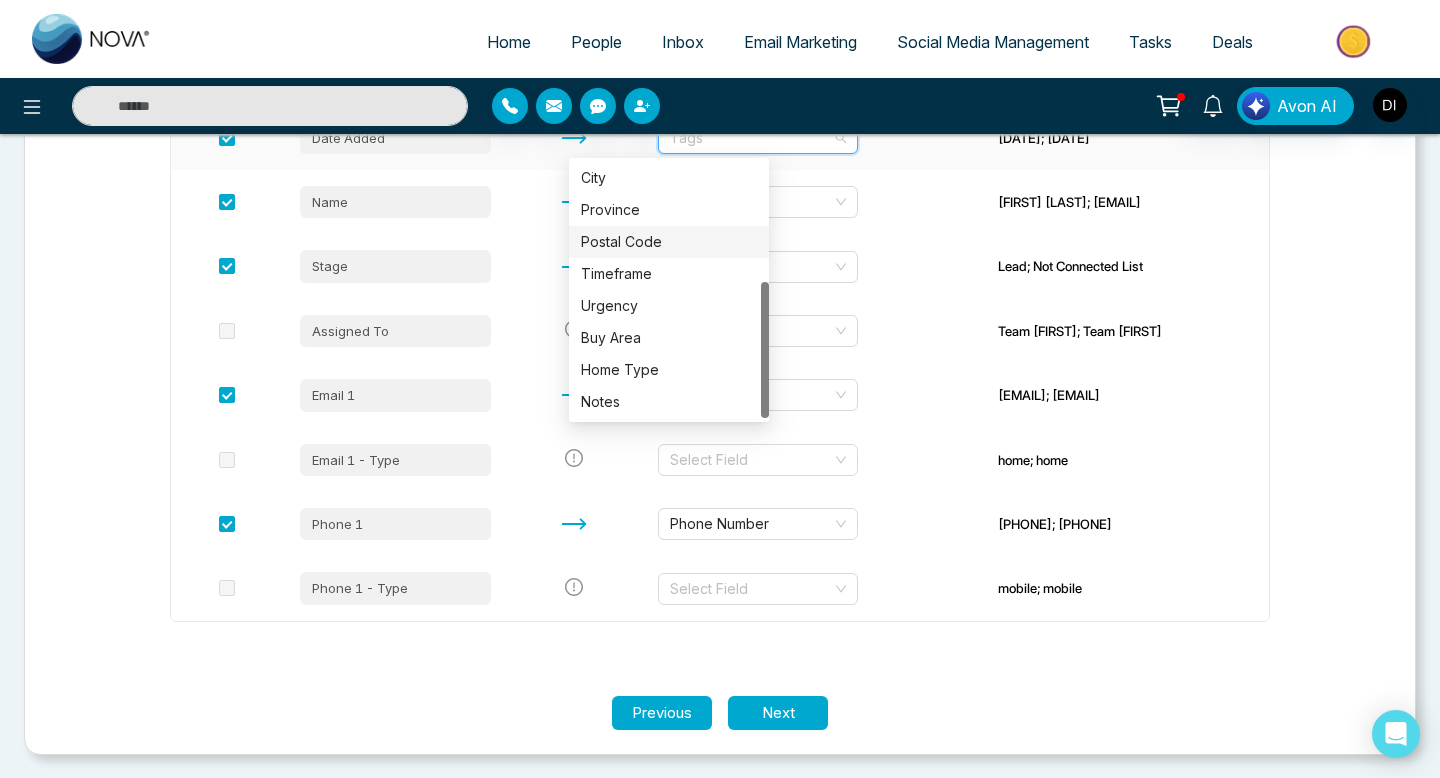 scroll, scrollTop: 320, scrollLeft: 0, axis: vertical 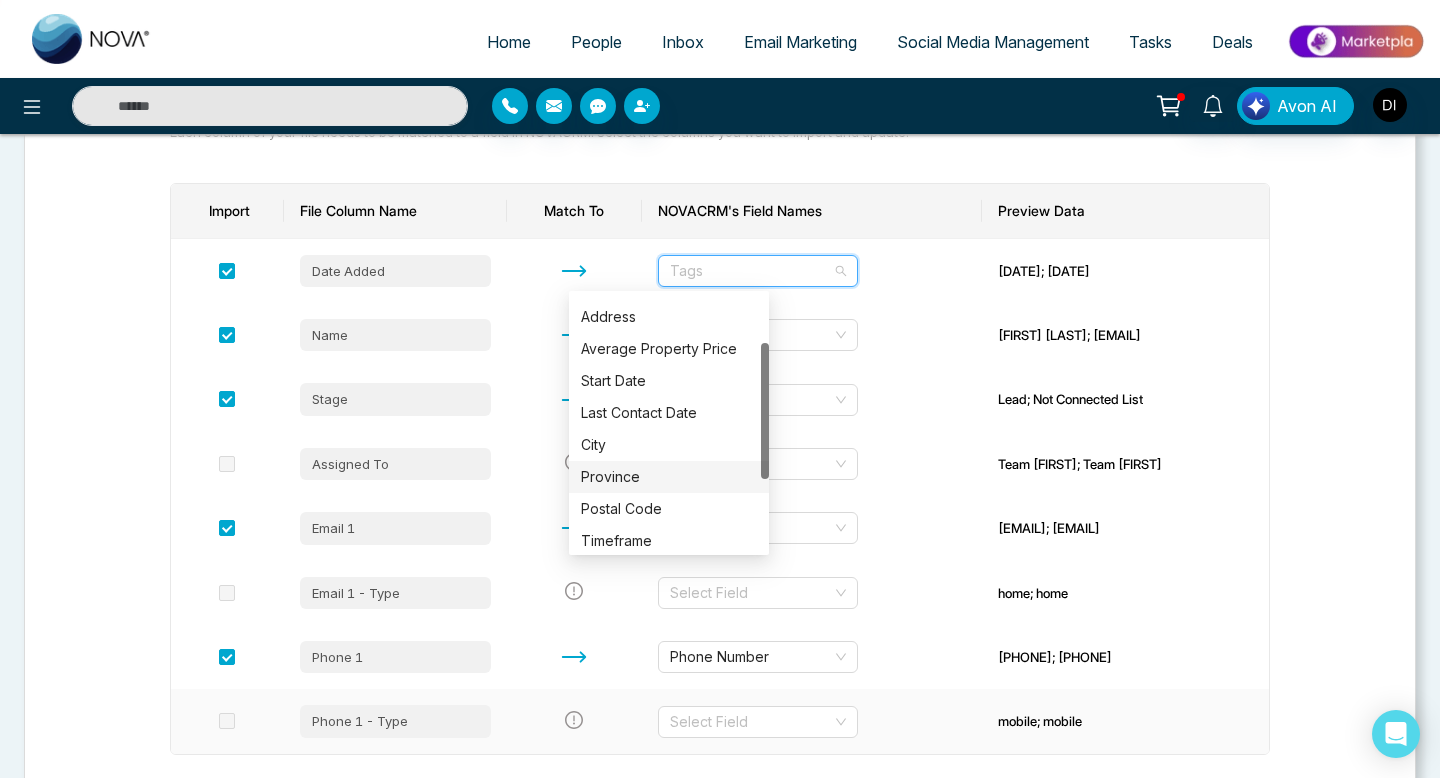 click at bounding box center (574, 721) 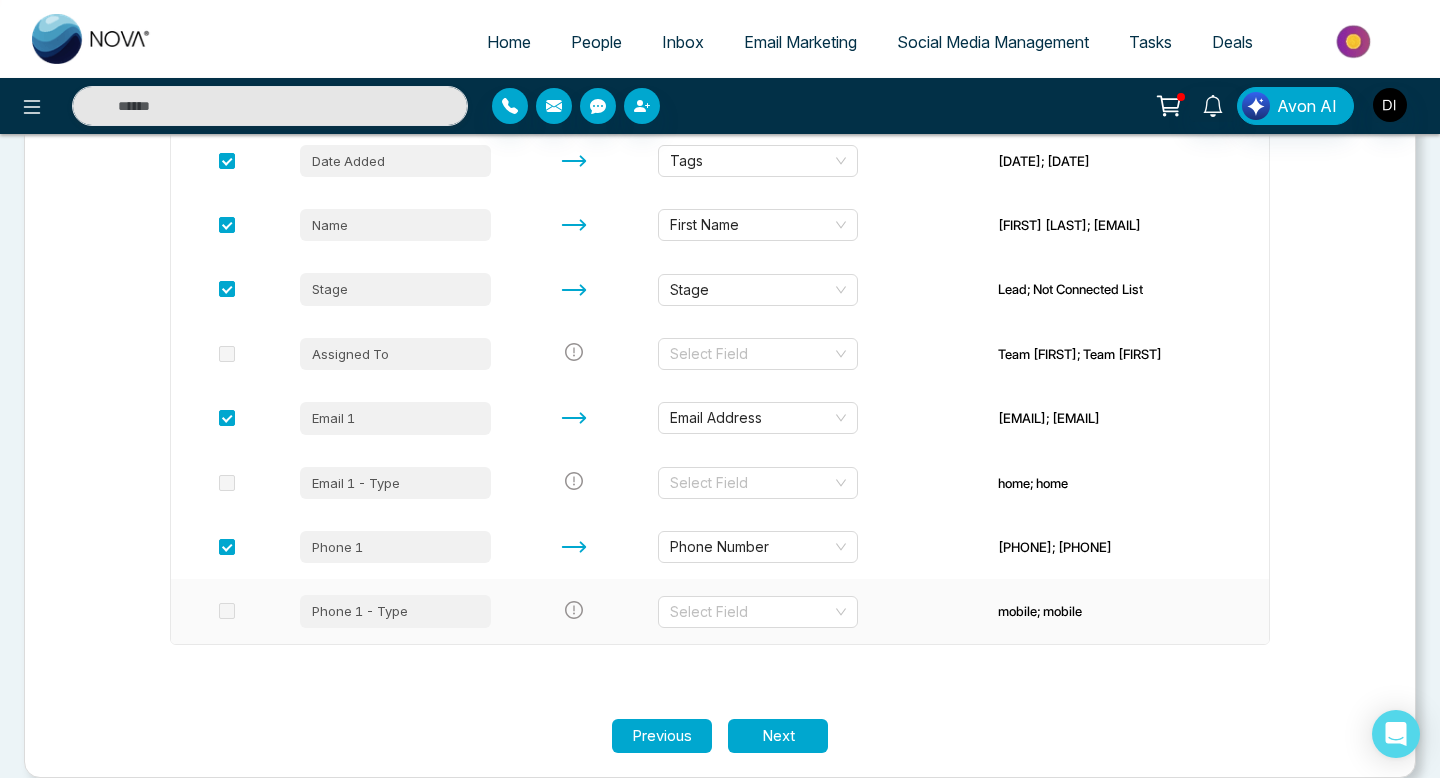 scroll, scrollTop: 369, scrollLeft: 0, axis: vertical 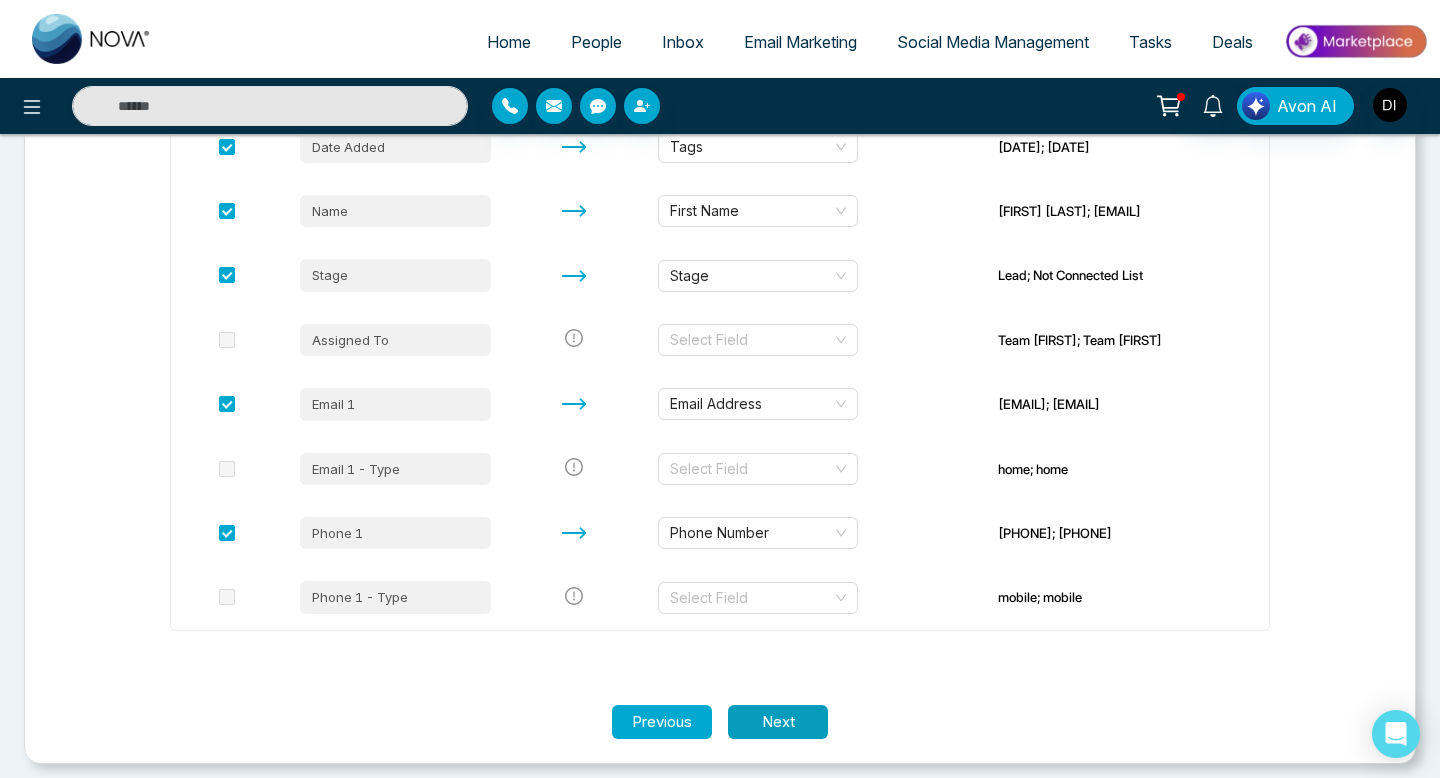 click on "Next" at bounding box center [778, 722] 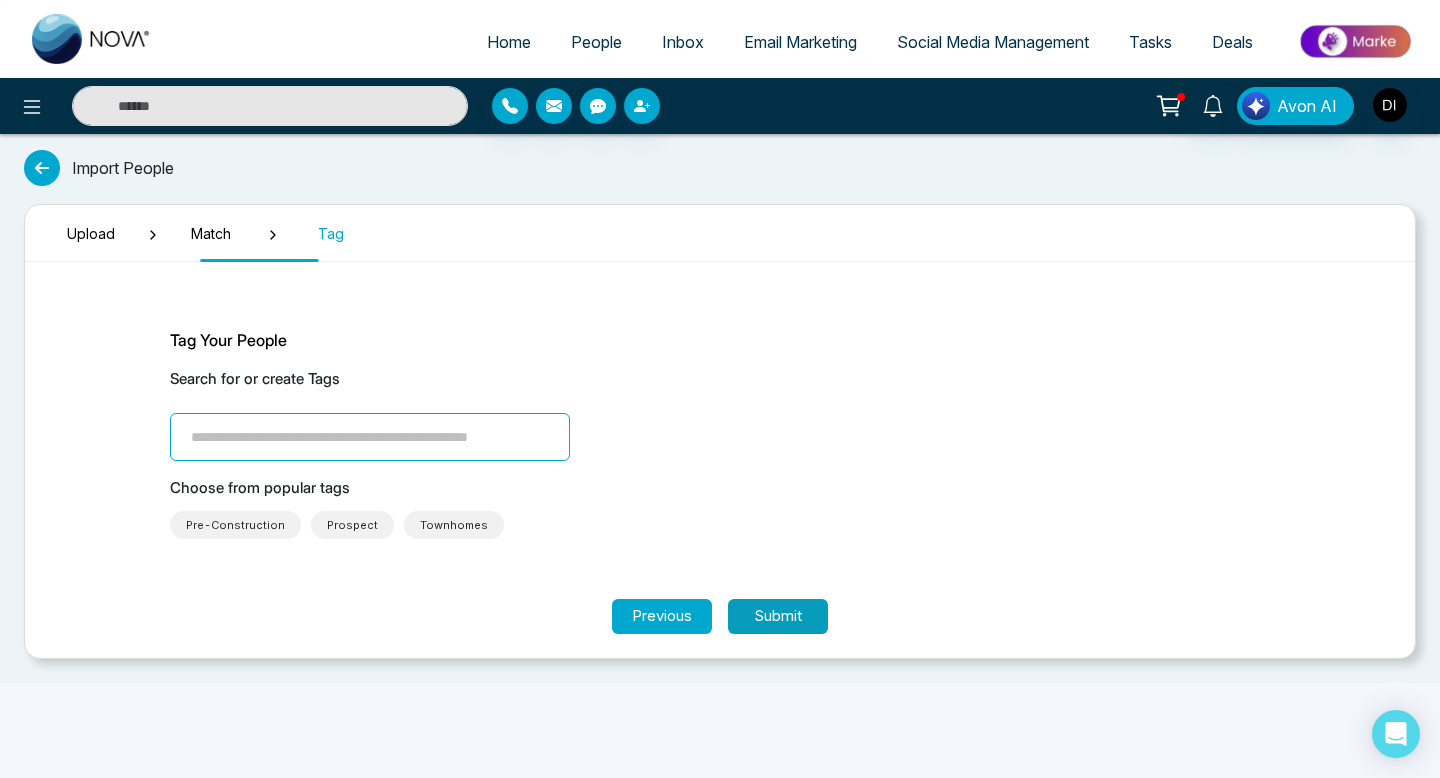 scroll, scrollTop: 0, scrollLeft: 0, axis: both 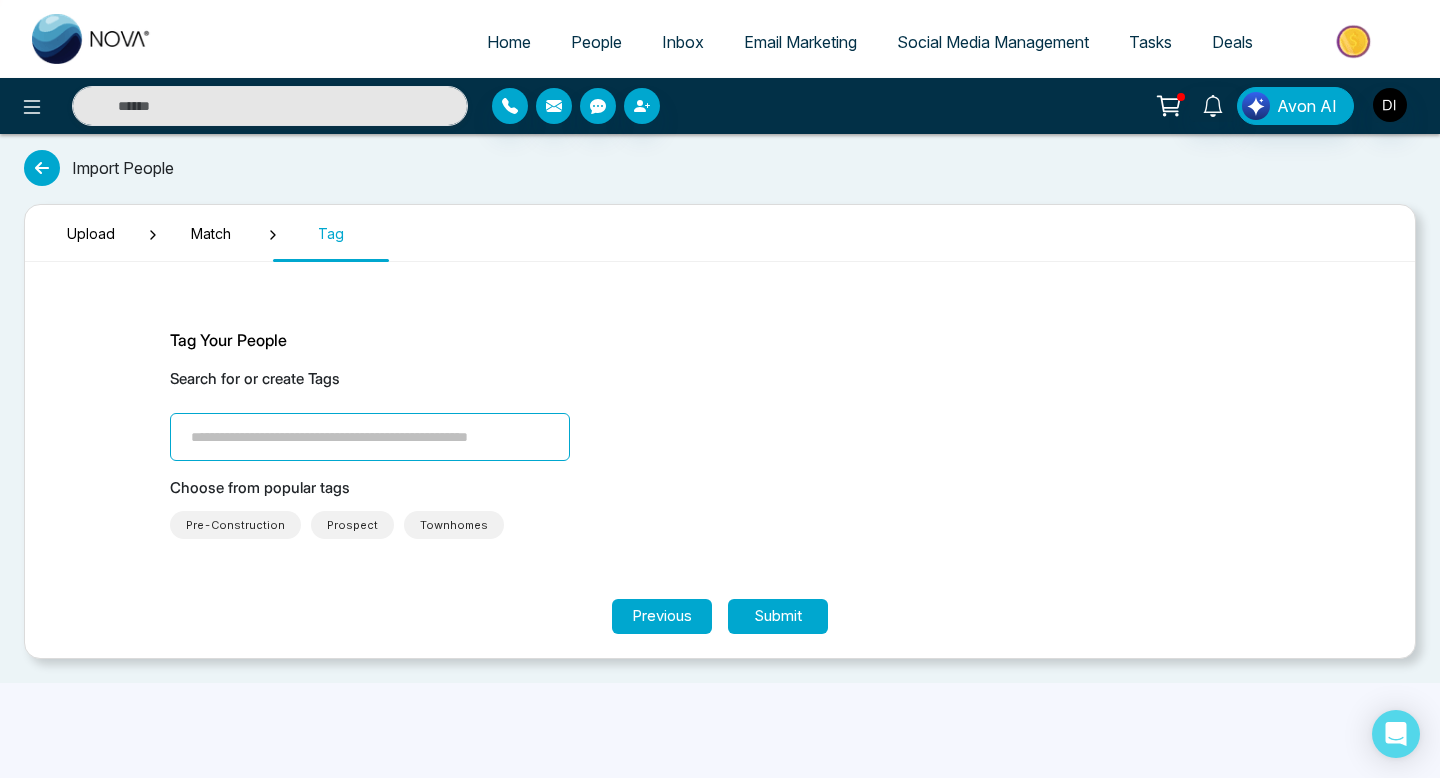 click at bounding box center (370, 437) 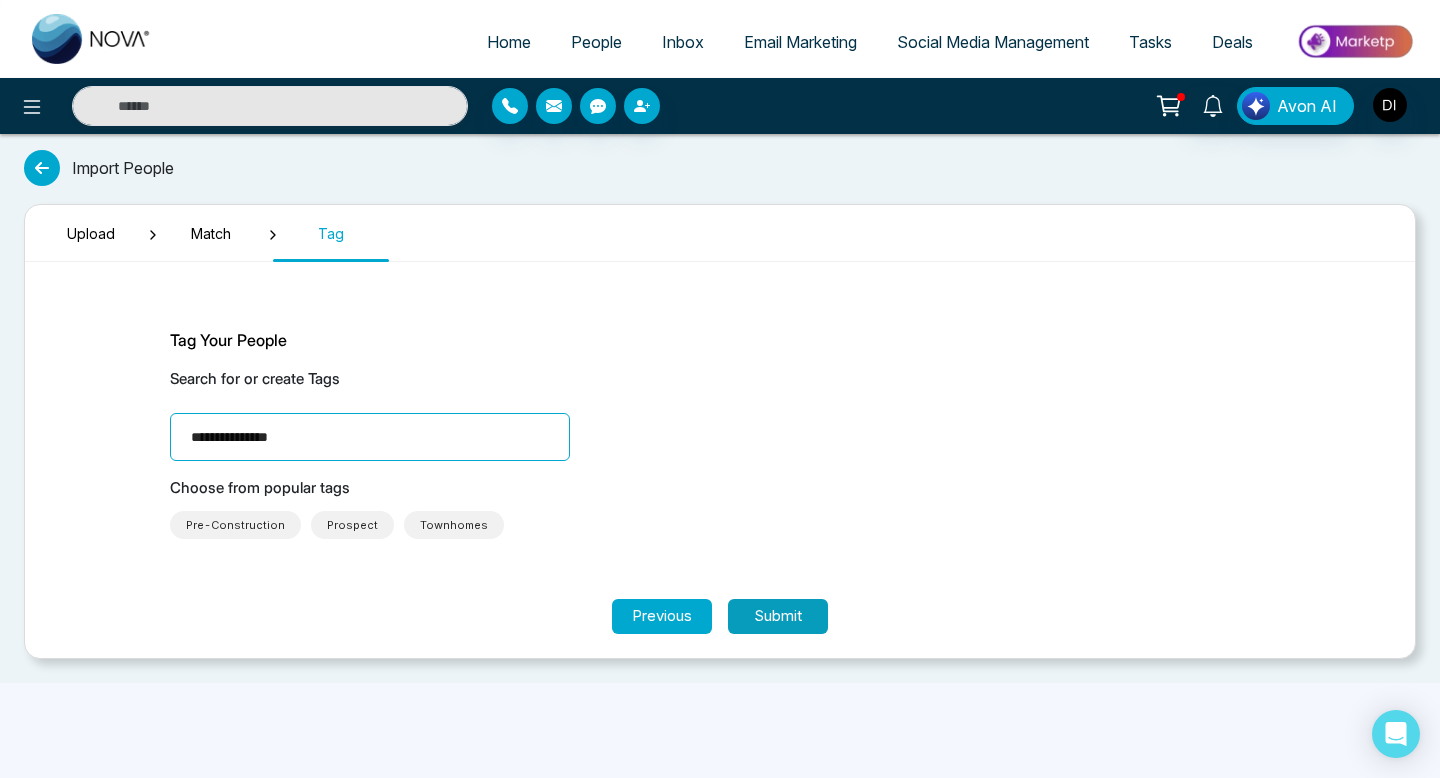 type on "**********" 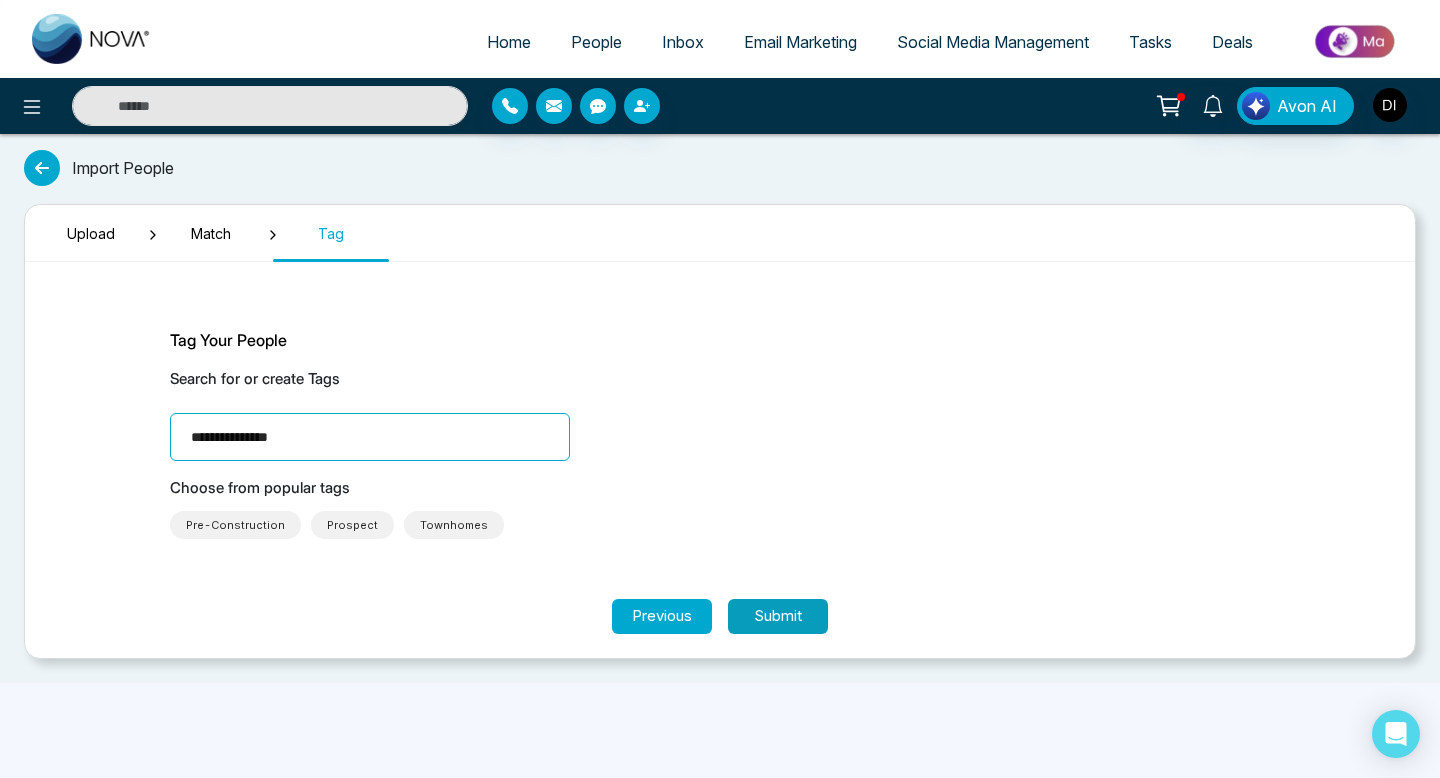click on "Submit" at bounding box center (778, 616) 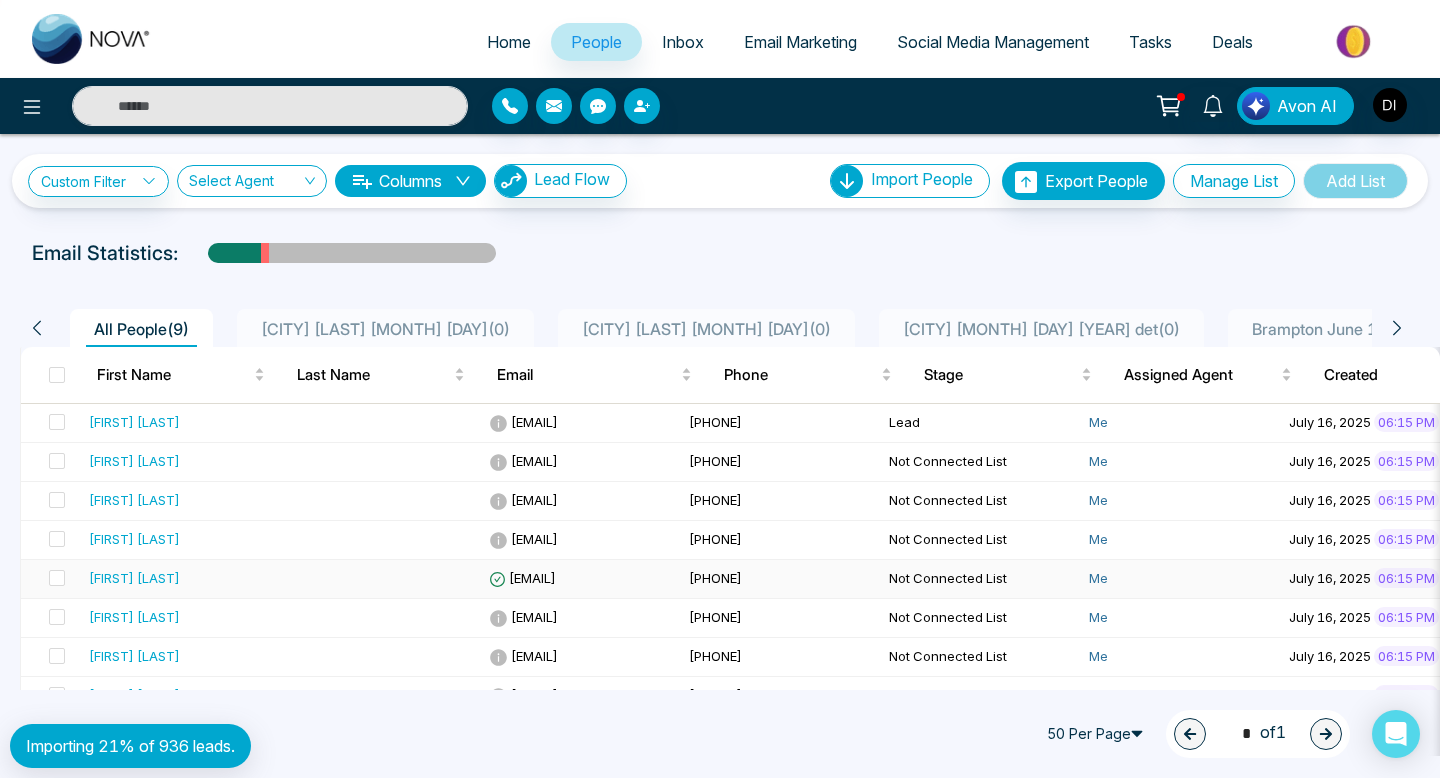scroll, scrollTop: 0, scrollLeft: 132, axis: horizontal 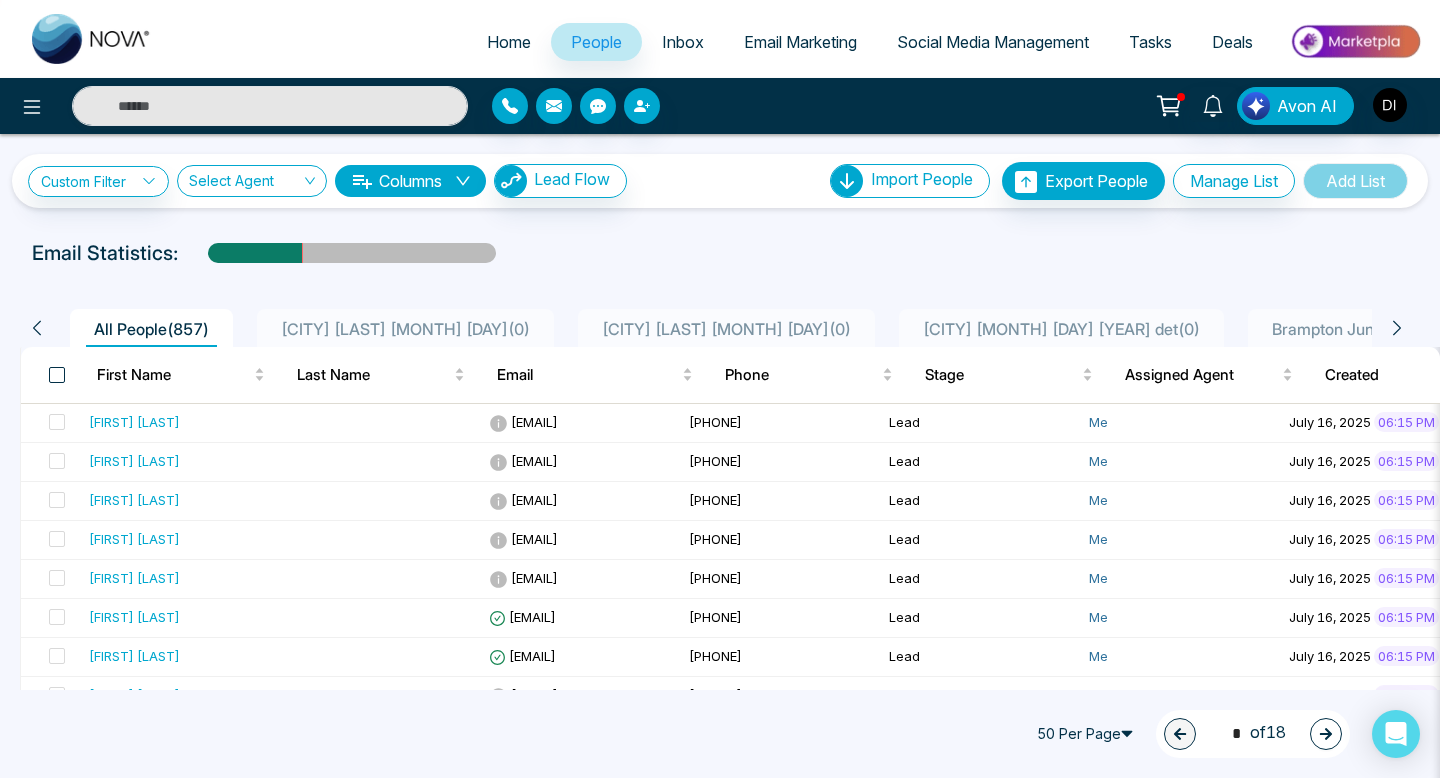 click at bounding box center [57, 375] 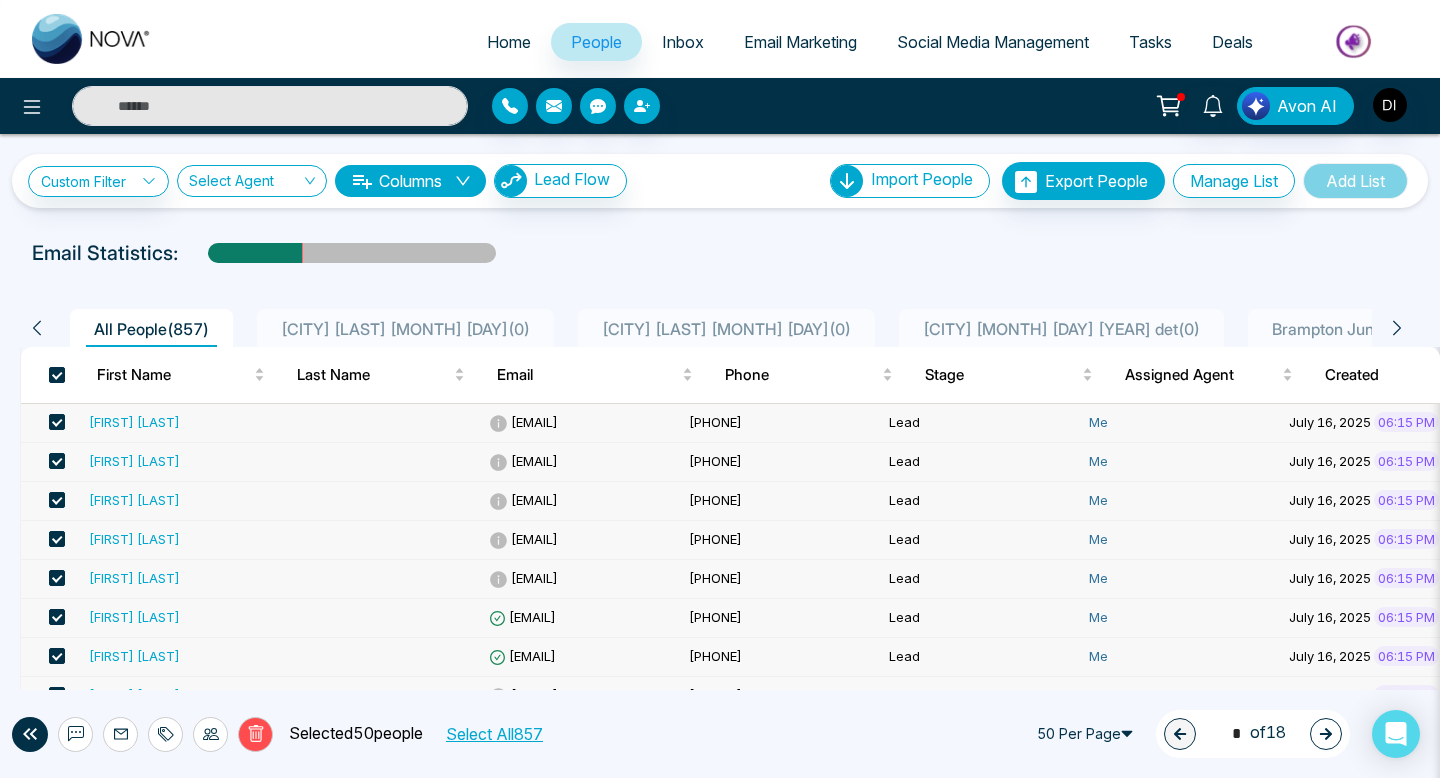 click on "Select All 857" at bounding box center [493, 734] 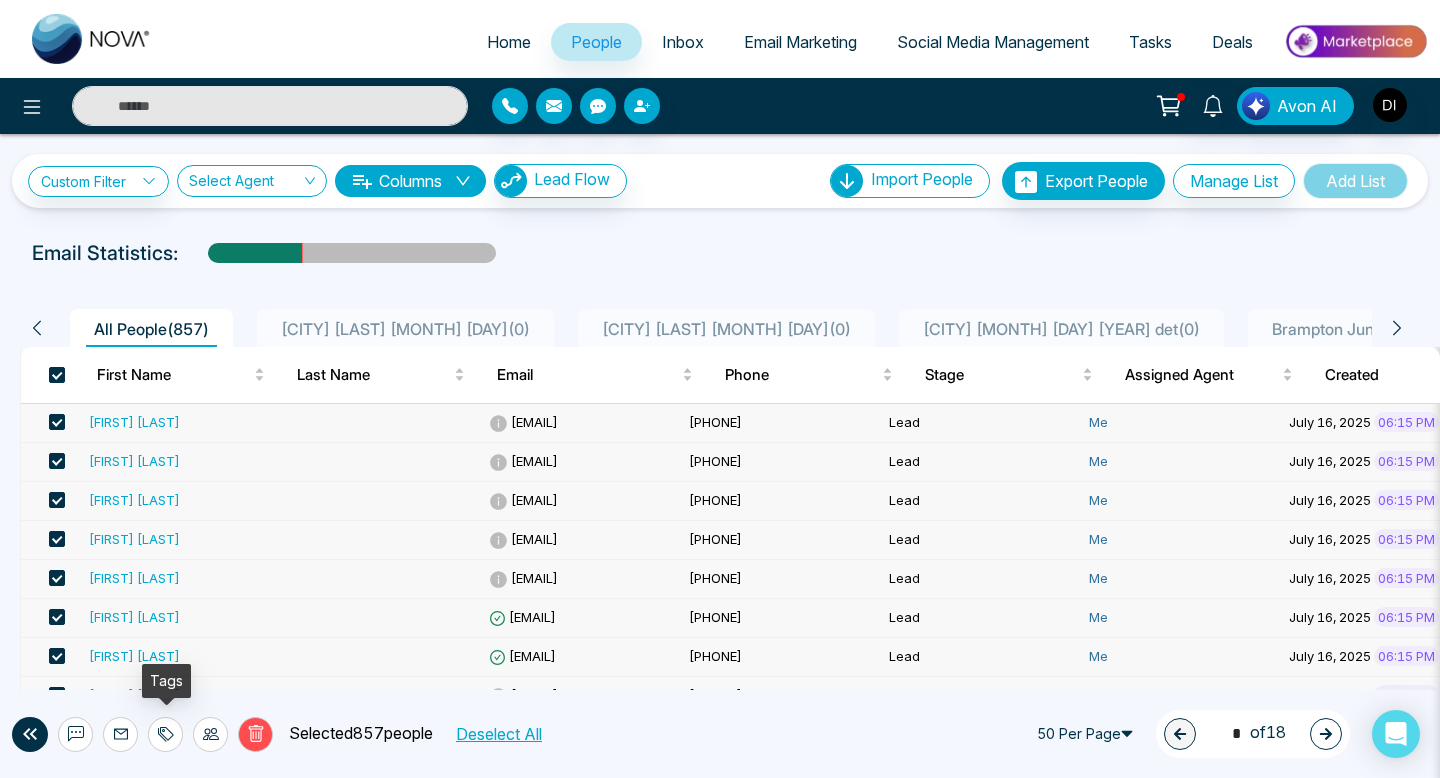 click 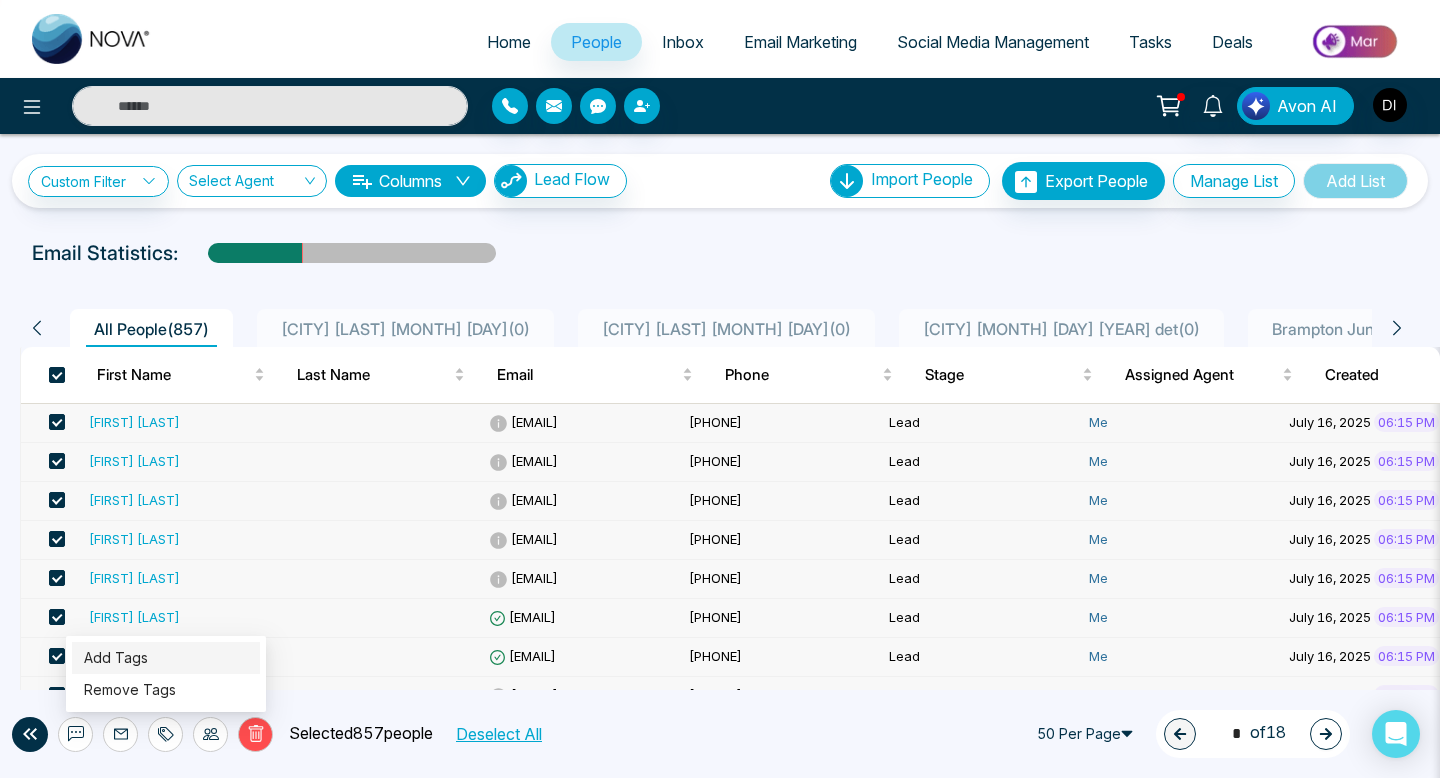 click on "Add Tags" at bounding box center (116, 657) 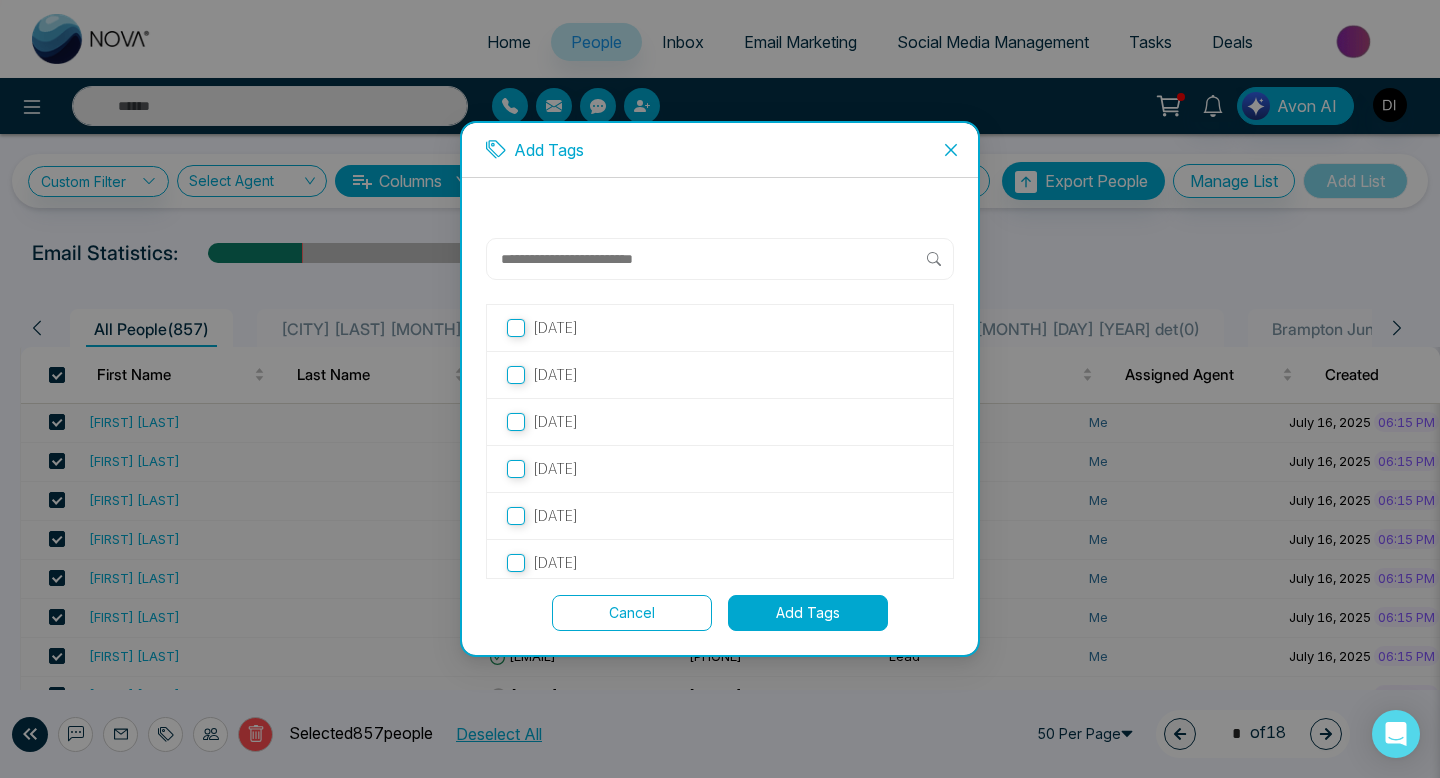 click at bounding box center (713, 259) 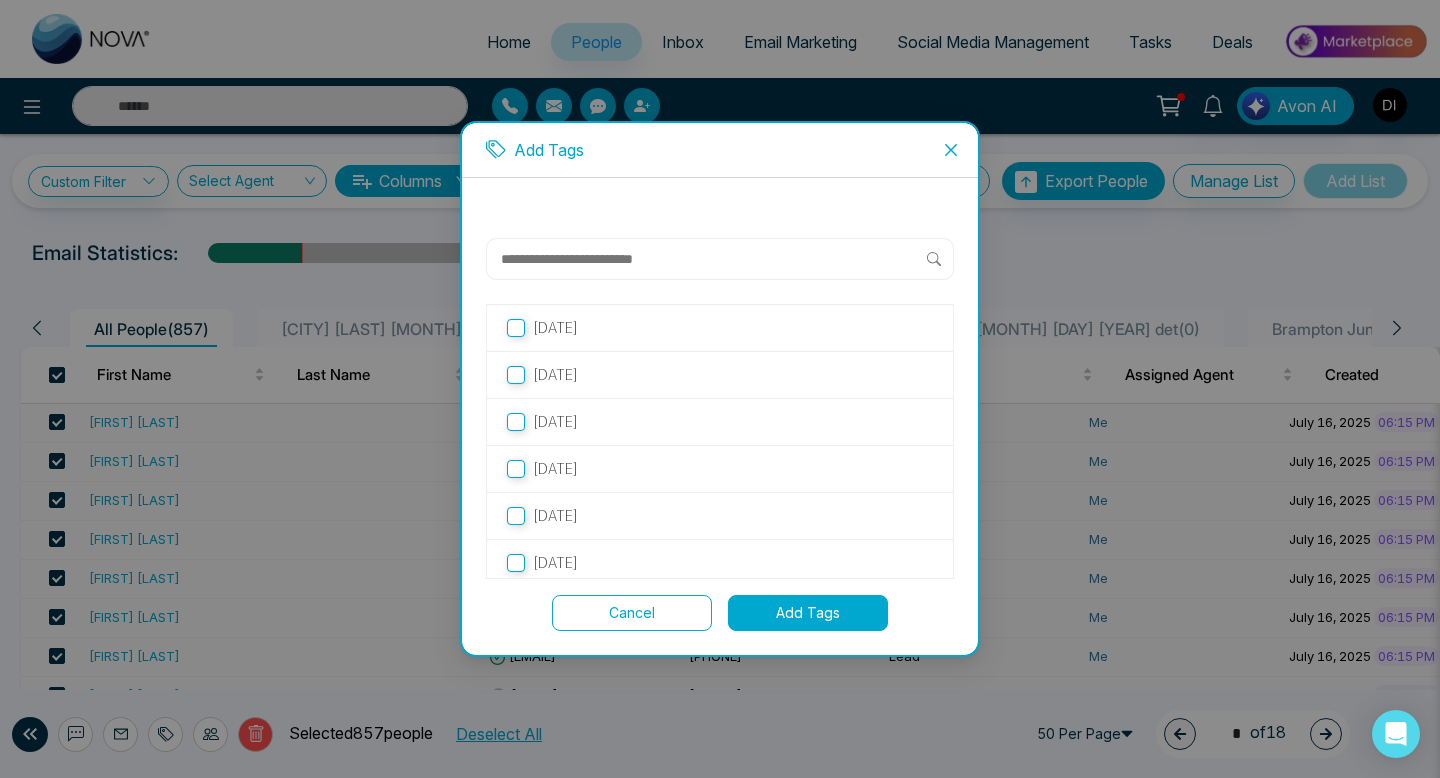 type on "*" 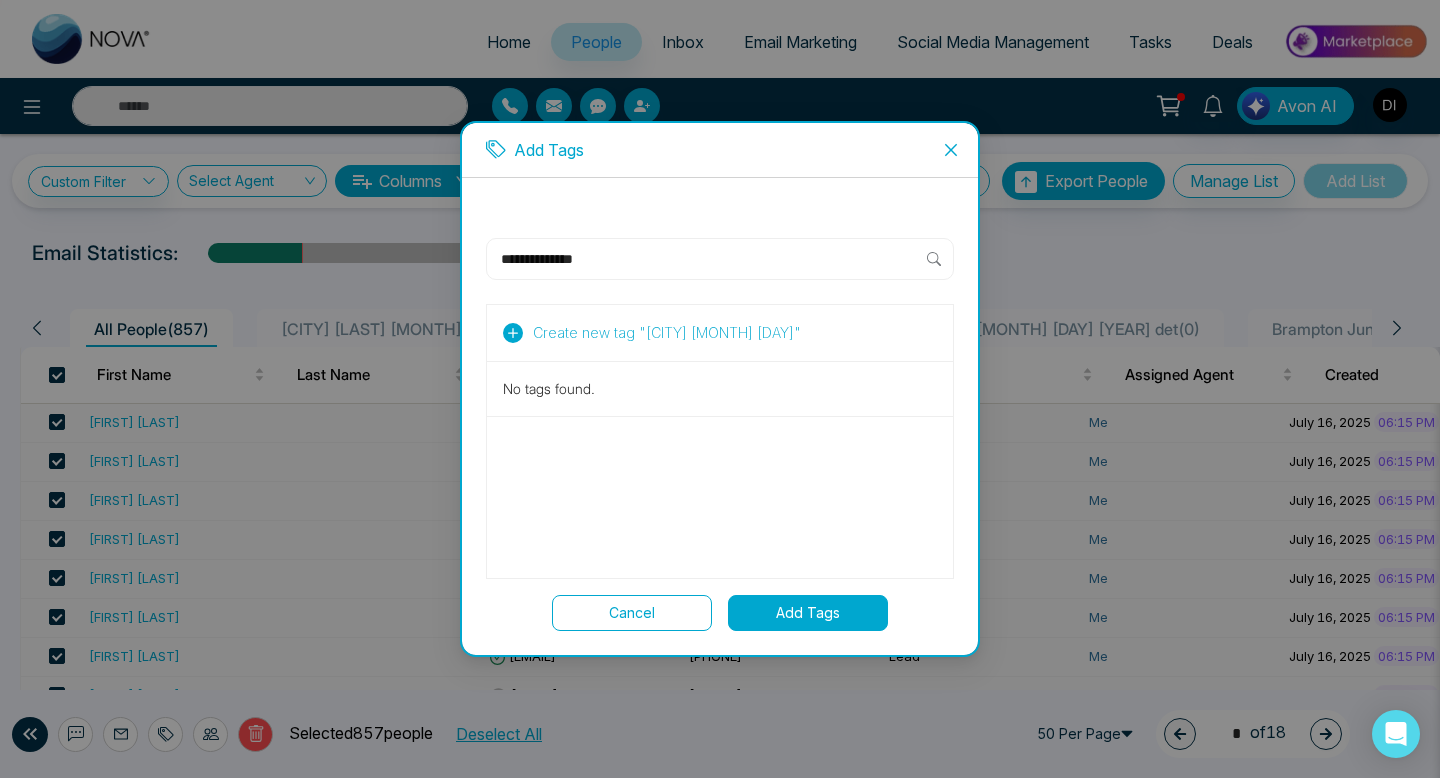 type on "**********" 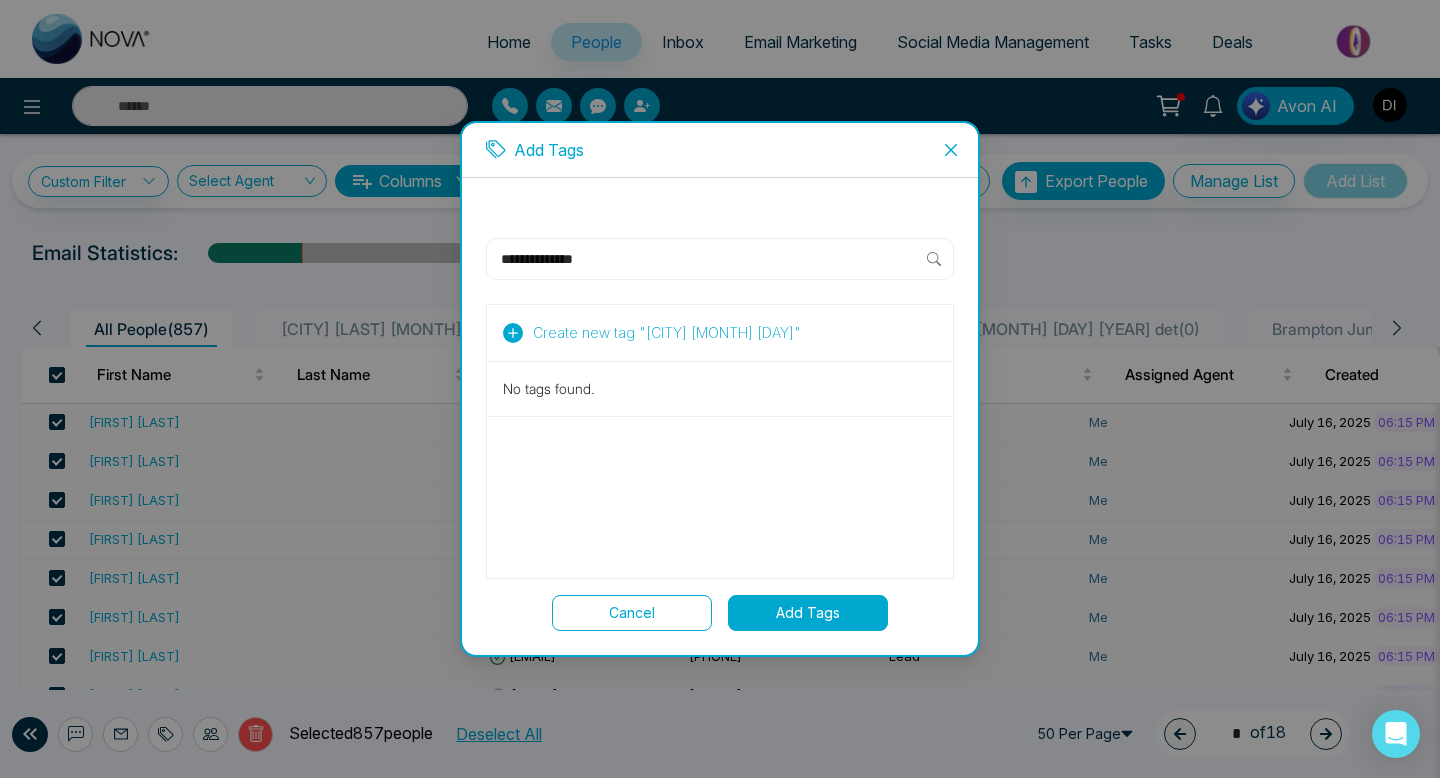 click on "Add Tags" at bounding box center [808, 613] 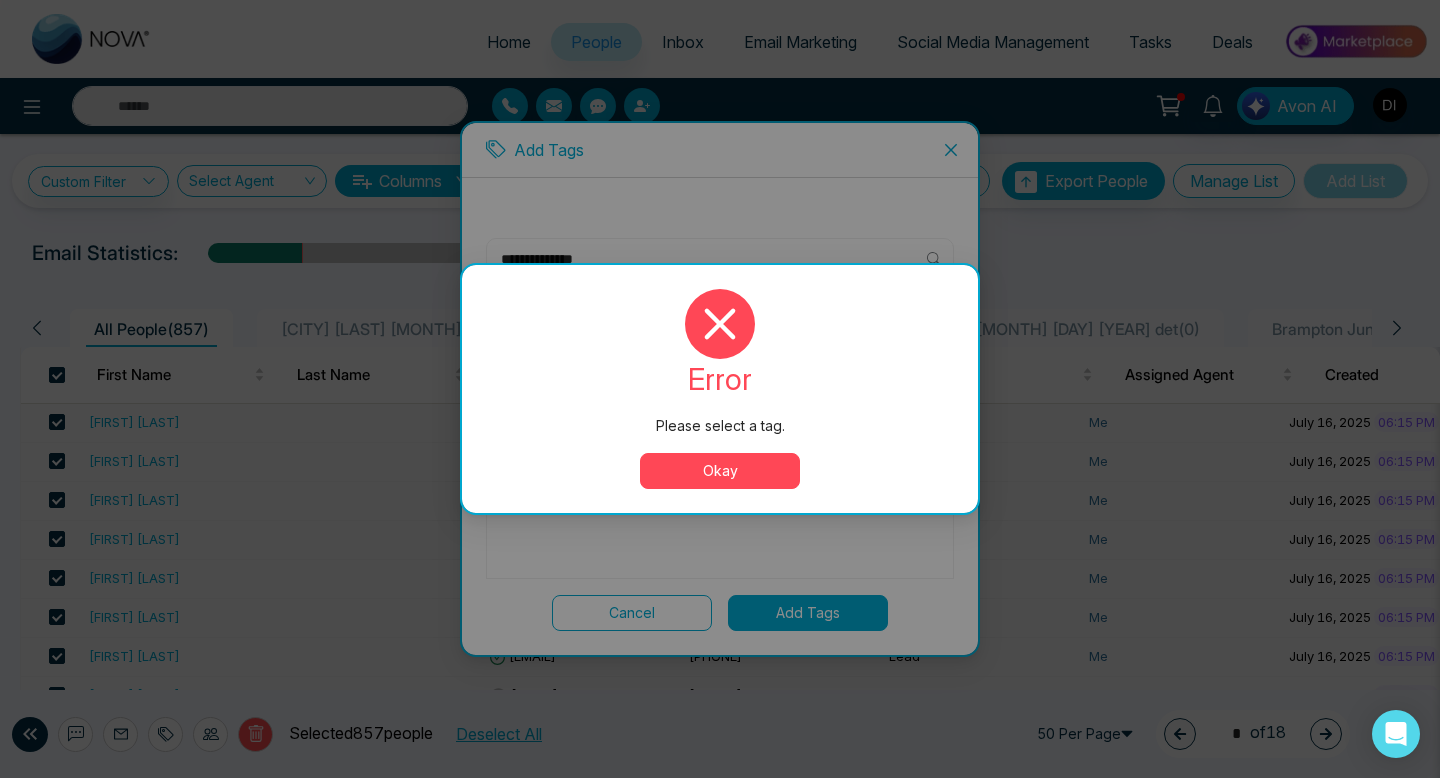 click on "Okay" at bounding box center (720, 471) 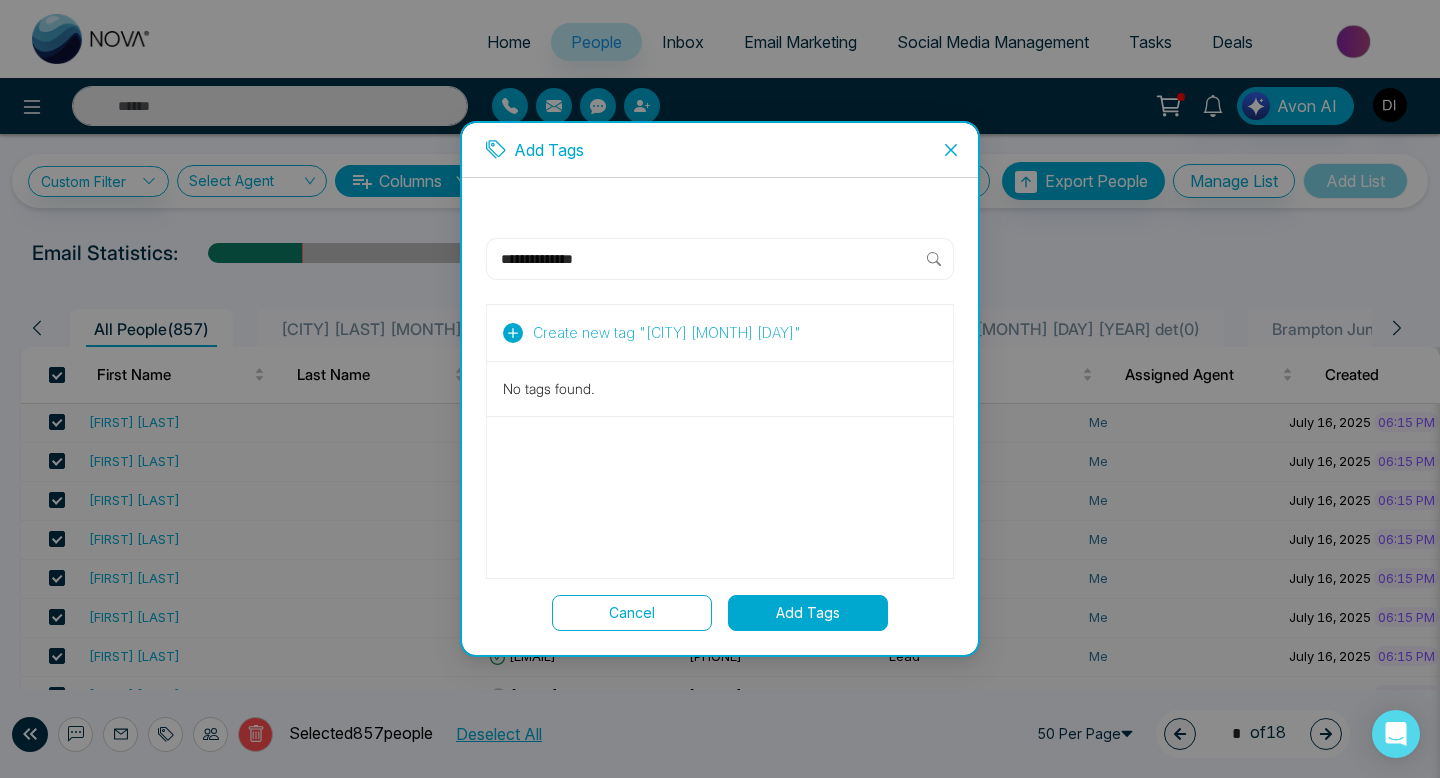 click 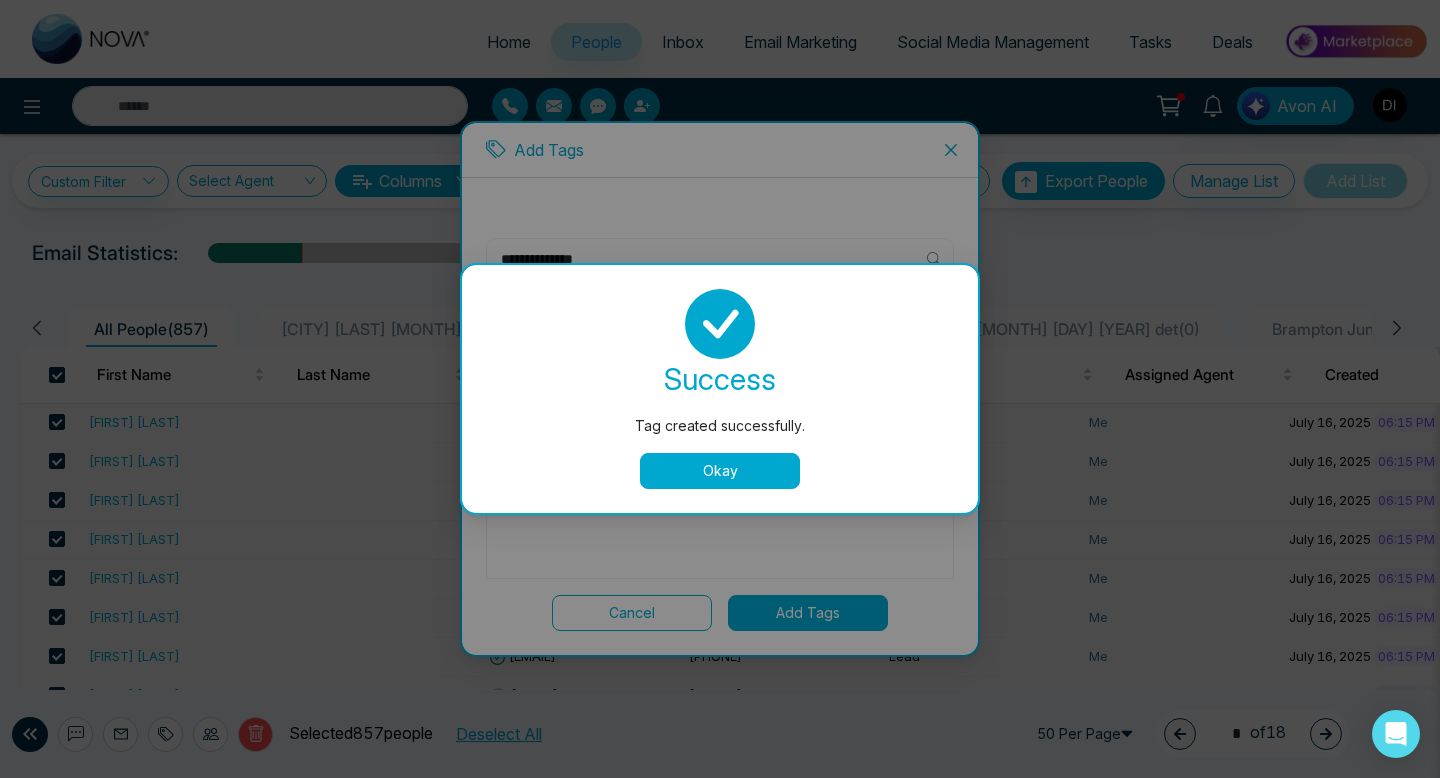 click on "Okay" at bounding box center (720, 471) 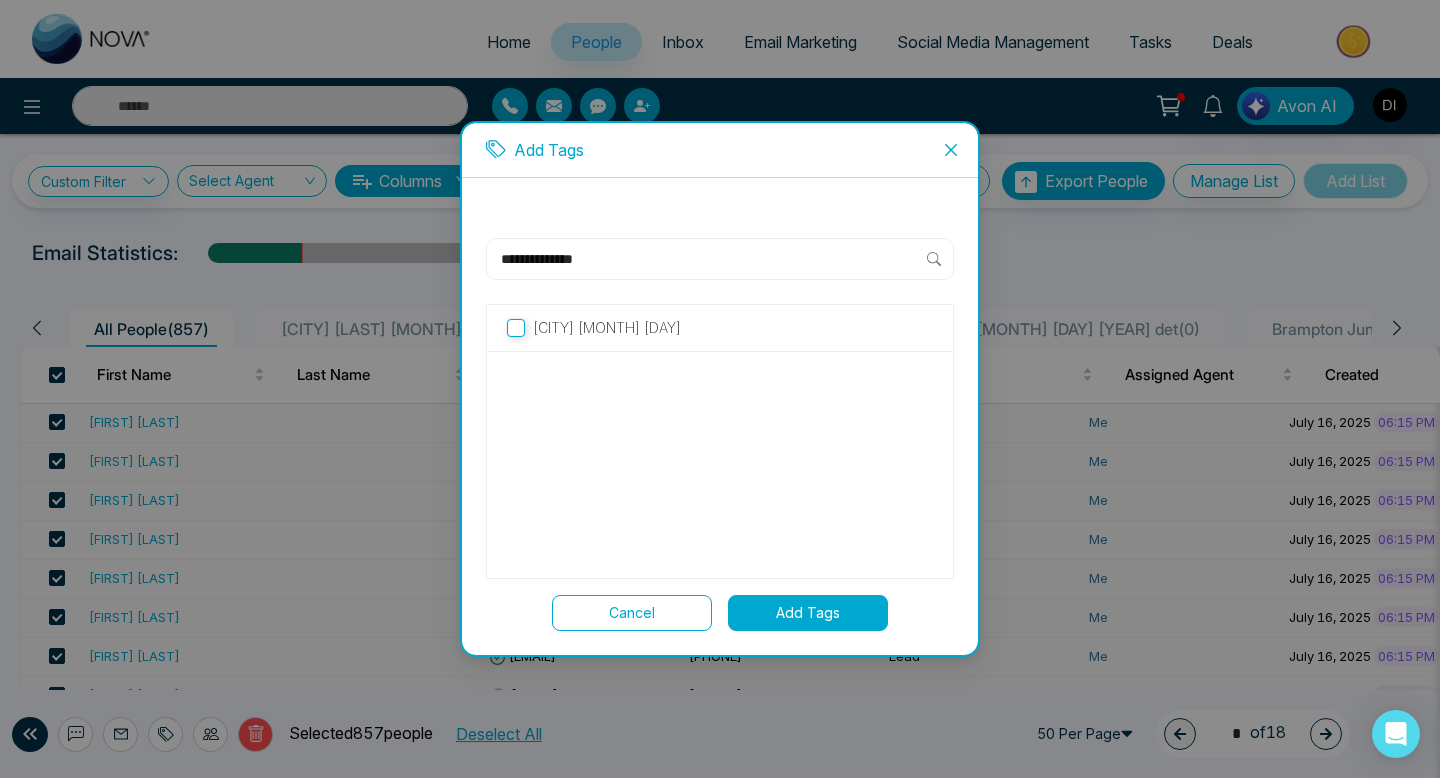 click on "Add Tags" at bounding box center (808, 613) 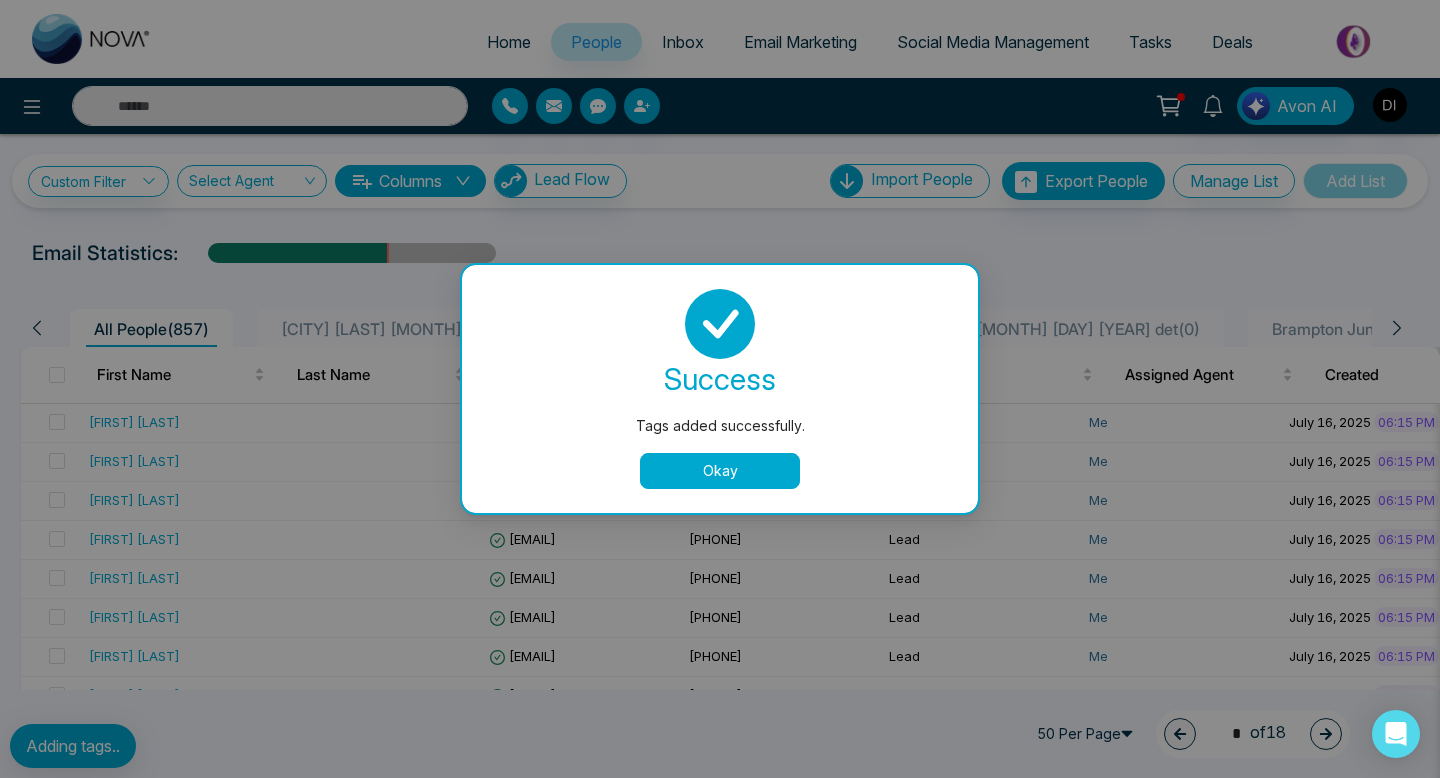 click on "Okay" at bounding box center [720, 471] 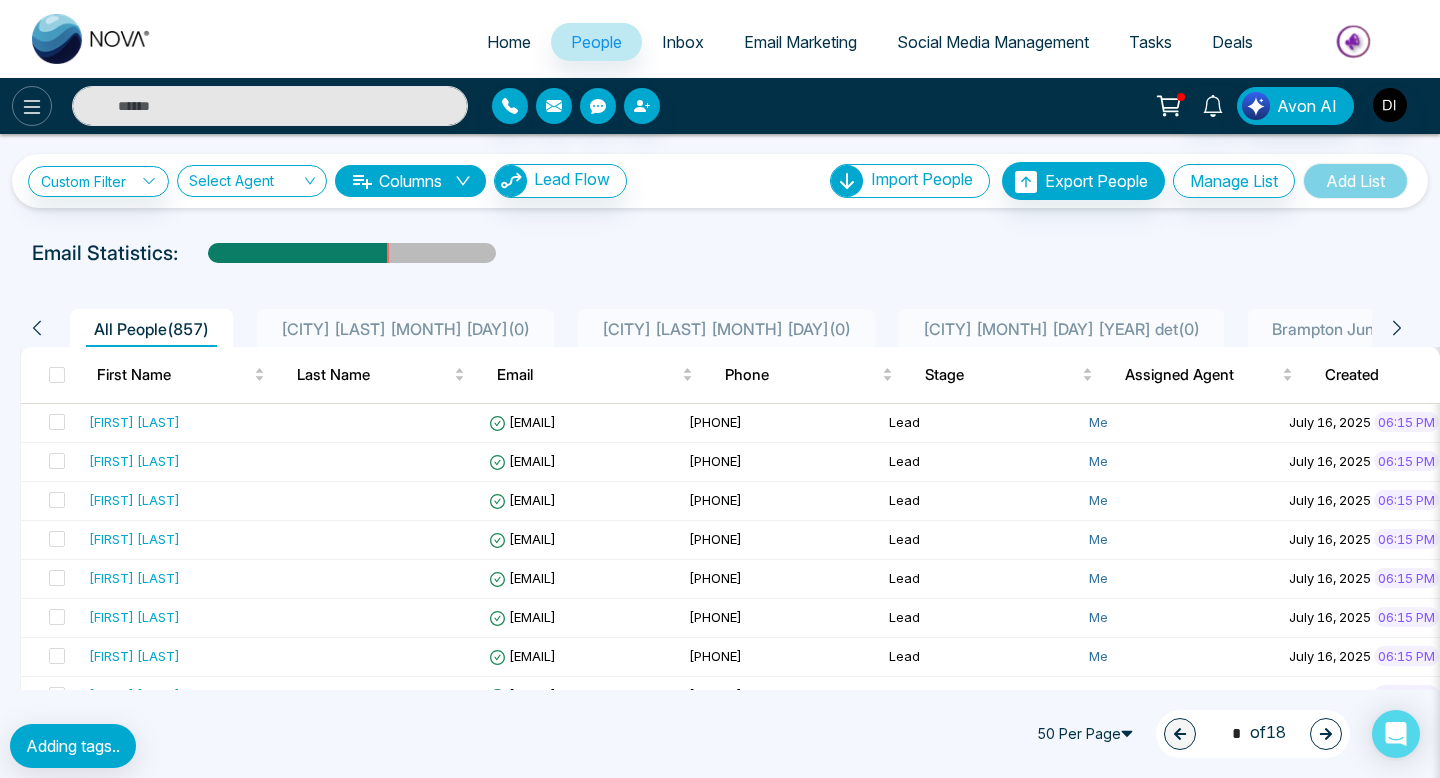 click 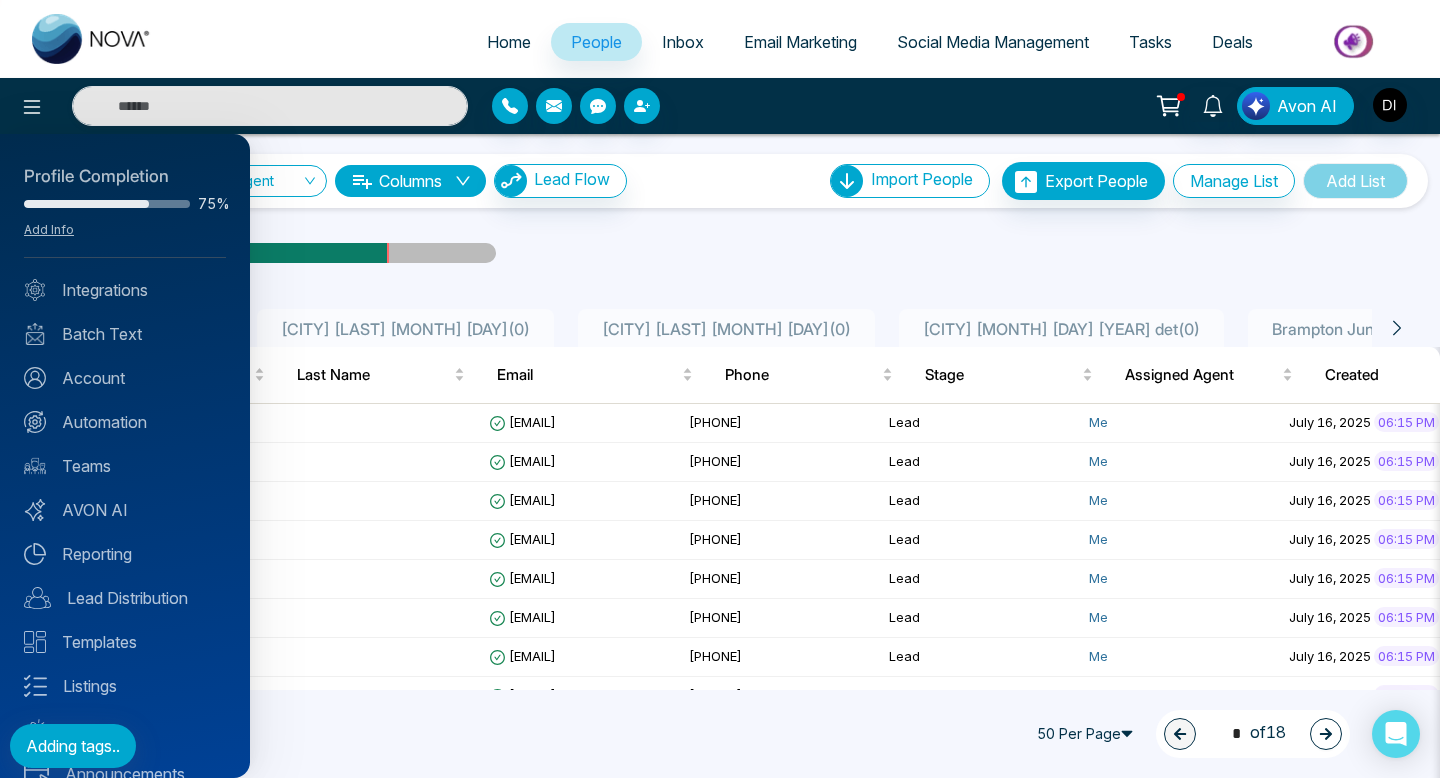 click on "Profile Completion 75% Add Info Integrations Batch Text Account Automation Teams AVON AI Reporting Lead Distribution Templates Listings Website Announcements" at bounding box center (125, 456) 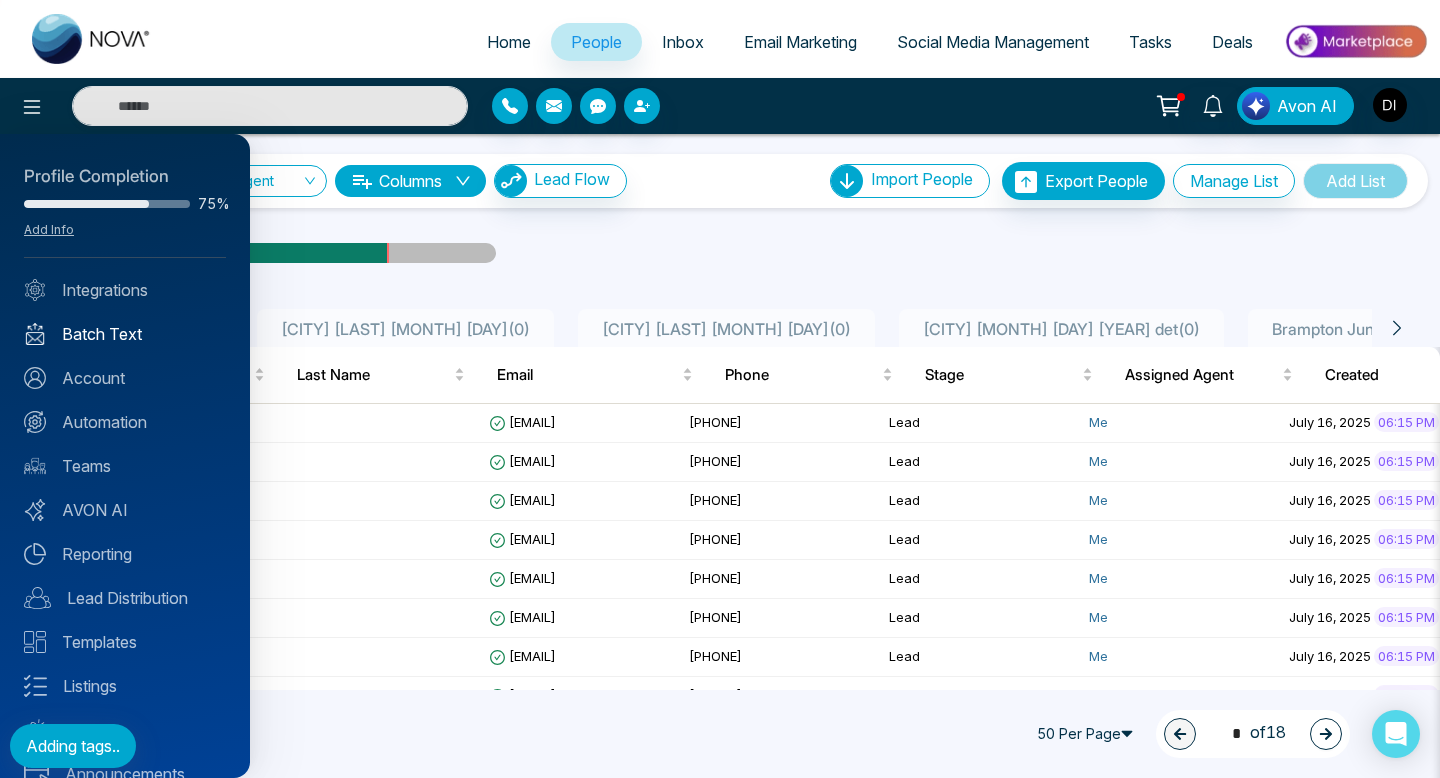 click on "Batch Text" at bounding box center (125, 334) 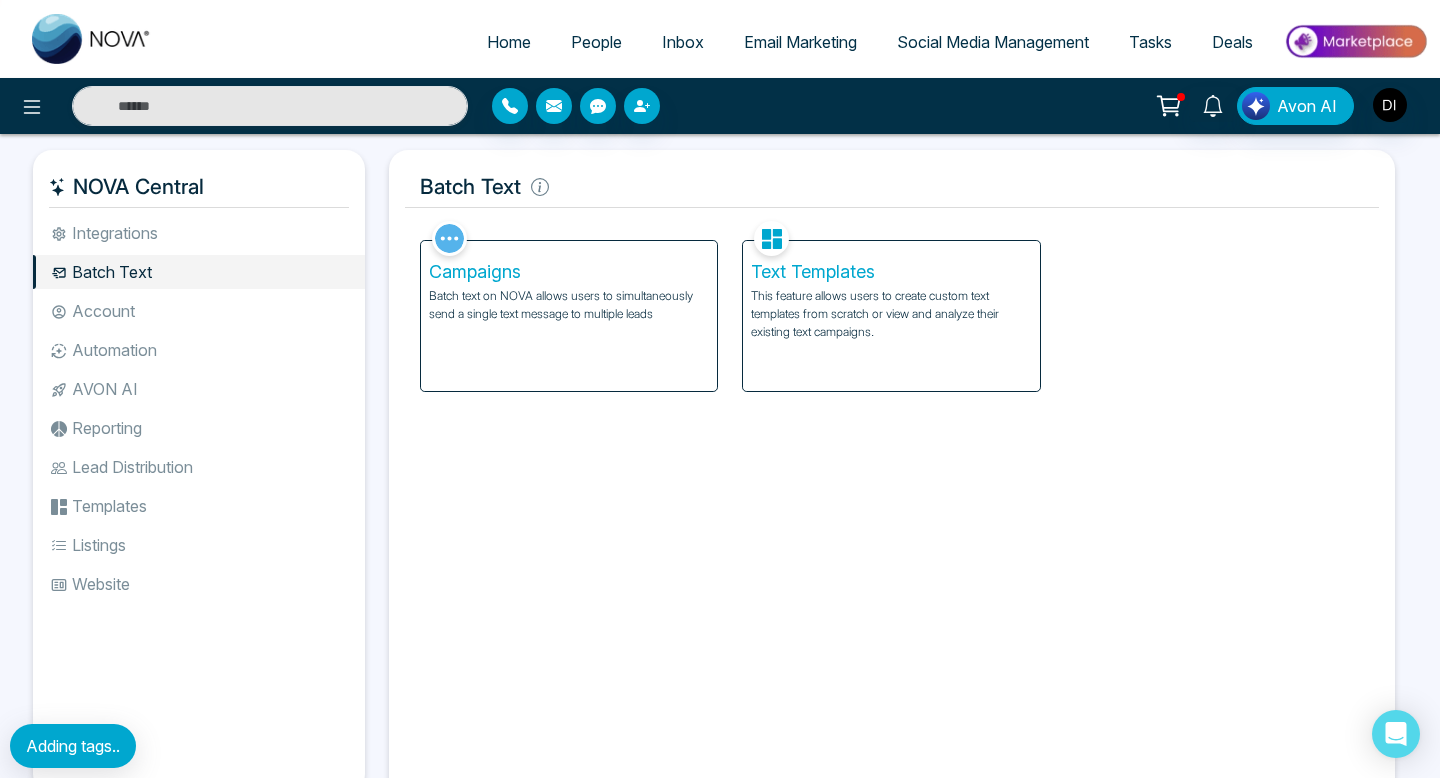 click on "Campaigns Batch text on NOVA allows users to simultaneously send a single text message to multiple leads" at bounding box center [569, 316] 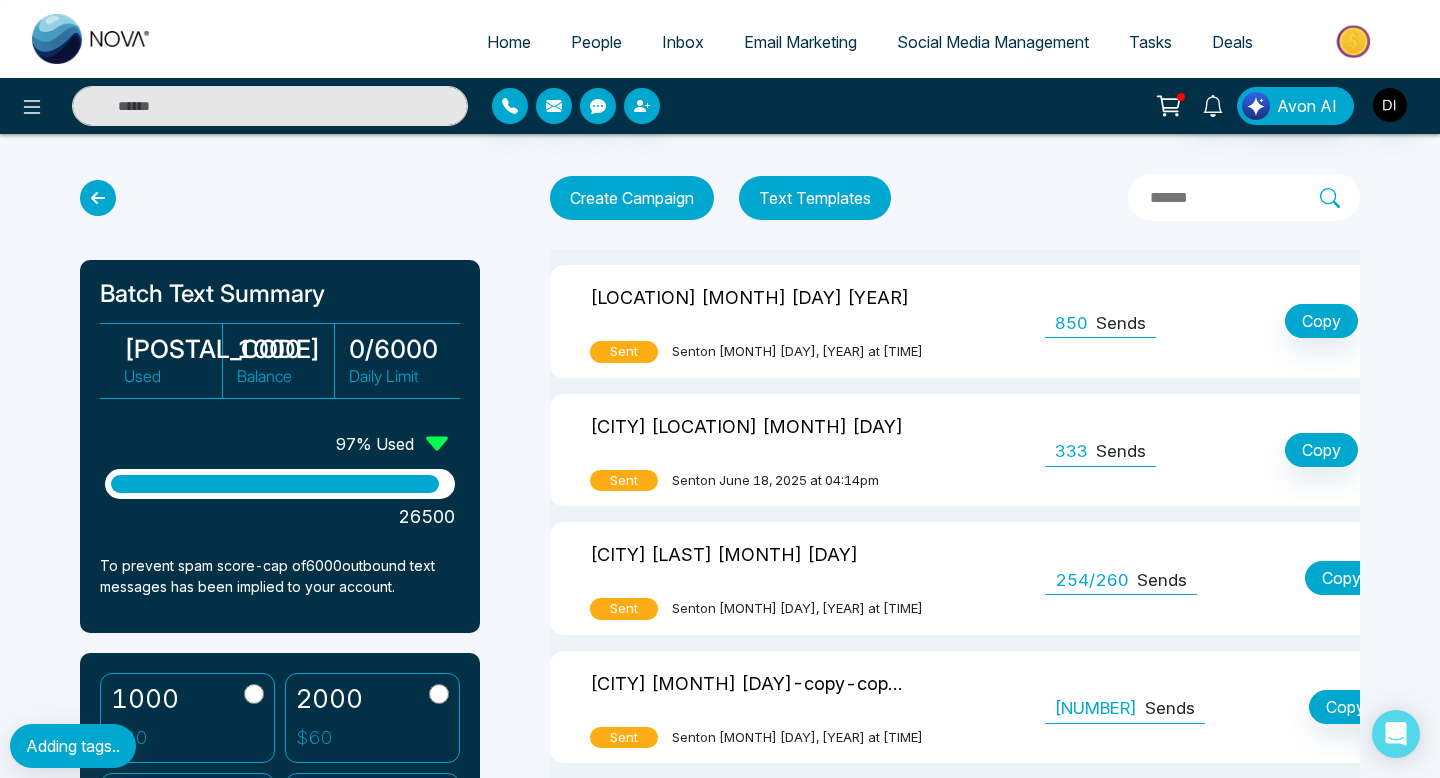 click on "Copy" at bounding box center [1341, 578] 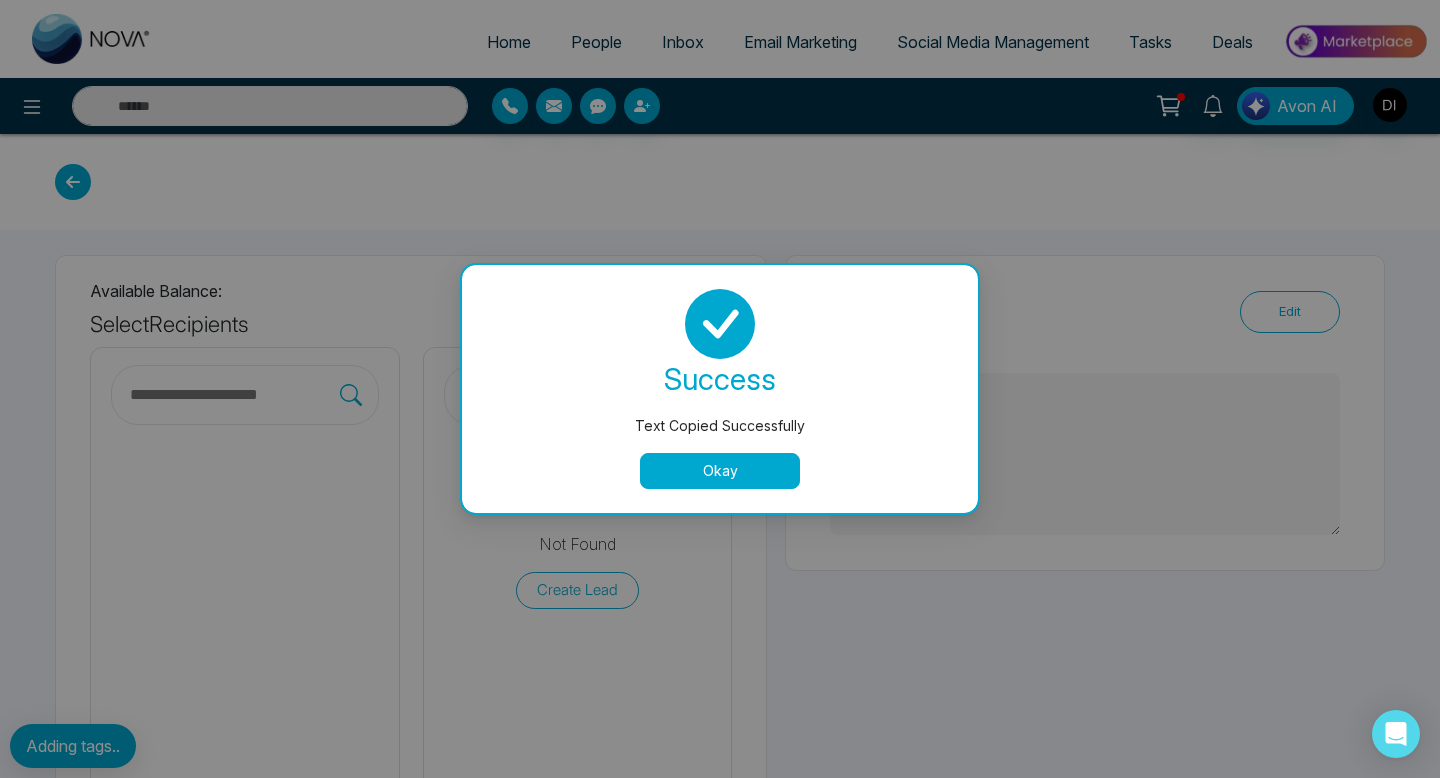 click on "Okay" at bounding box center [720, 471] 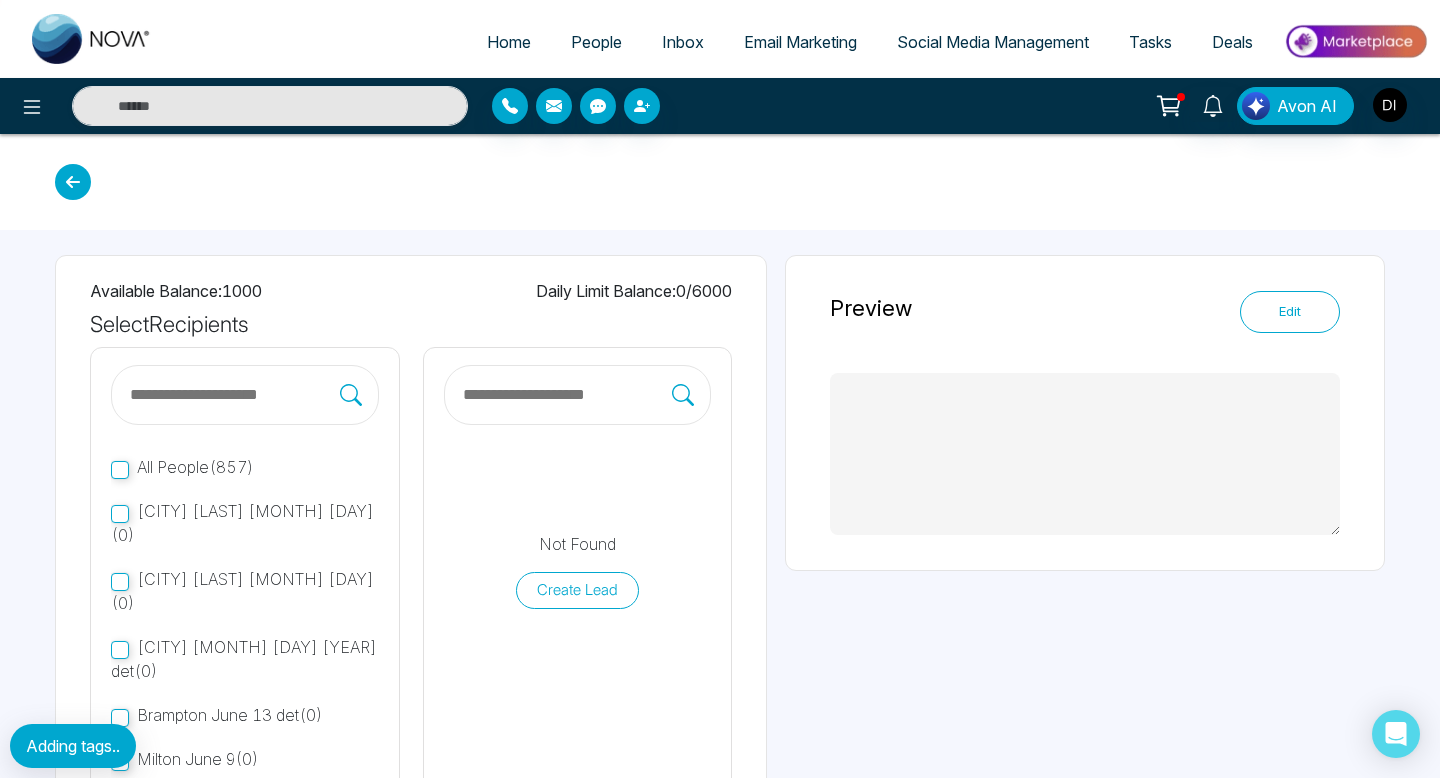 type on "**********" 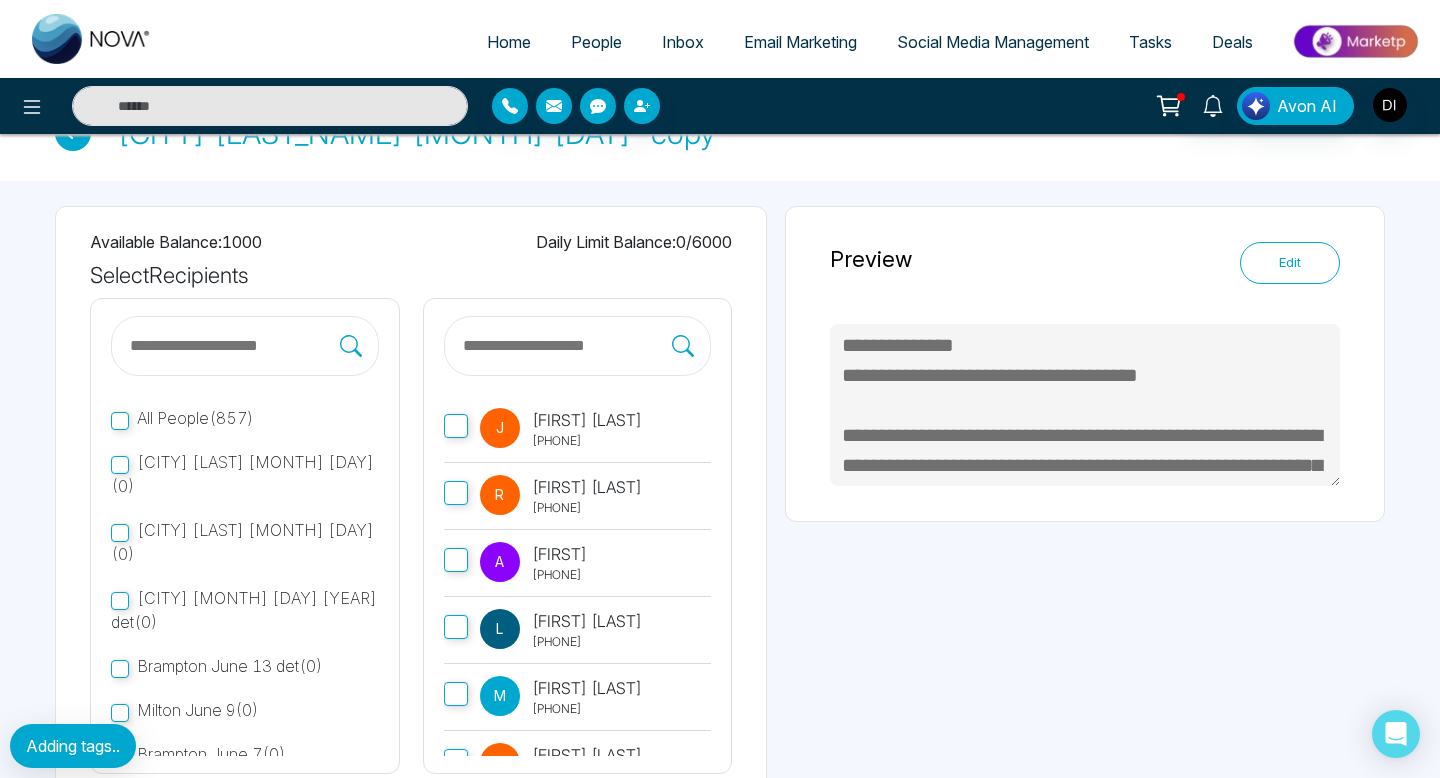 scroll, scrollTop: 51, scrollLeft: 0, axis: vertical 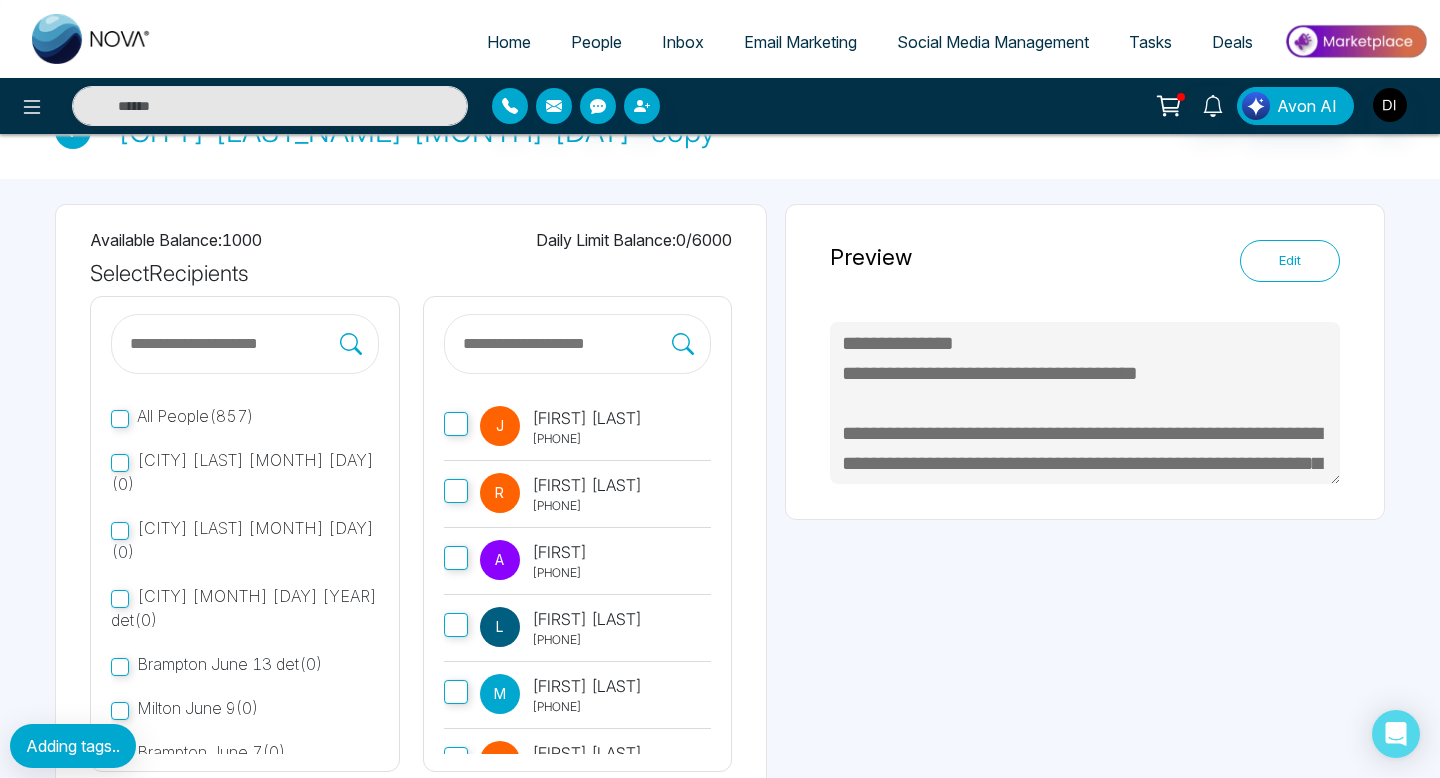 click on "Edit" at bounding box center [1290, 261] 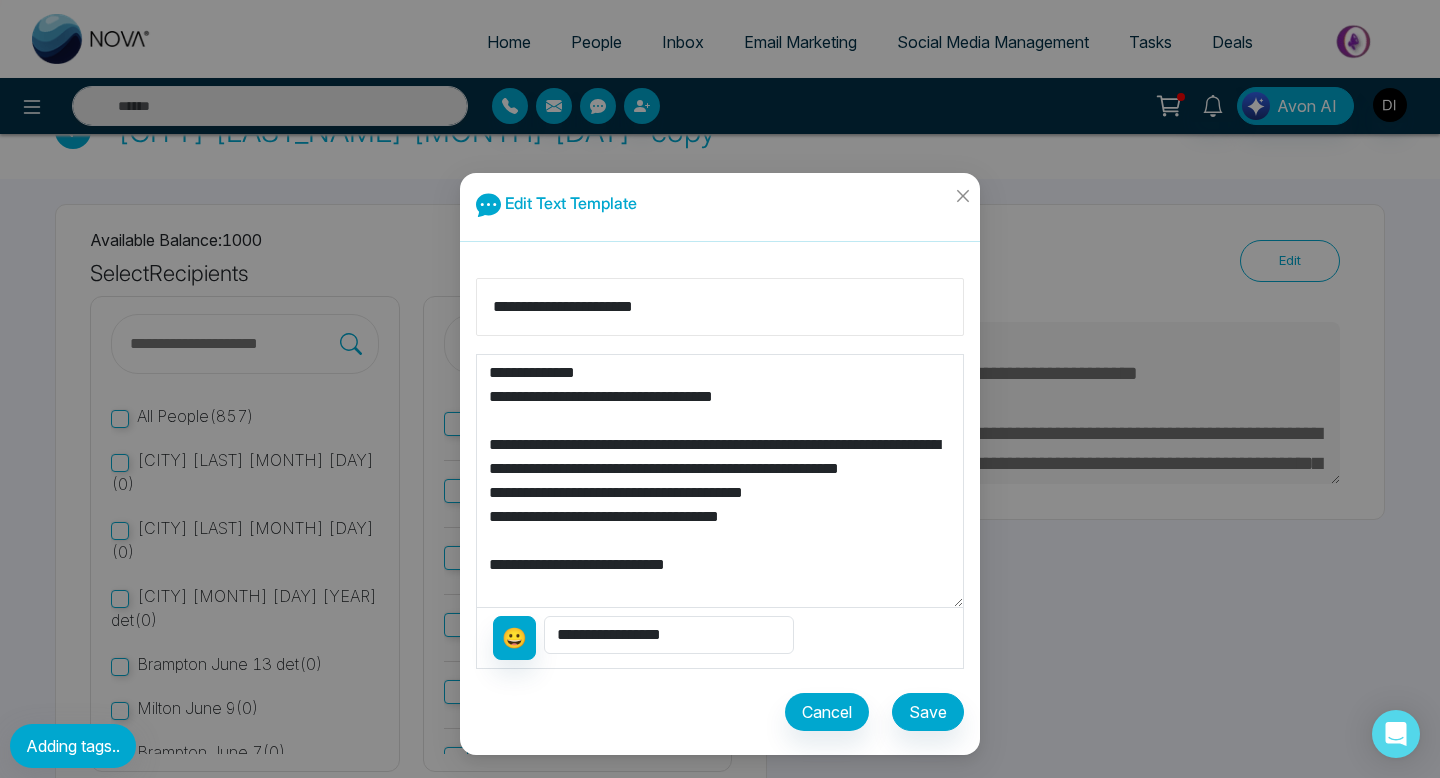 click on "**********" at bounding box center [720, 307] 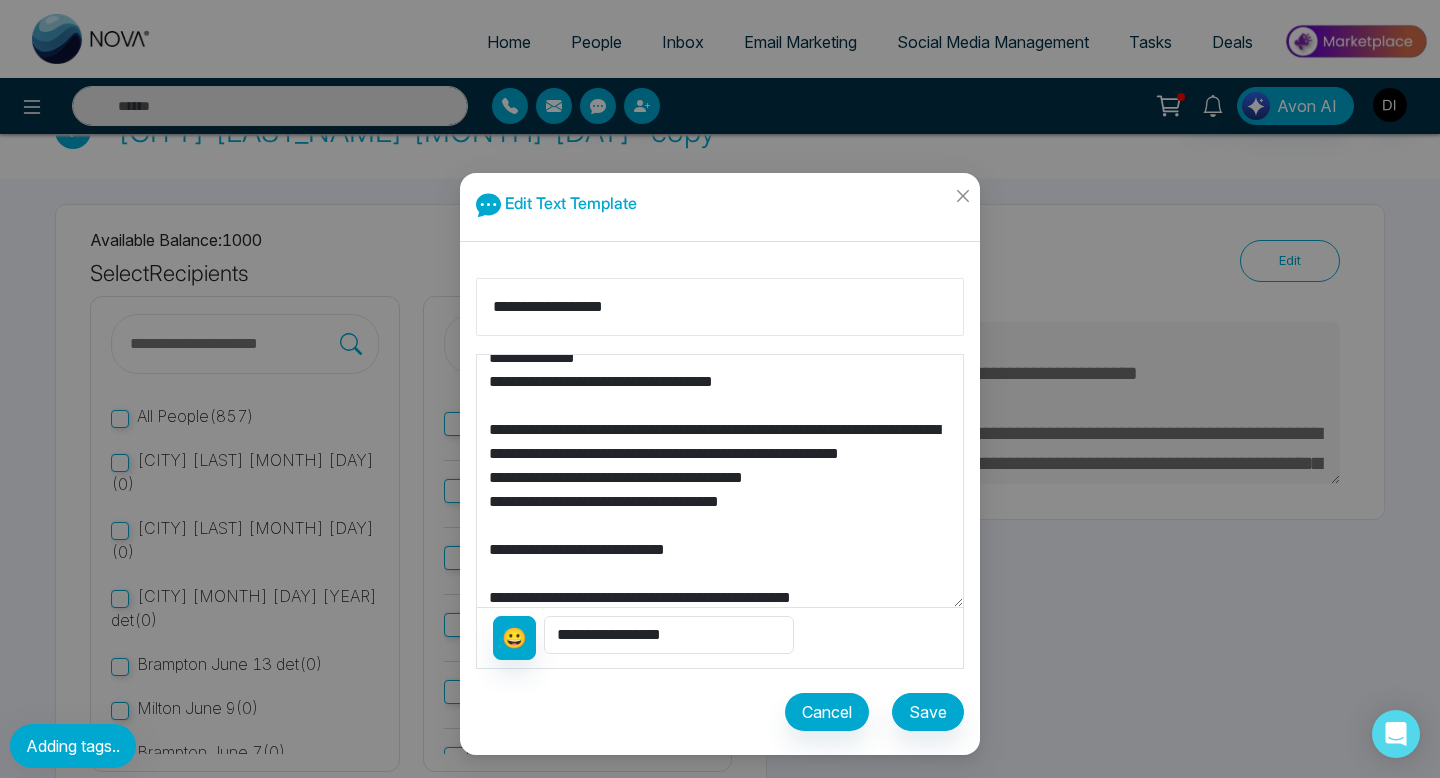 scroll, scrollTop: 48, scrollLeft: 0, axis: vertical 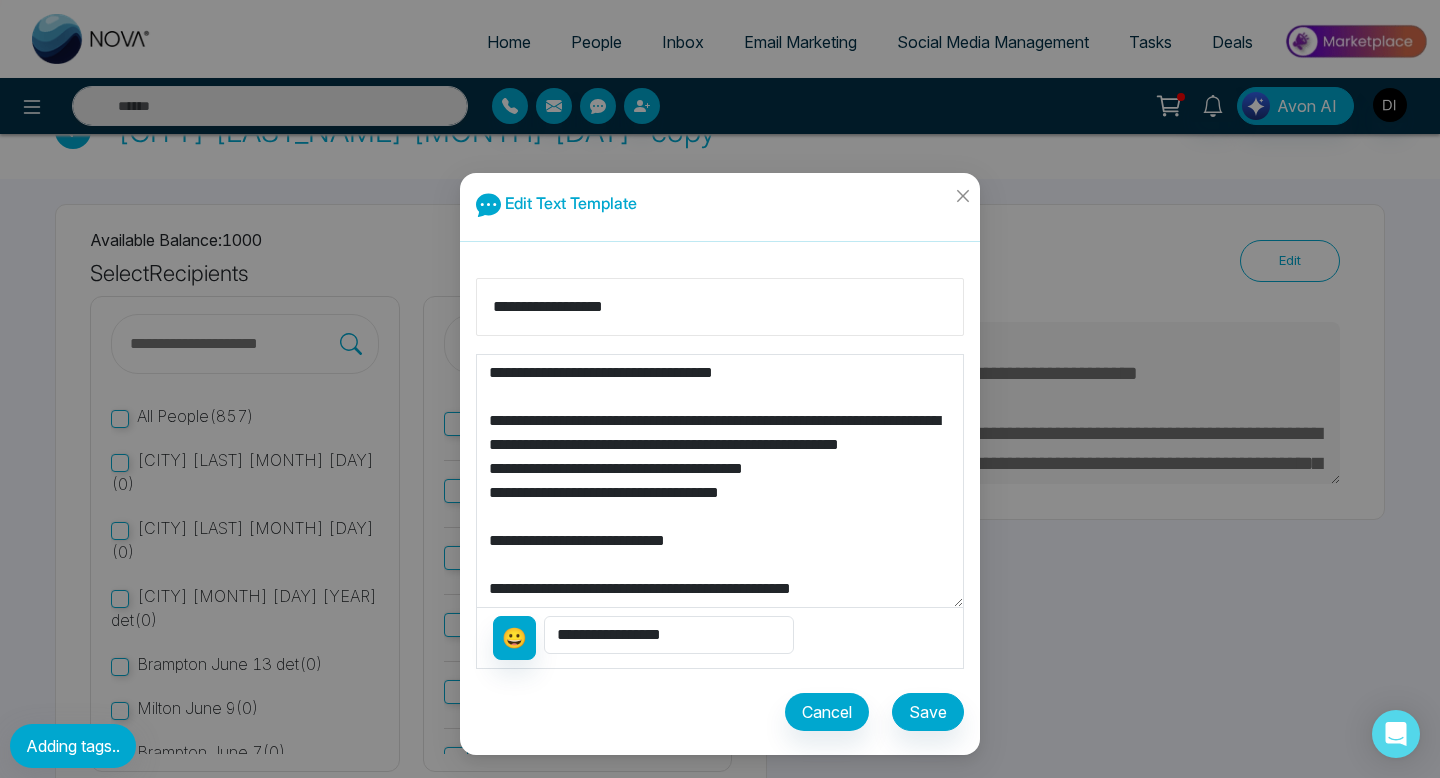 type on "**********" 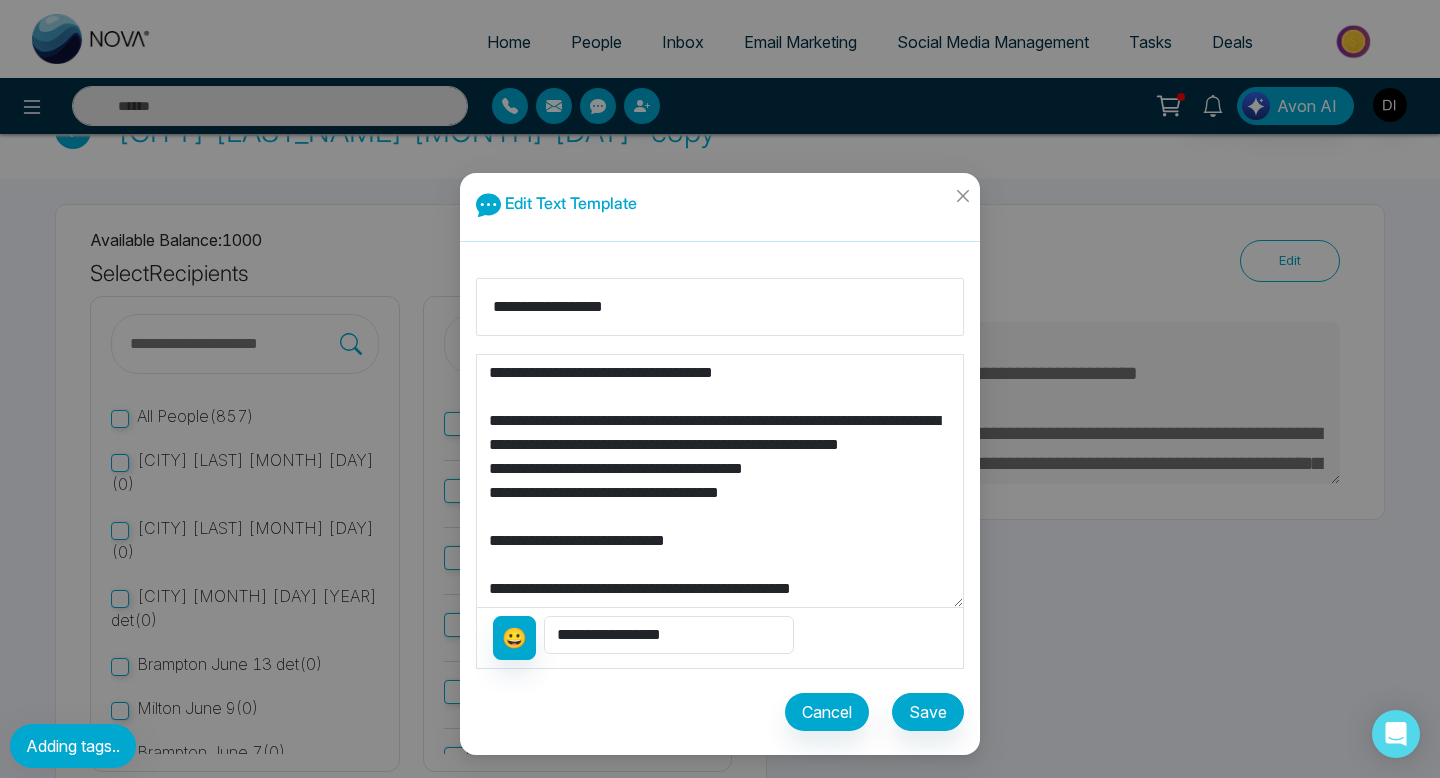 drag, startPoint x: 755, startPoint y: 540, endPoint x: 480, endPoint y: 535, distance: 275.04544 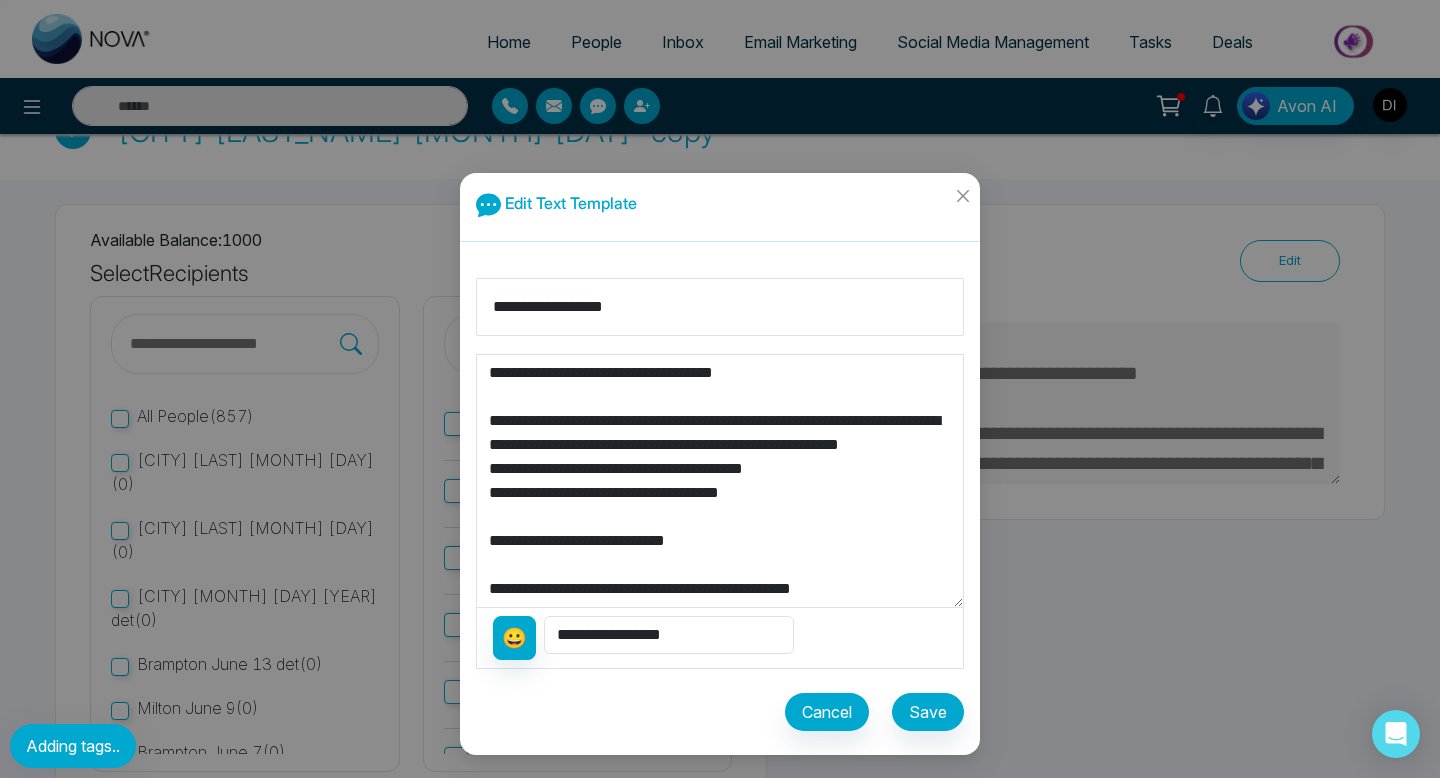 click on "**********" at bounding box center [720, 481] 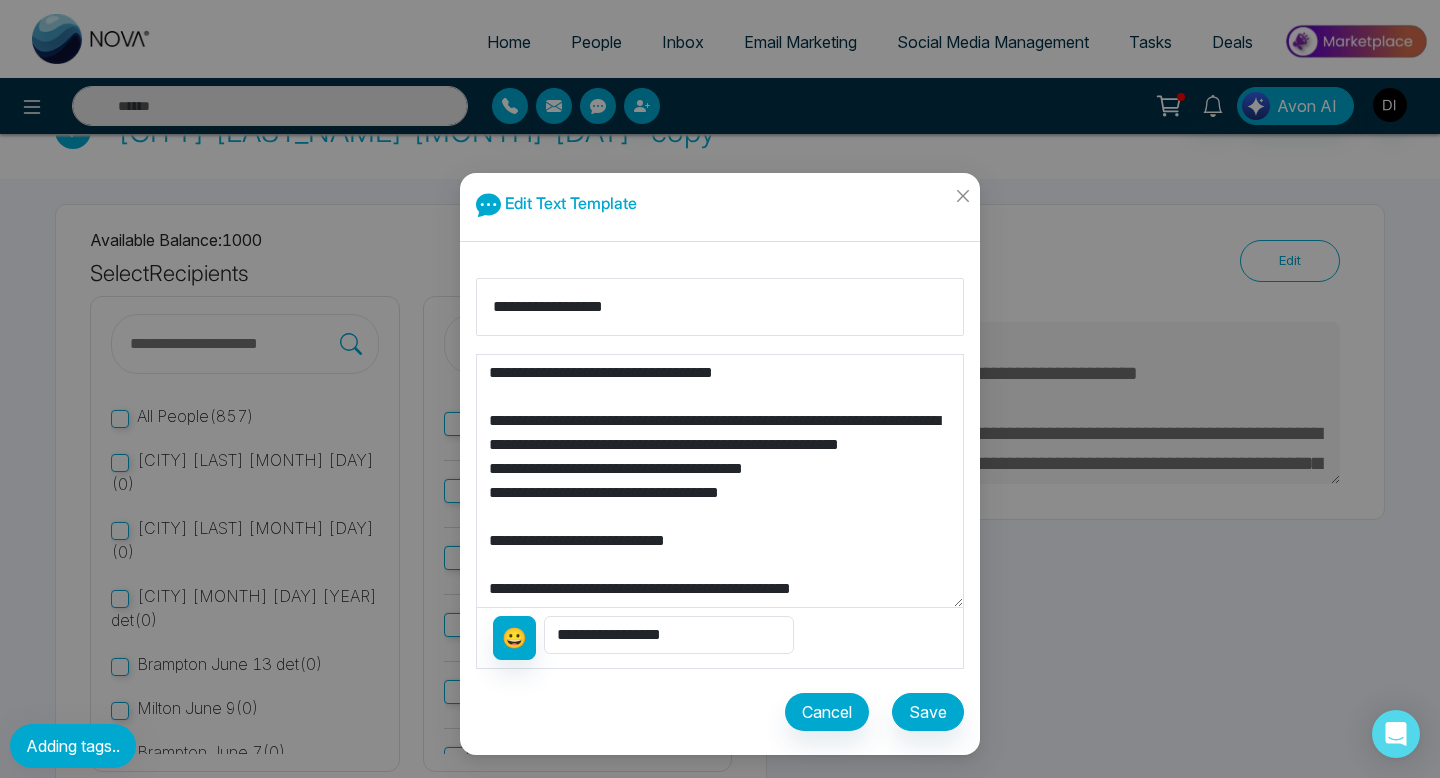 click on "**********" at bounding box center (720, 481) 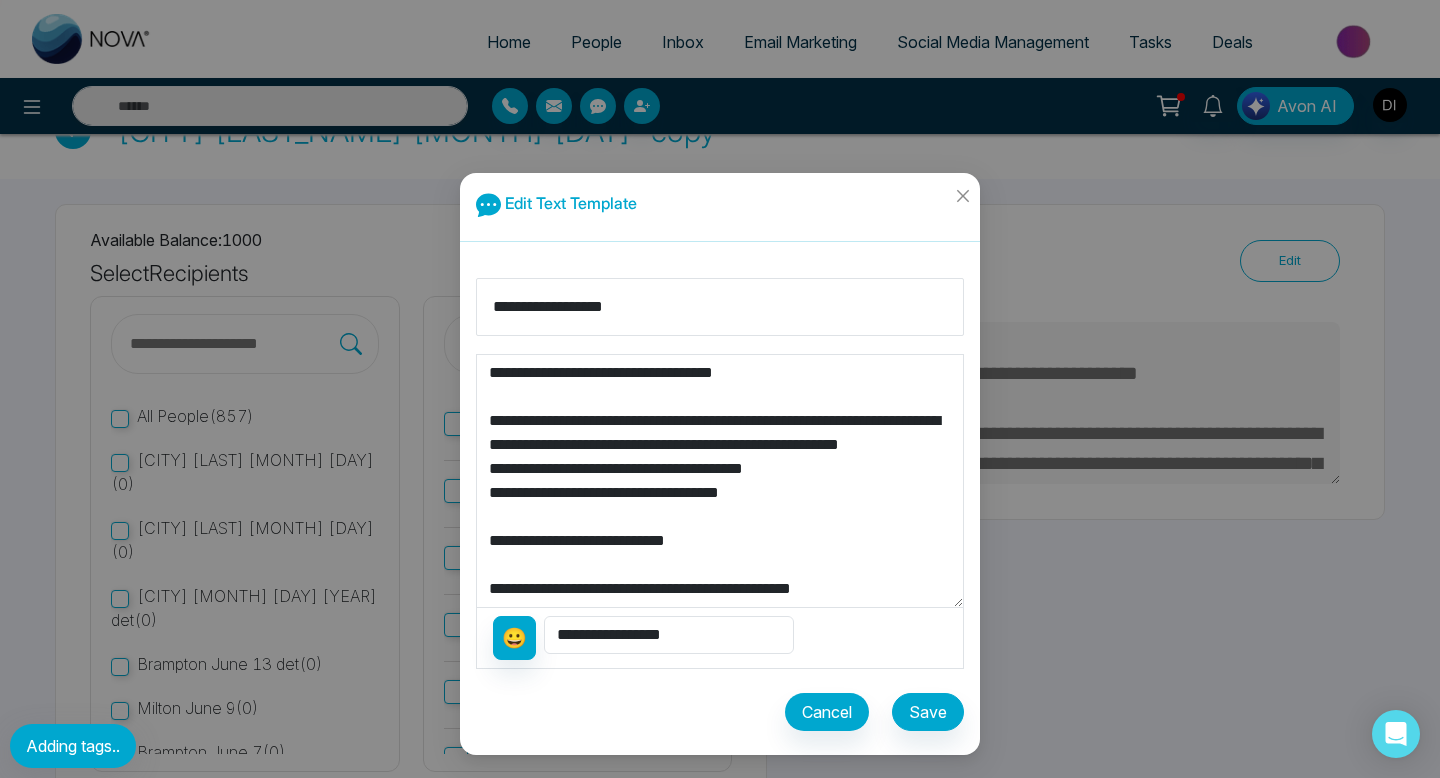 drag, startPoint x: 777, startPoint y: 537, endPoint x: 485, endPoint y: 548, distance: 292.20712 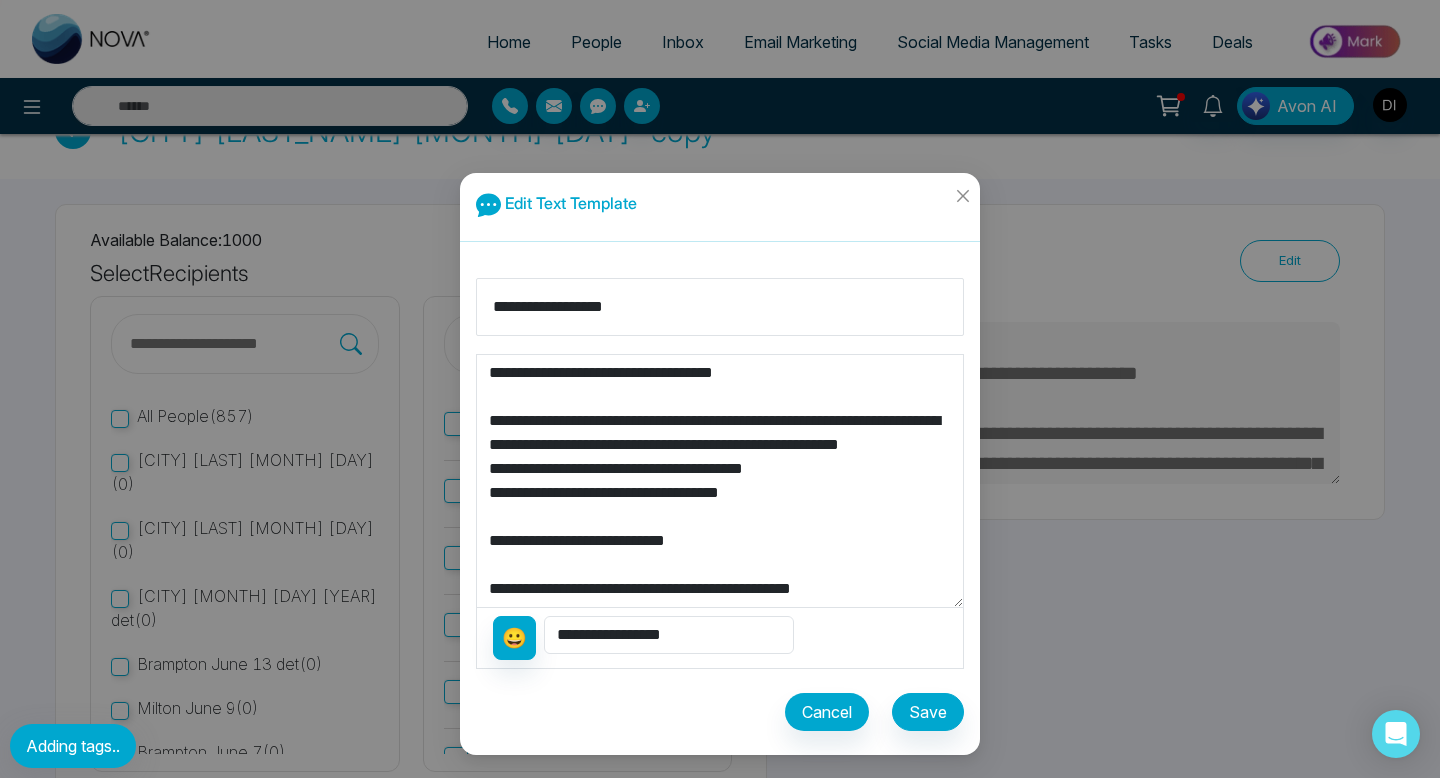 click on "**********" at bounding box center [720, 481] 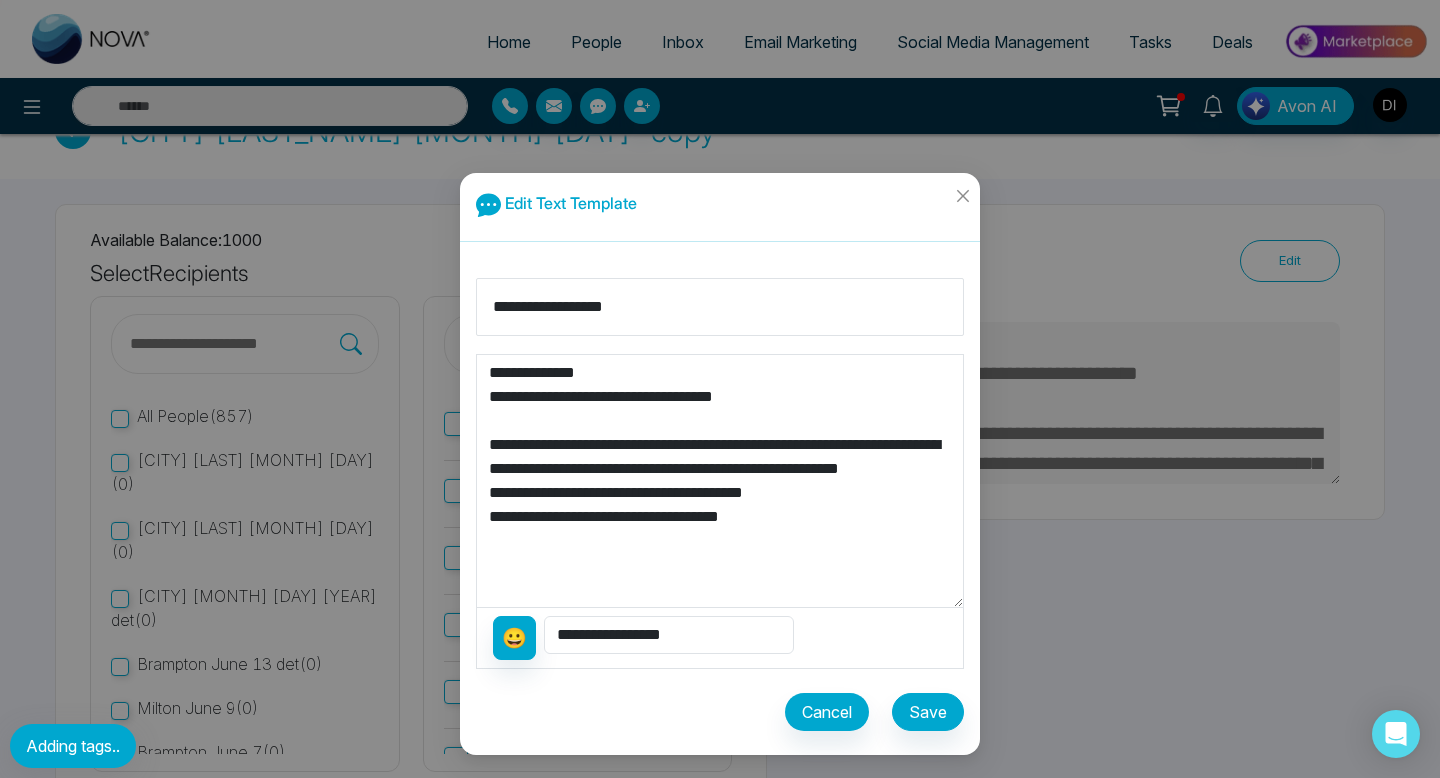 scroll, scrollTop: 1, scrollLeft: 0, axis: vertical 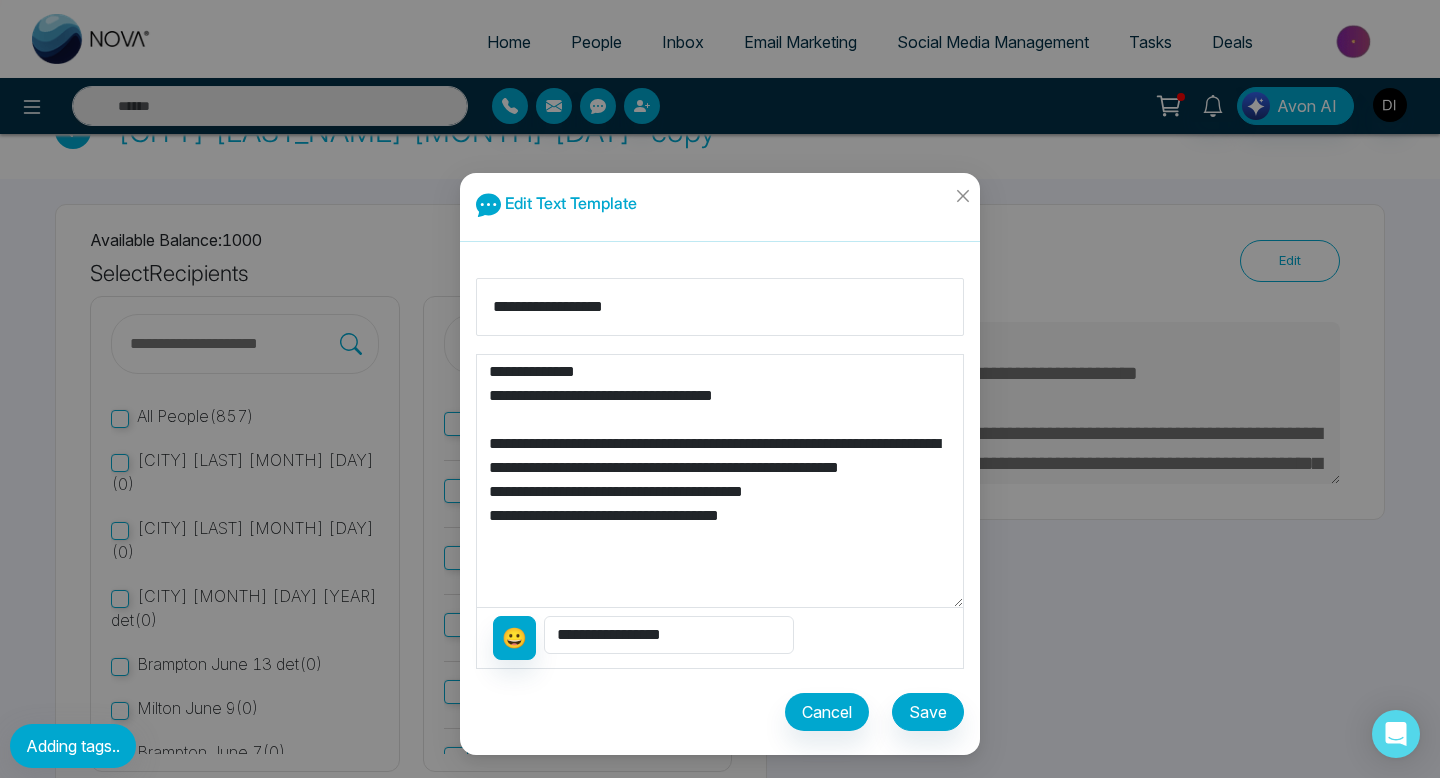 click on "**********" at bounding box center [720, 481] 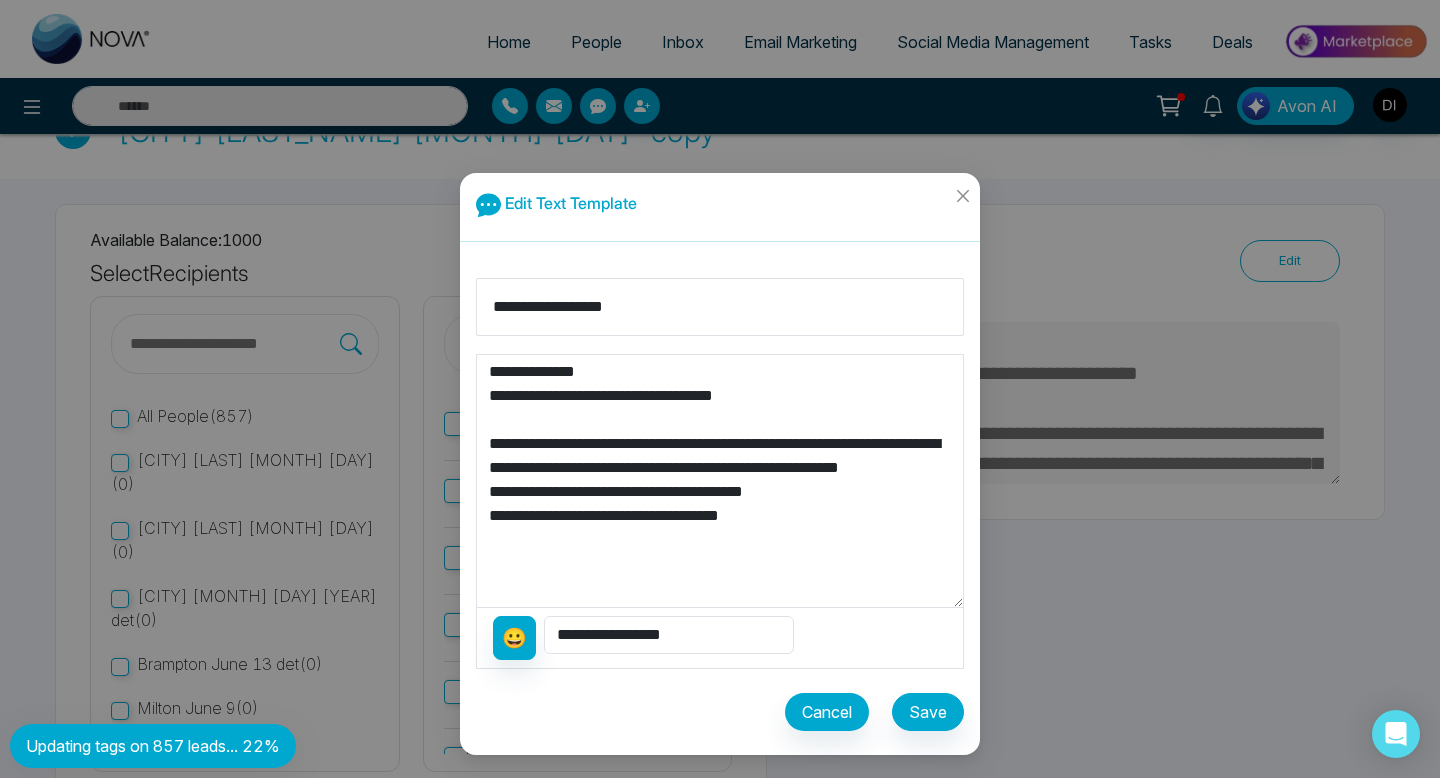 scroll, scrollTop: 48, scrollLeft: 0, axis: vertical 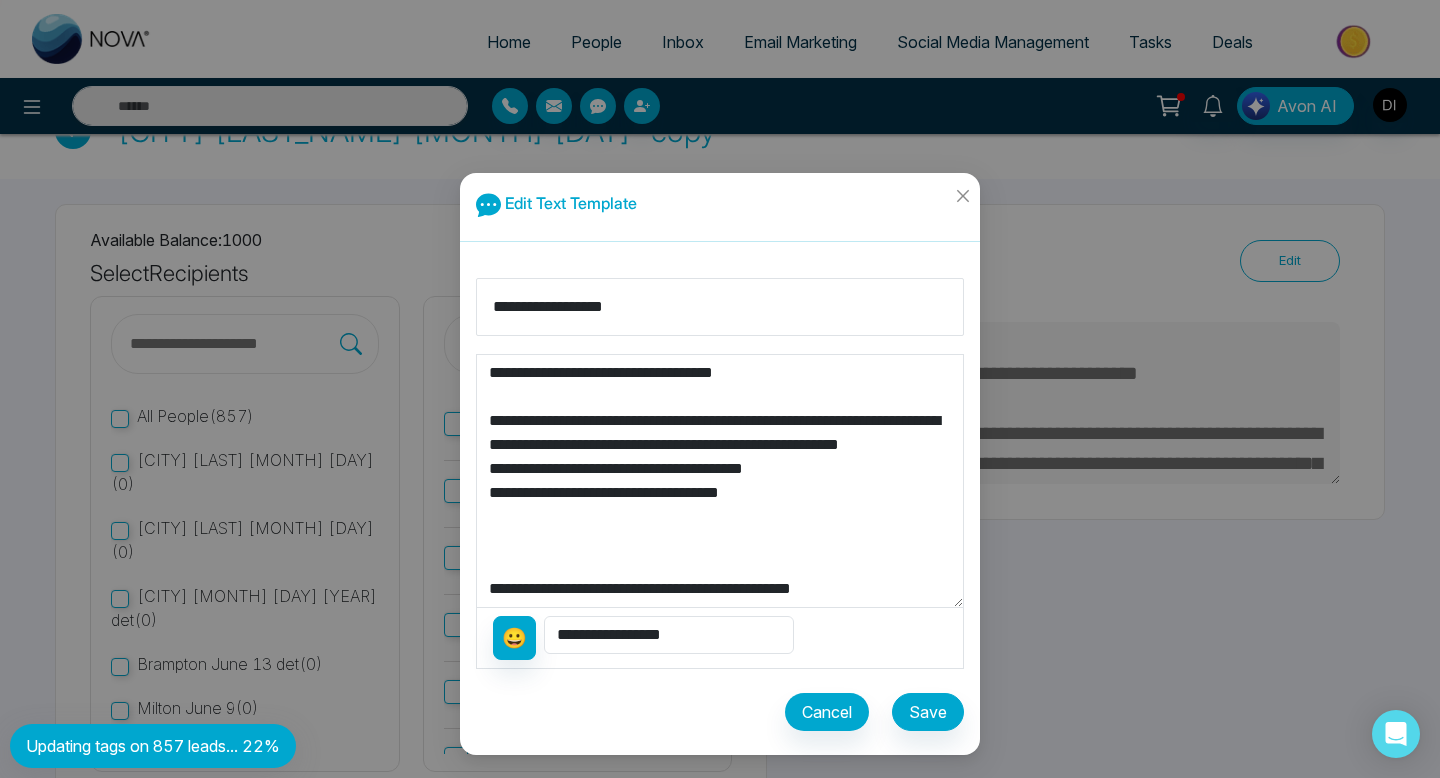 paste on "**********" 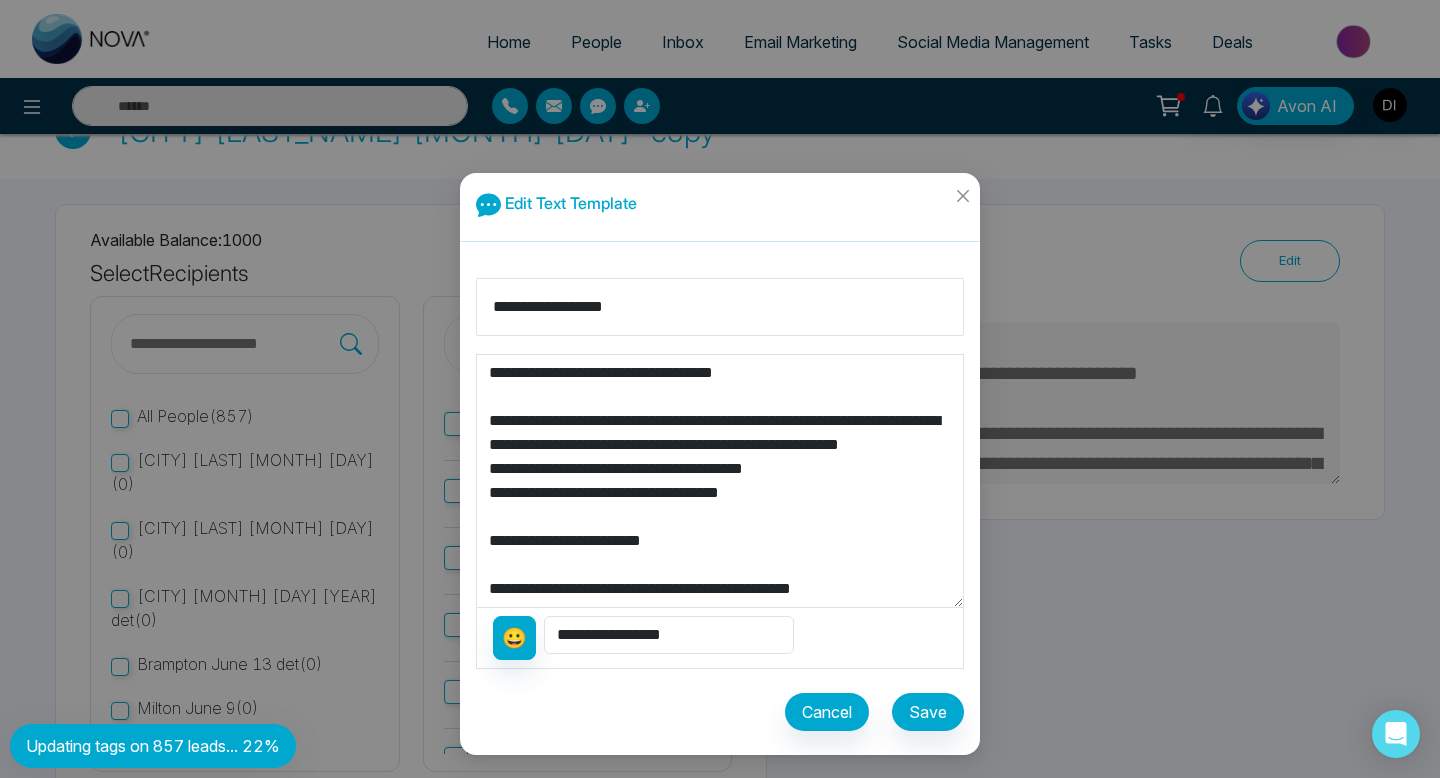scroll, scrollTop: 0, scrollLeft: 0, axis: both 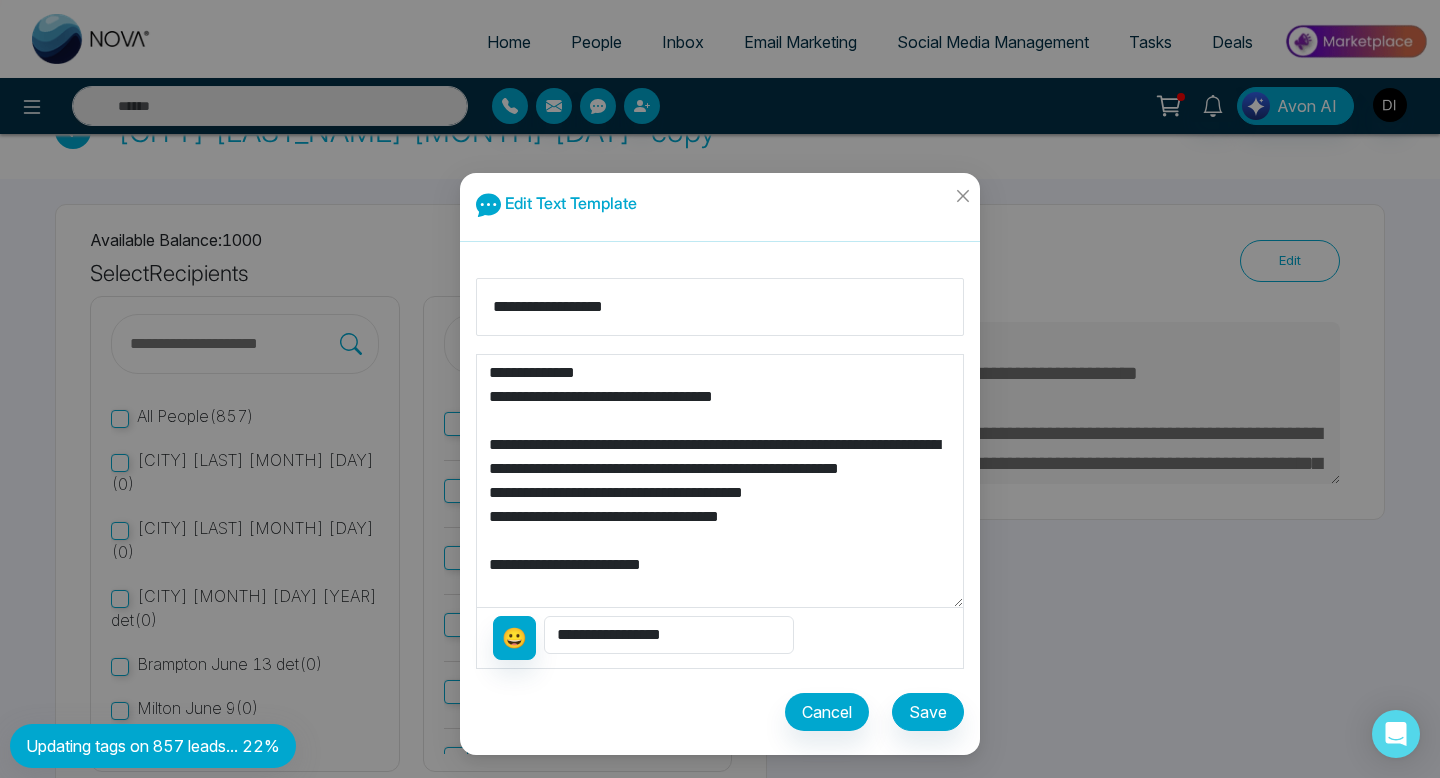 click on "**********" at bounding box center (720, 481) 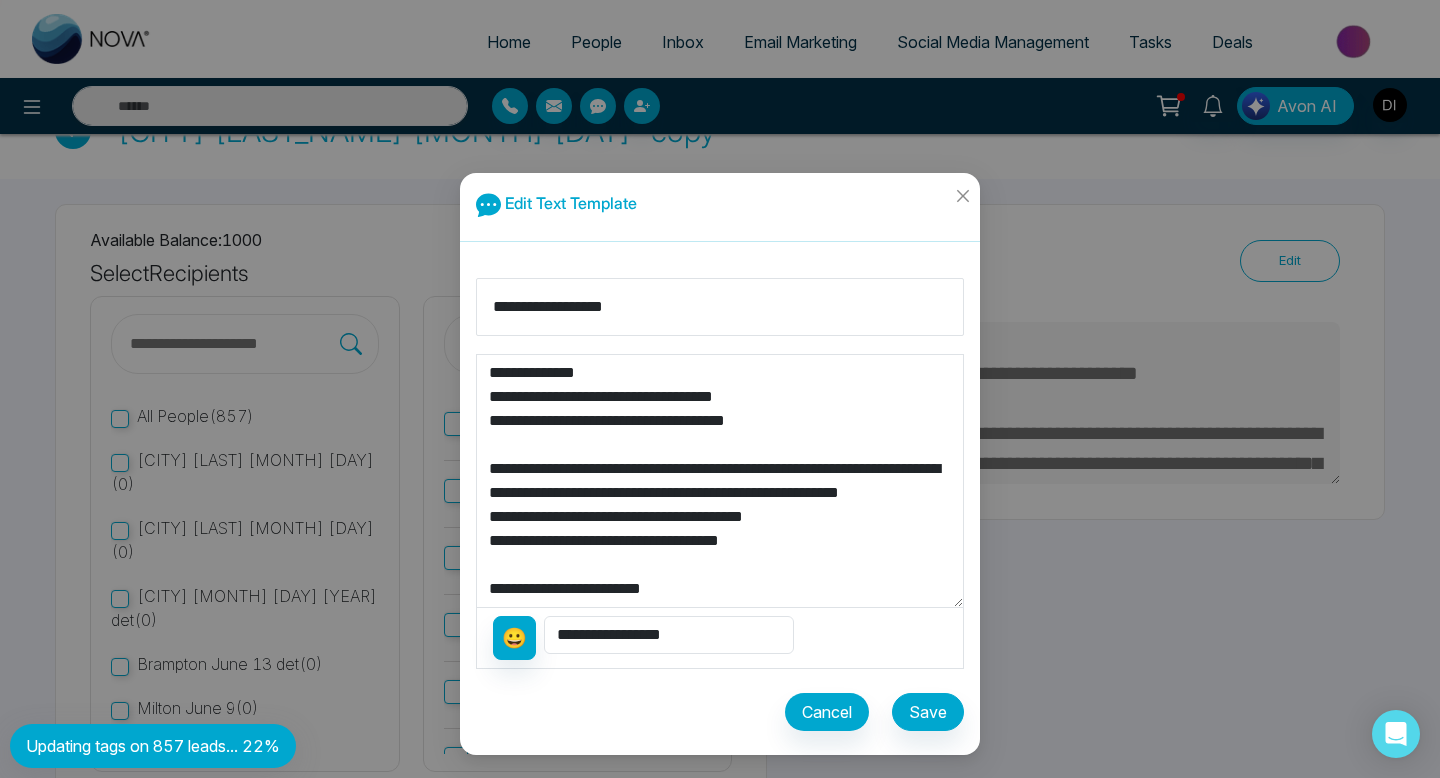 click on "**********" at bounding box center (720, 481) 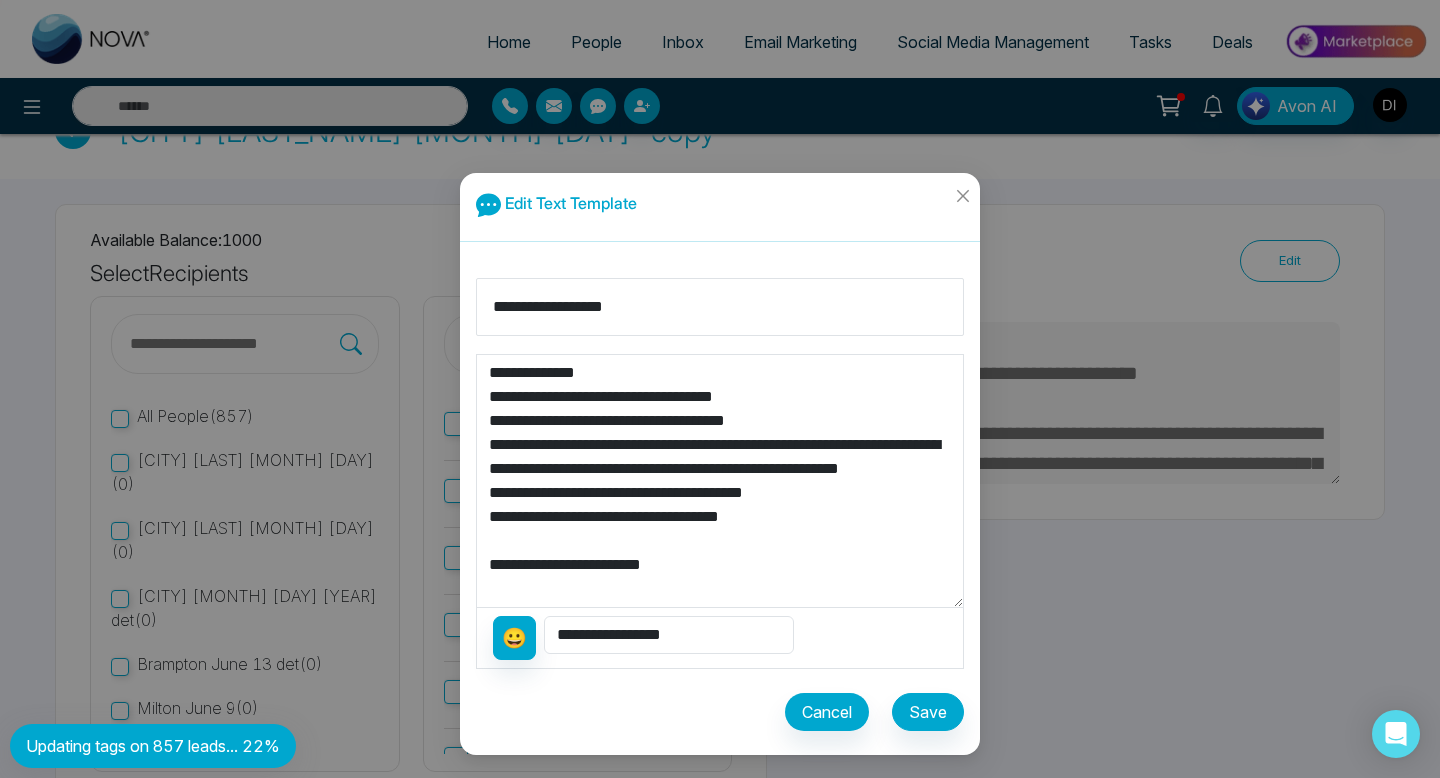 click on "**********" at bounding box center (720, 481) 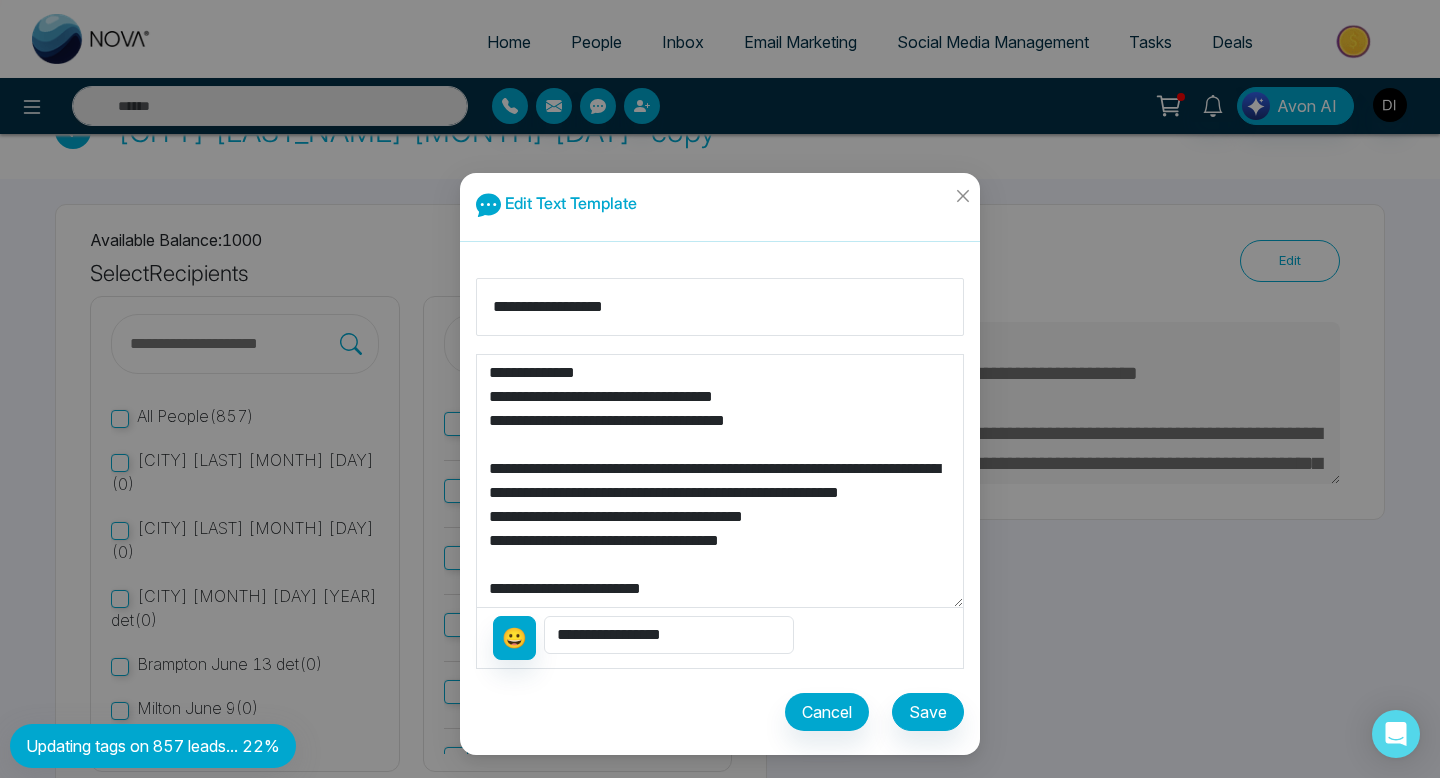 click on "**********" at bounding box center (720, 481) 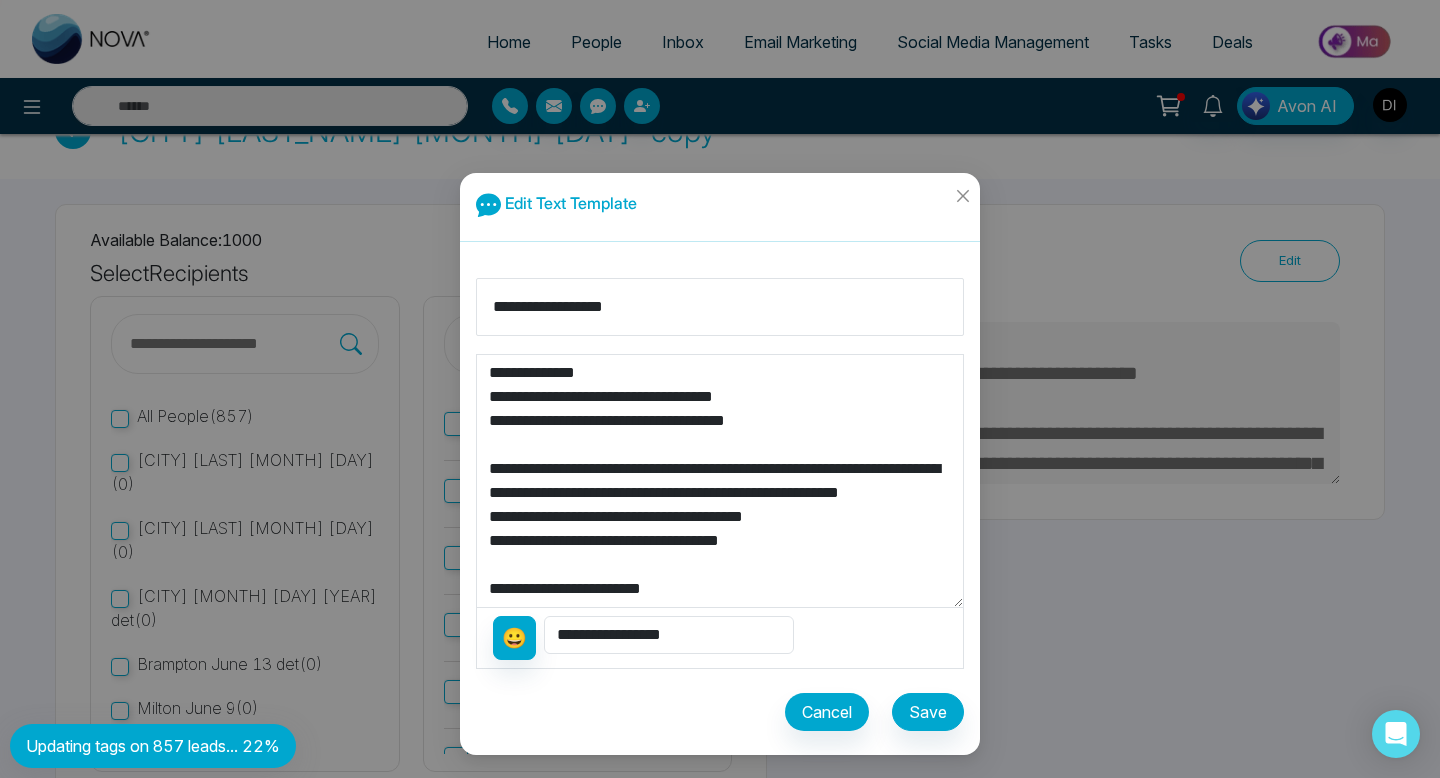 click on "**********" at bounding box center [720, 481] 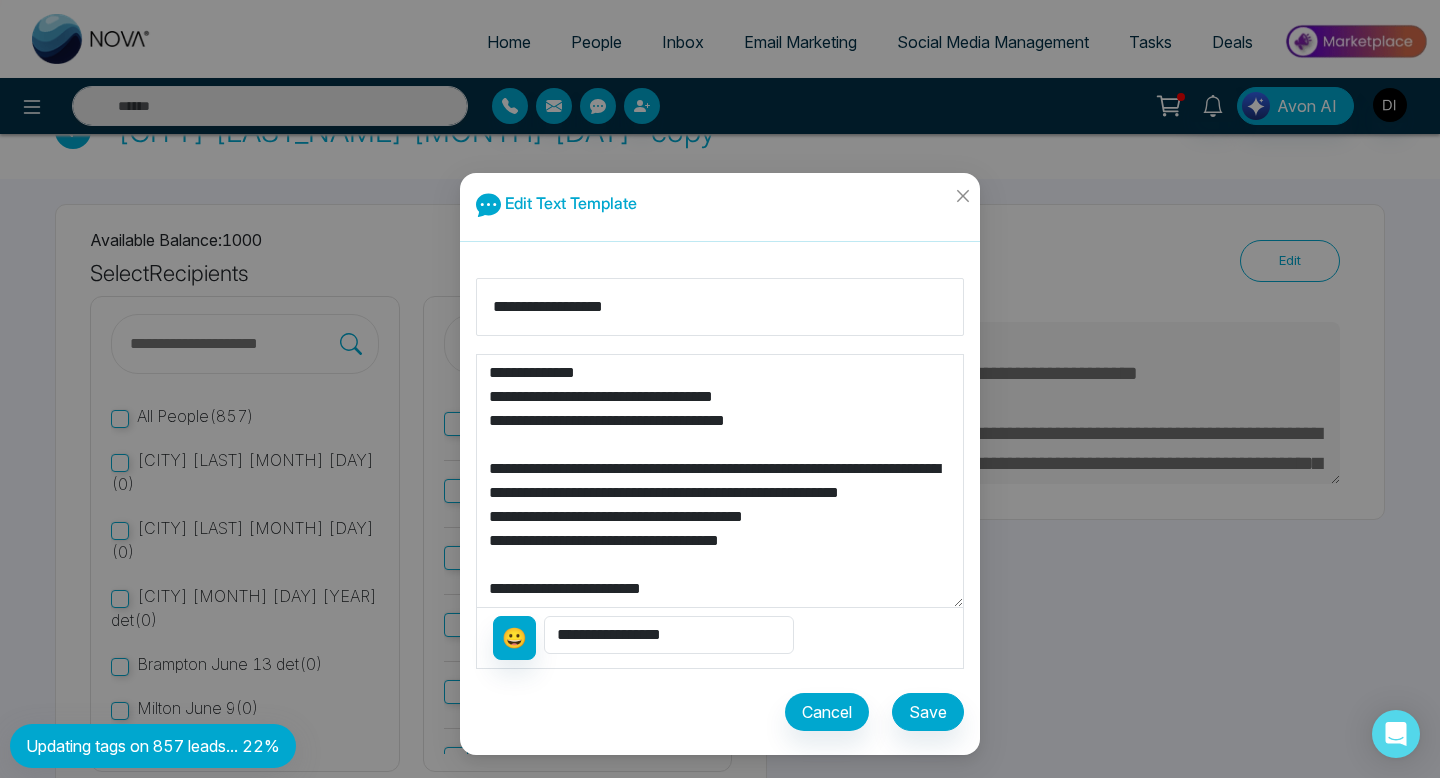 scroll, scrollTop: 72, scrollLeft: 0, axis: vertical 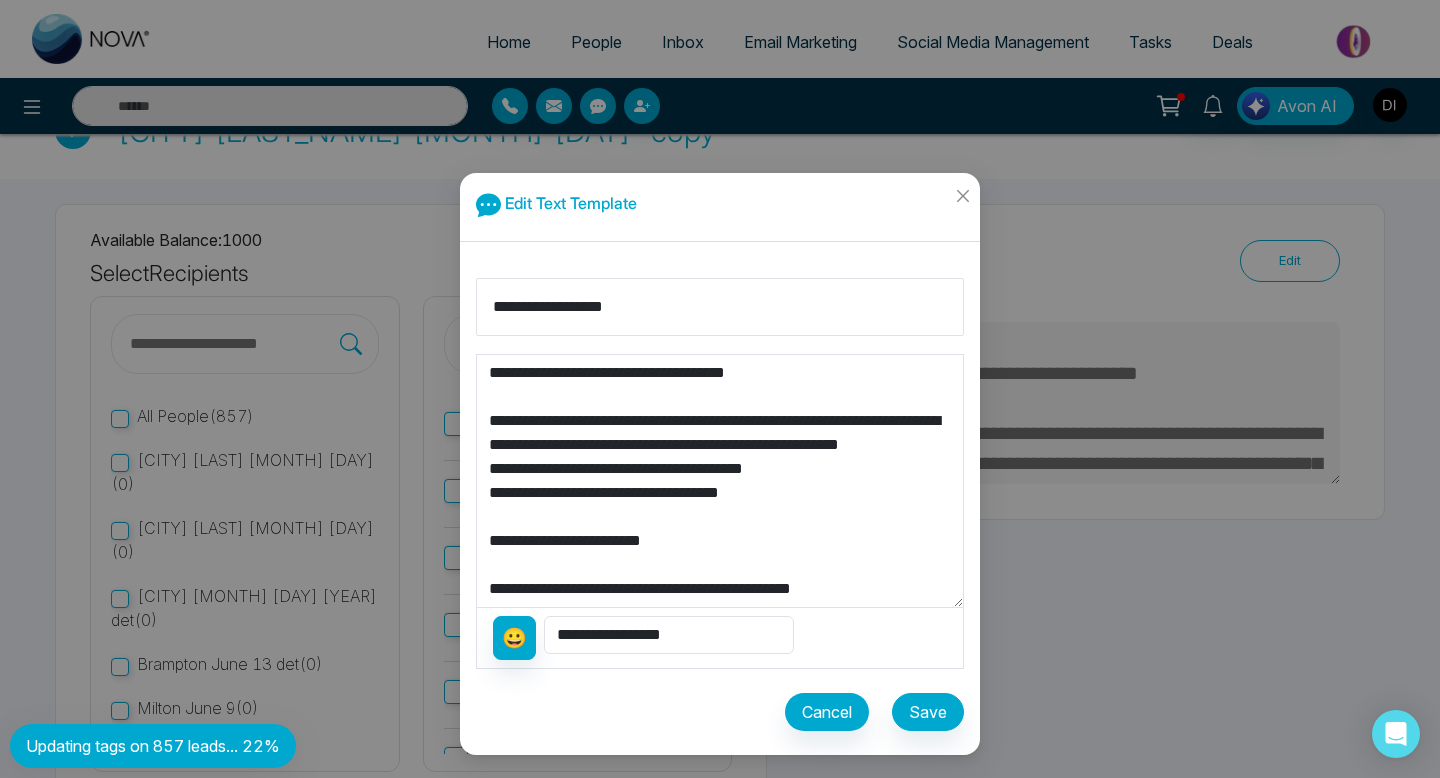 type on "**********" 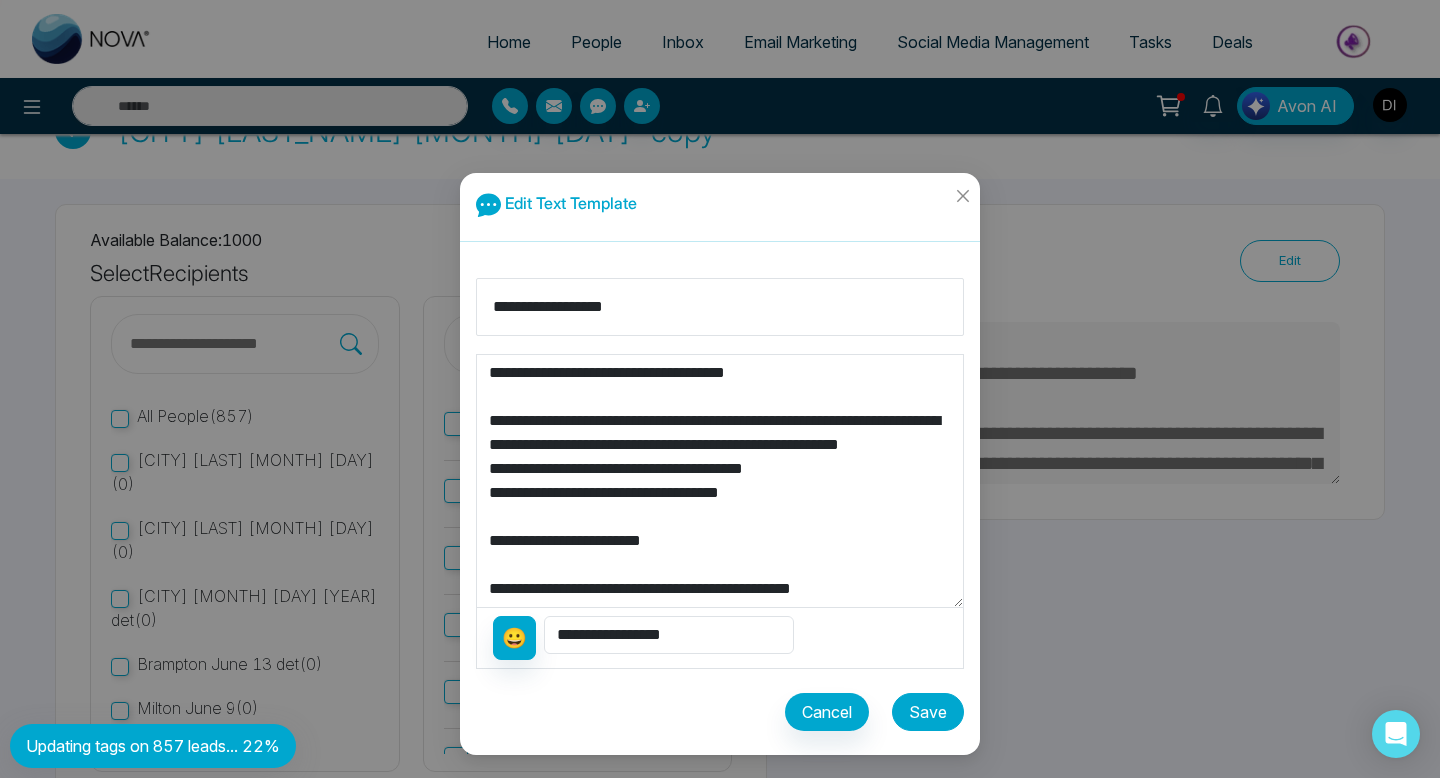 click on "Save" at bounding box center [928, 712] 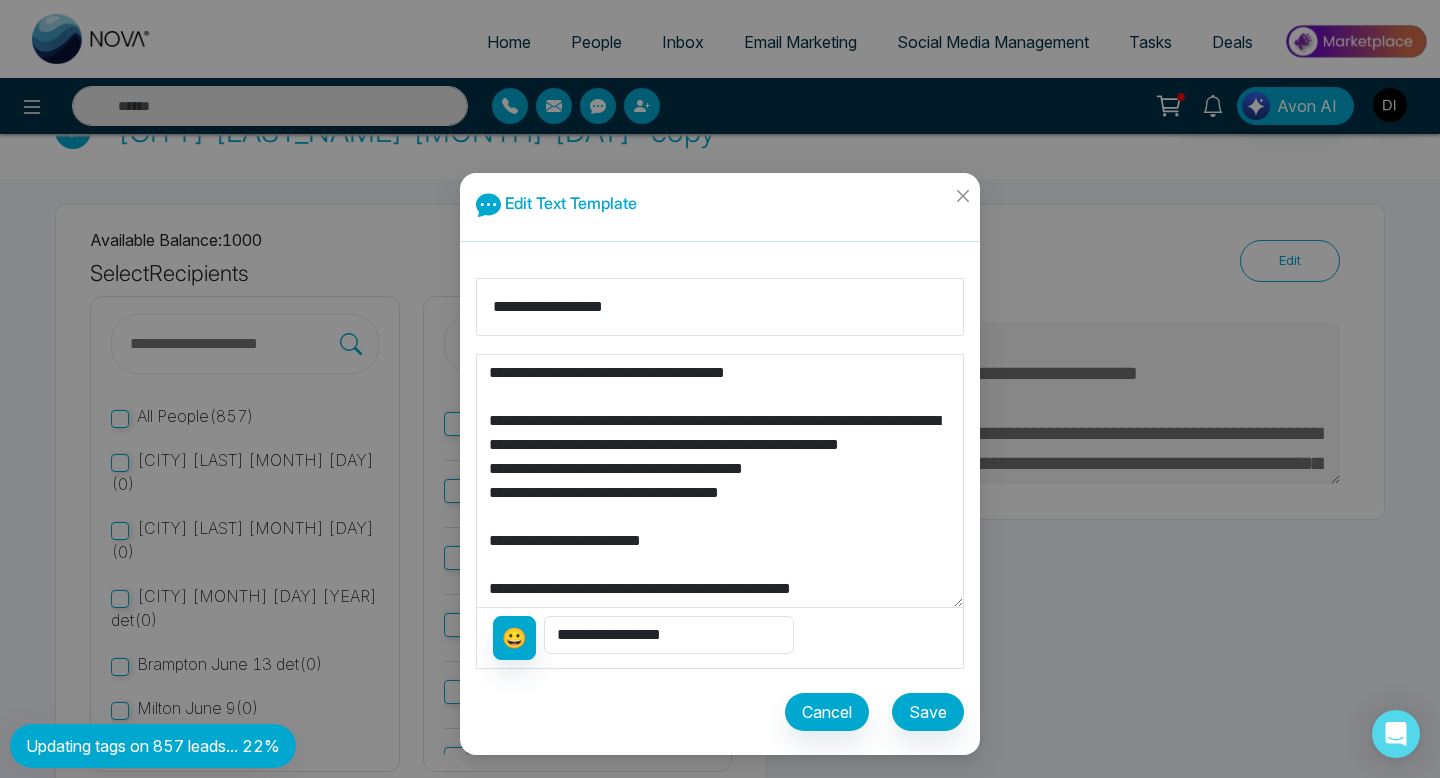 type on "**********" 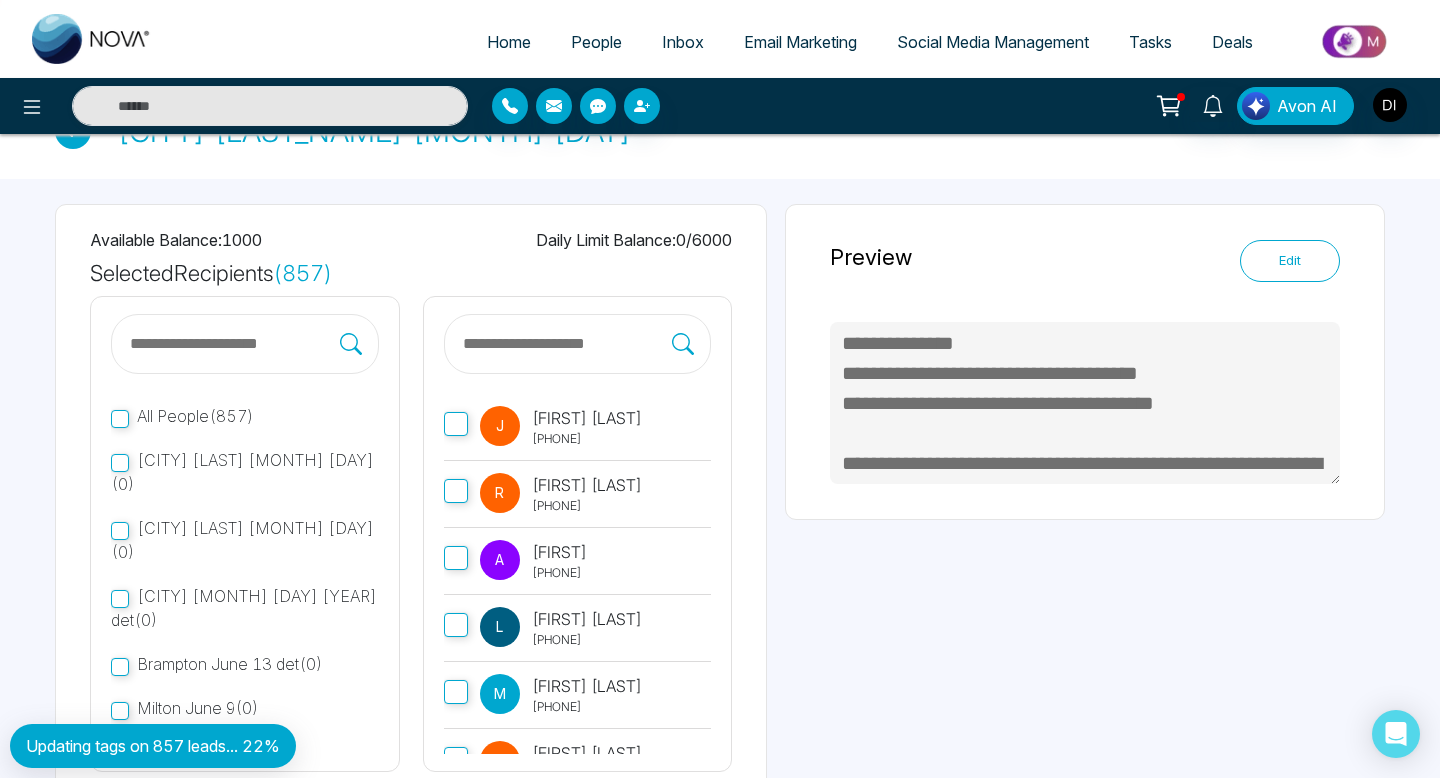 scroll, scrollTop: 193, scrollLeft: 0, axis: vertical 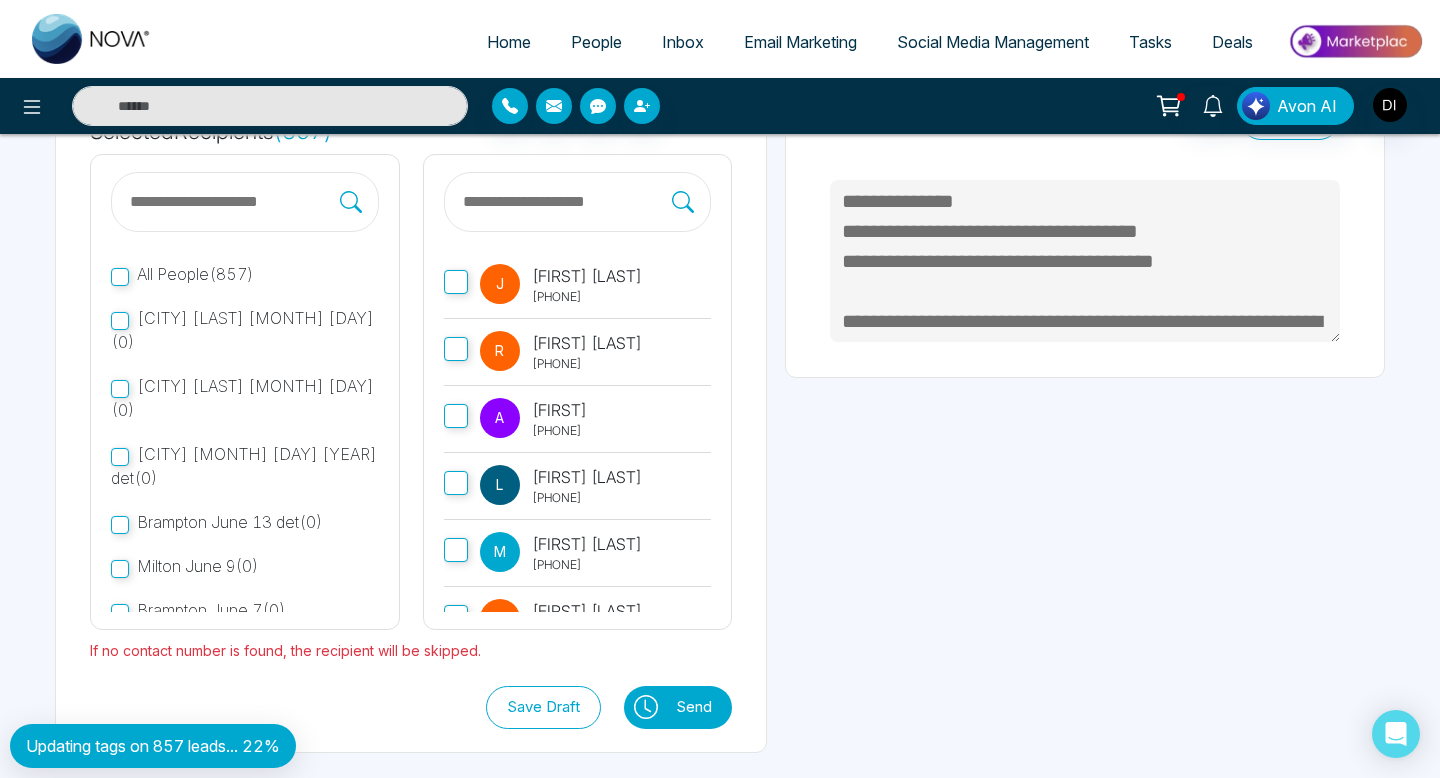 click on "Send" at bounding box center (699, 707) 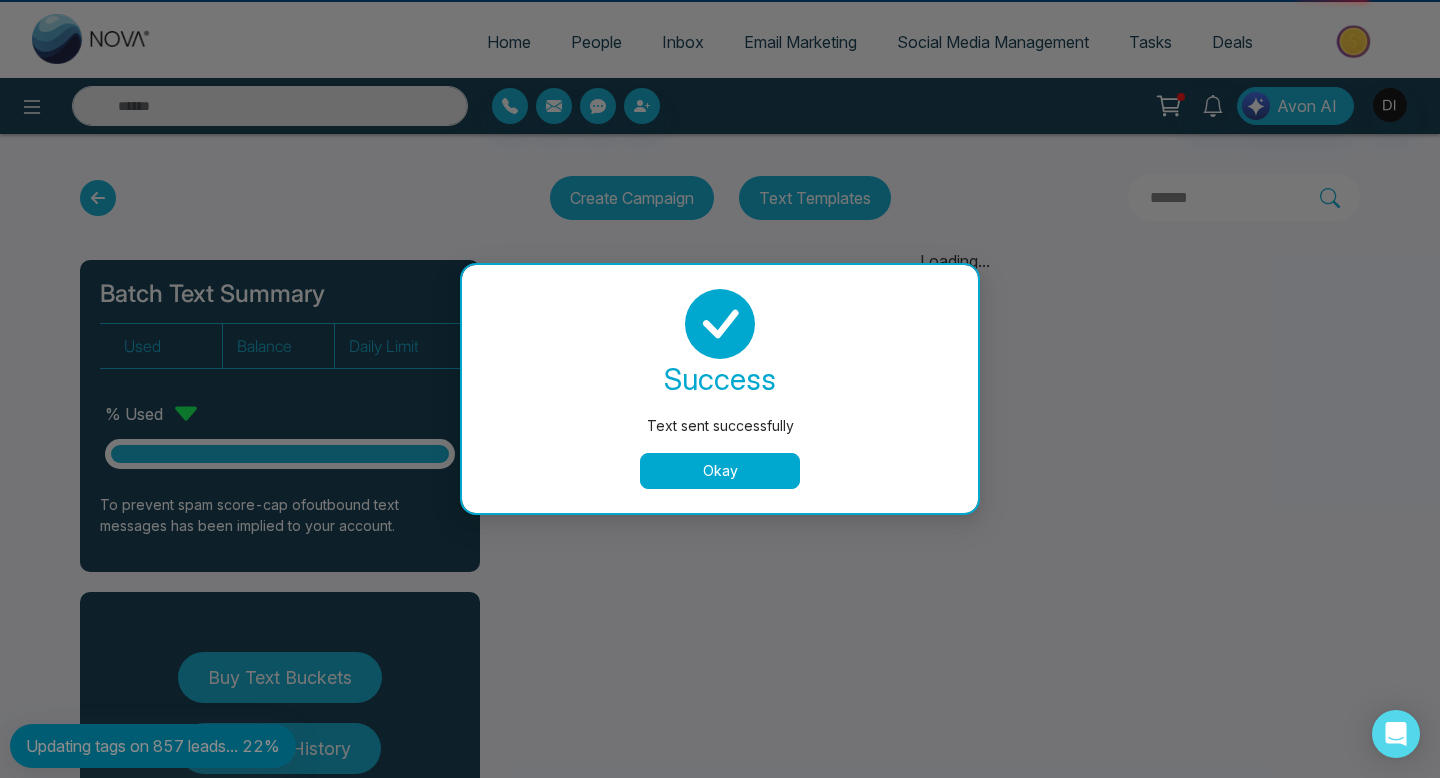 scroll, scrollTop: 0, scrollLeft: 0, axis: both 